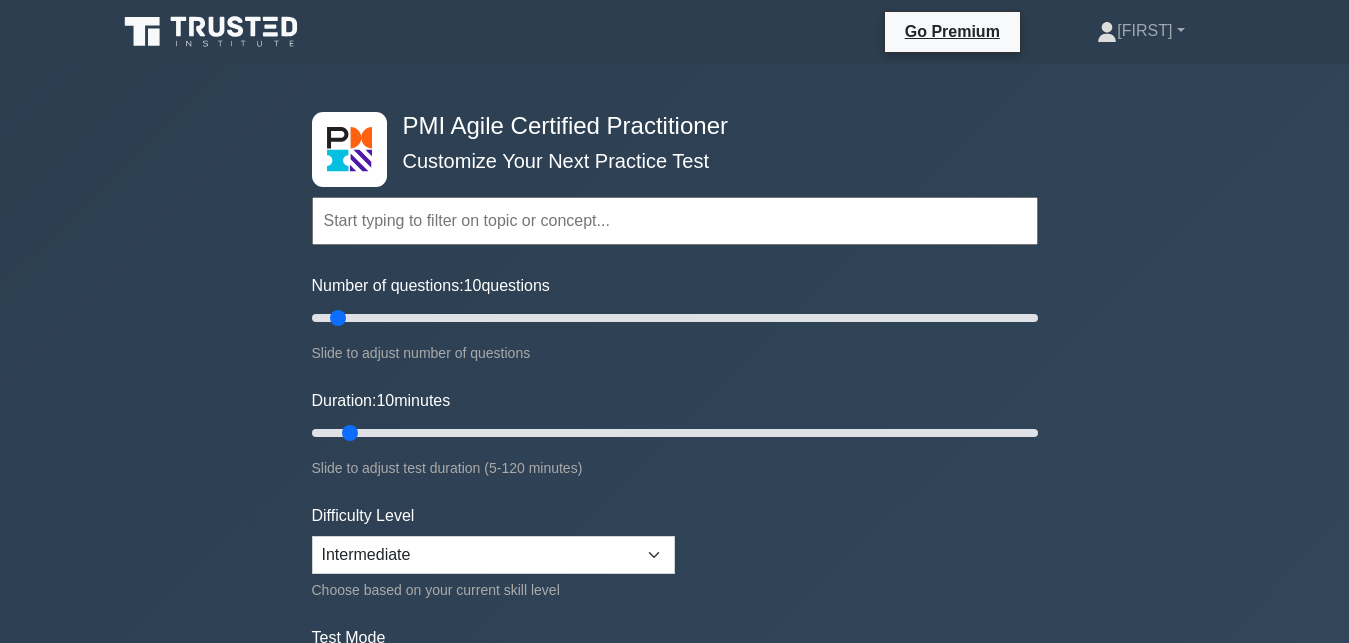 scroll, scrollTop: 0, scrollLeft: 0, axis: both 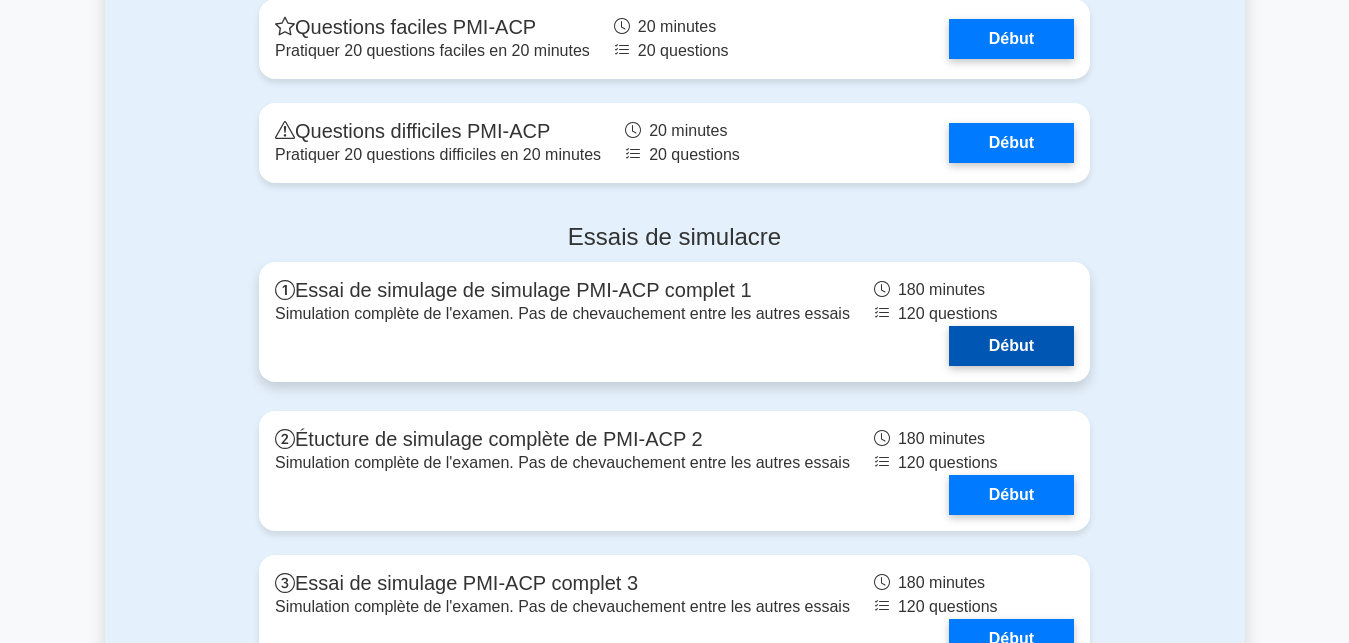 click on "Début" at bounding box center (1011, 346) 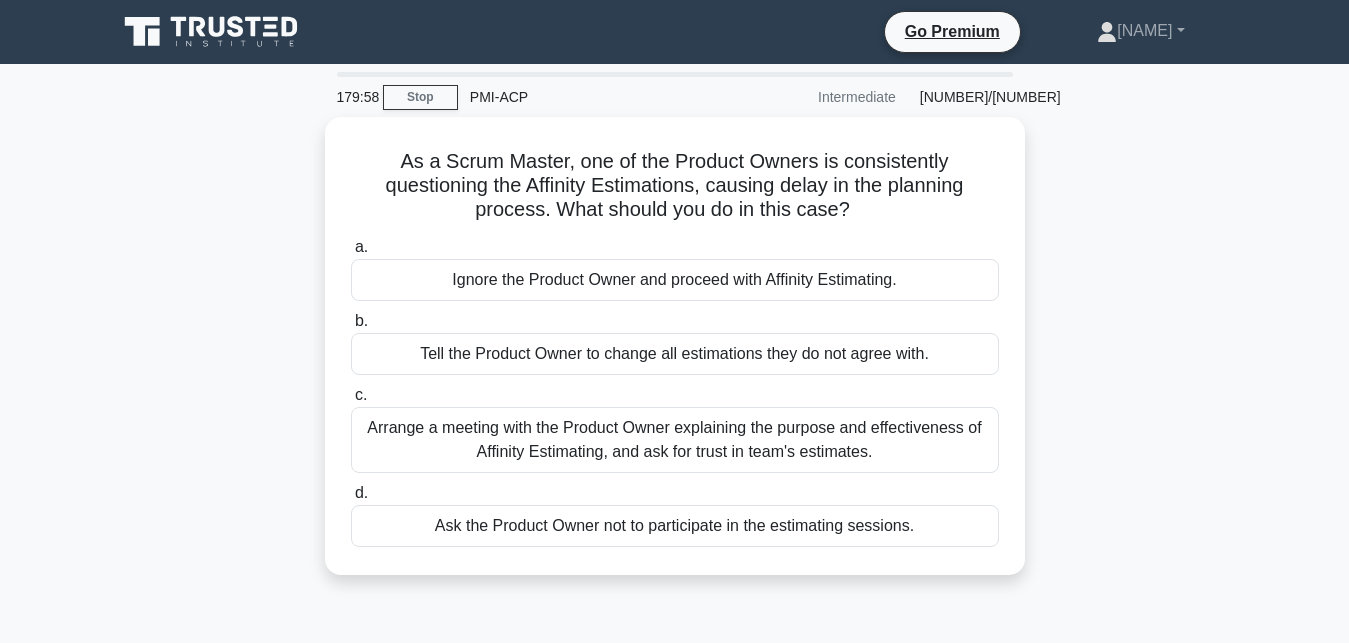 scroll, scrollTop: 0, scrollLeft: 0, axis: both 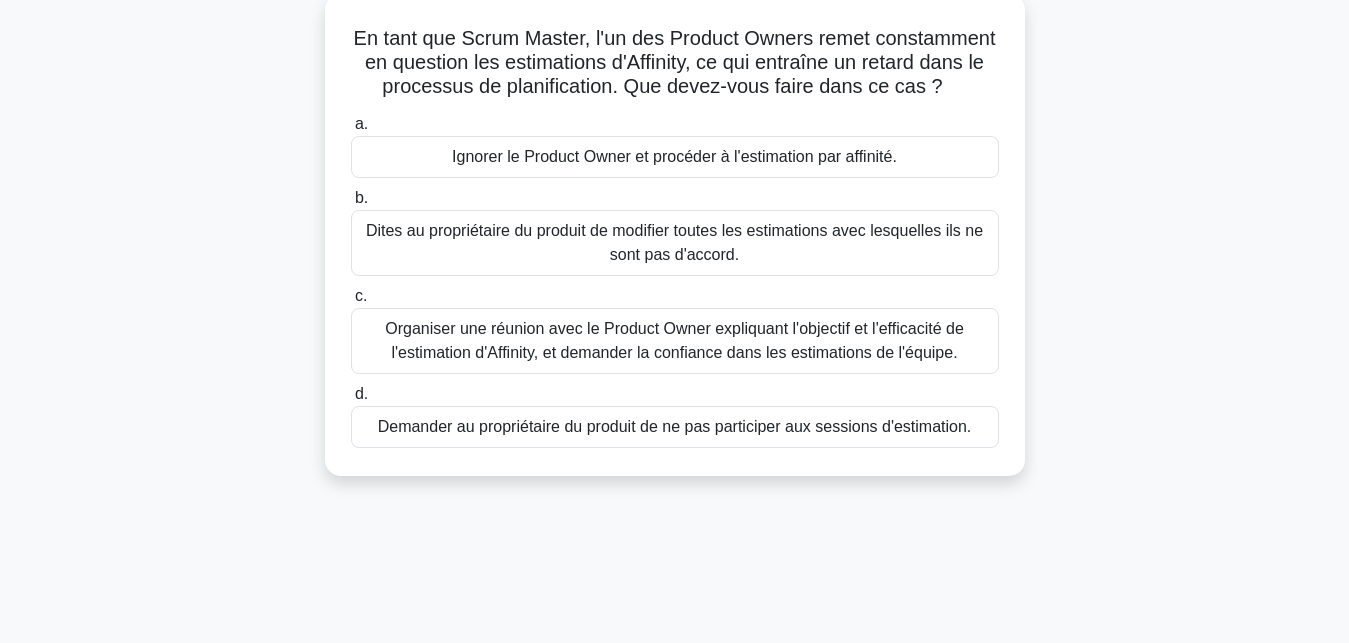 click on "Organiser une réunion avec le Product Owner expliquant l'objectif et l'efficacité de l'estimation d'Affinity, et demander la confiance dans les estimations de l'équipe." at bounding box center (675, 341) 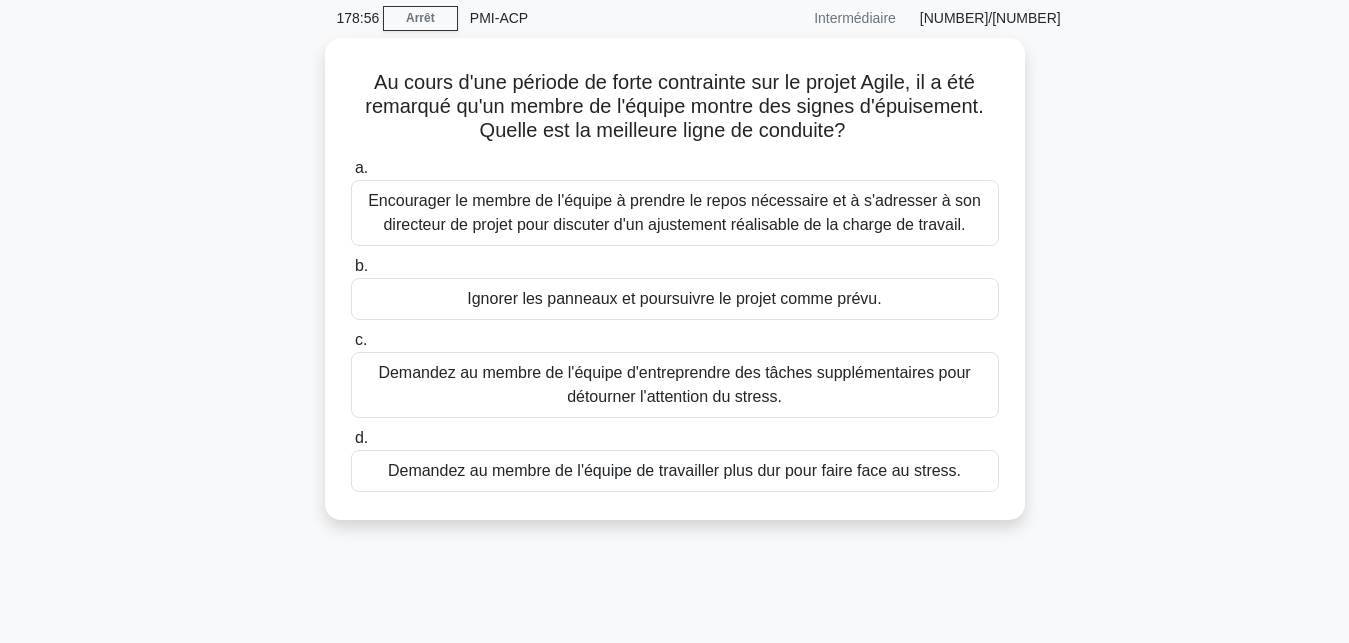 scroll, scrollTop: 59, scrollLeft: 0, axis: vertical 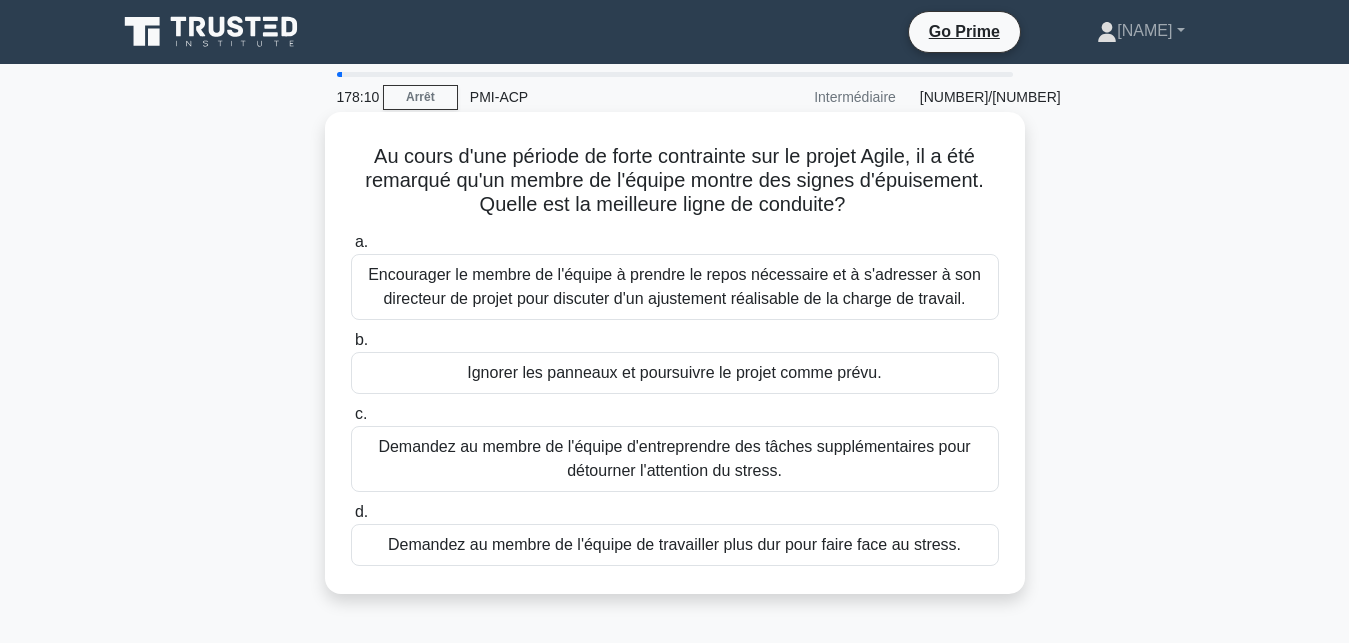 click on "Encourager le membre de l'équipe à prendre le repos nécessaire et à s'adresser à son directeur de projet pour discuter d'un ajustement réalisable de la charge de travail." at bounding box center [675, 287] 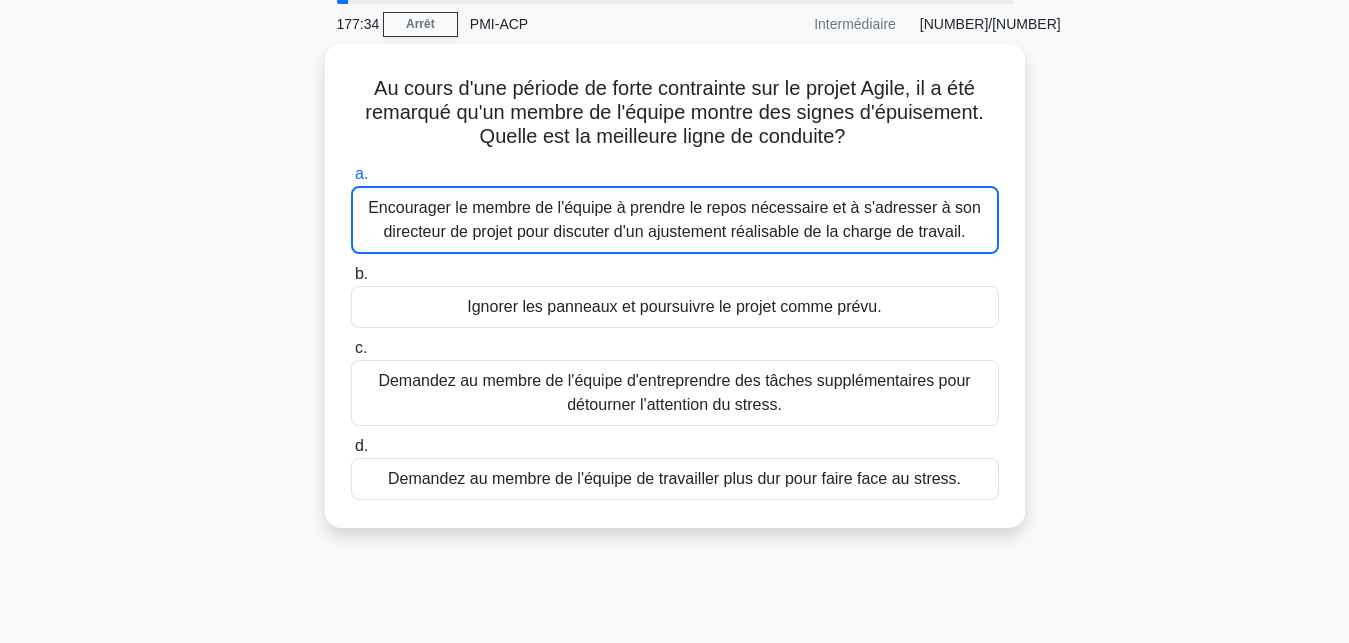 scroll, scrollTop: 69, scrollLeft: 0, axis: vertical 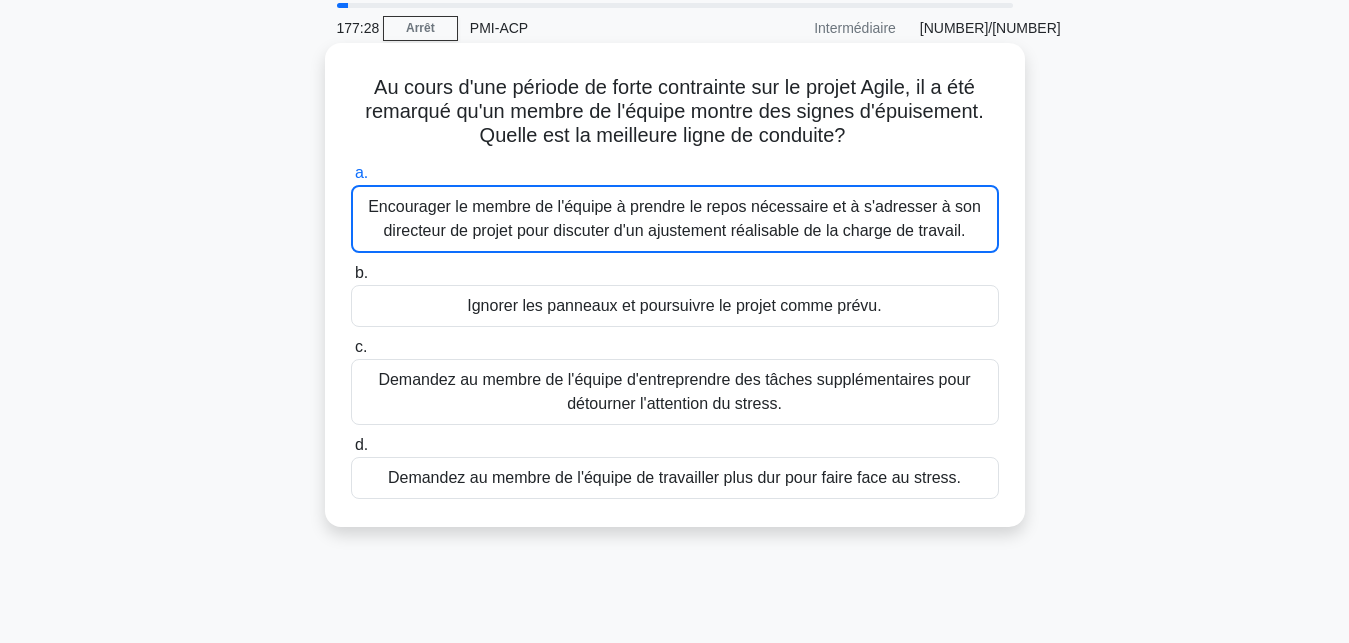 click on "Encourager le membre de l'équipe à prendre le repos nécessaire et à s'adresser à son directeur de projet pour discuter d'un ajustement réalisable de la charge de travail." at bounding box center (675, 219) 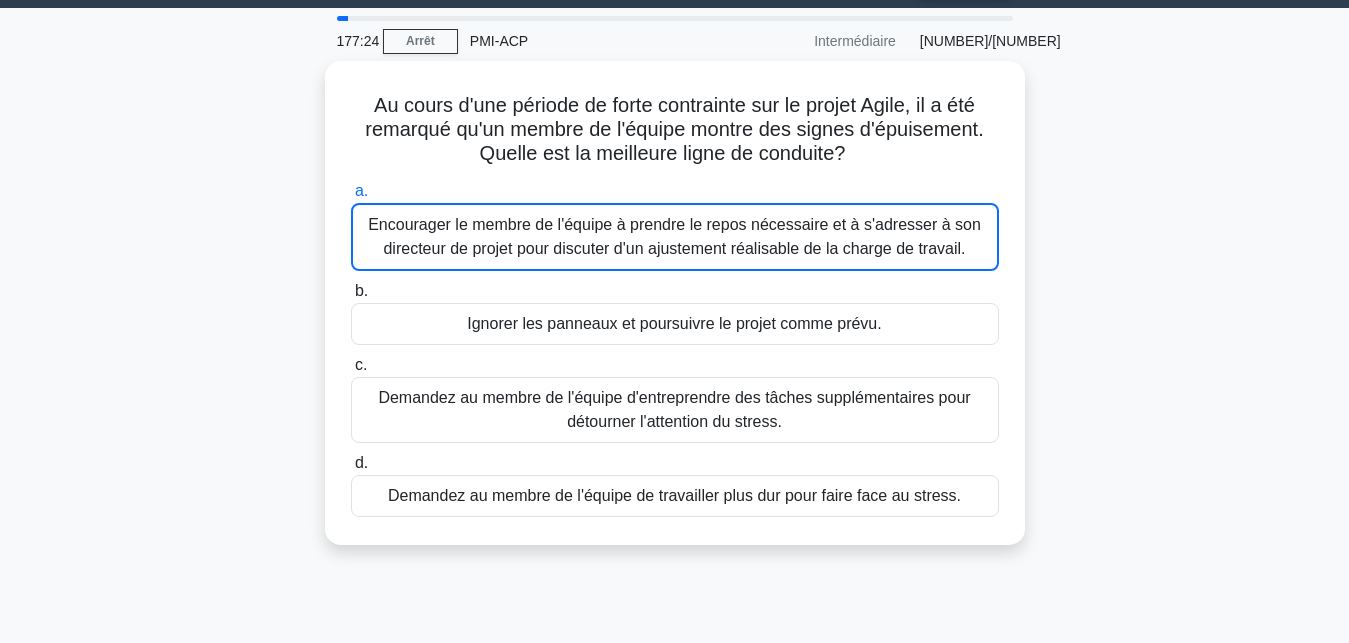 scroll, scrollTop: 0, scrollLeft: 0, axis: both 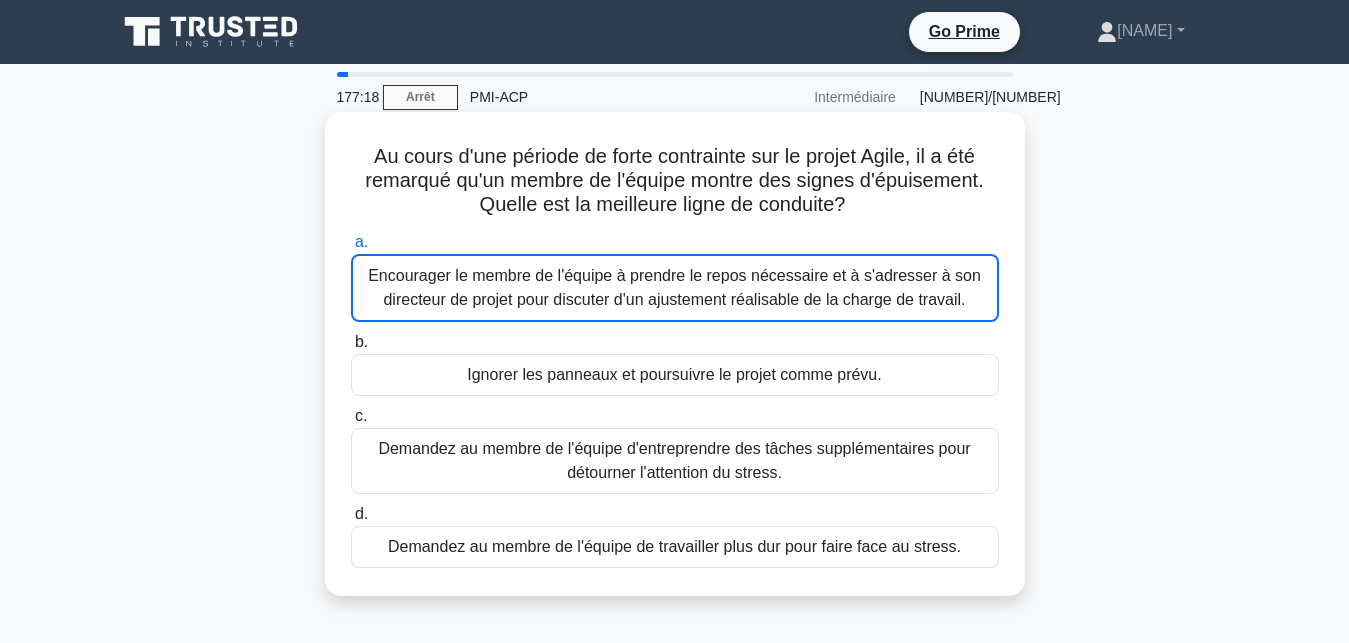 click on "Encourager le membre de l'équipe à prendre le repos nécessaire et à s'adresser à son directeur de projet pour discuter d'un ajustement réalisable de la charge de travail." at bounding box center (675, 288) 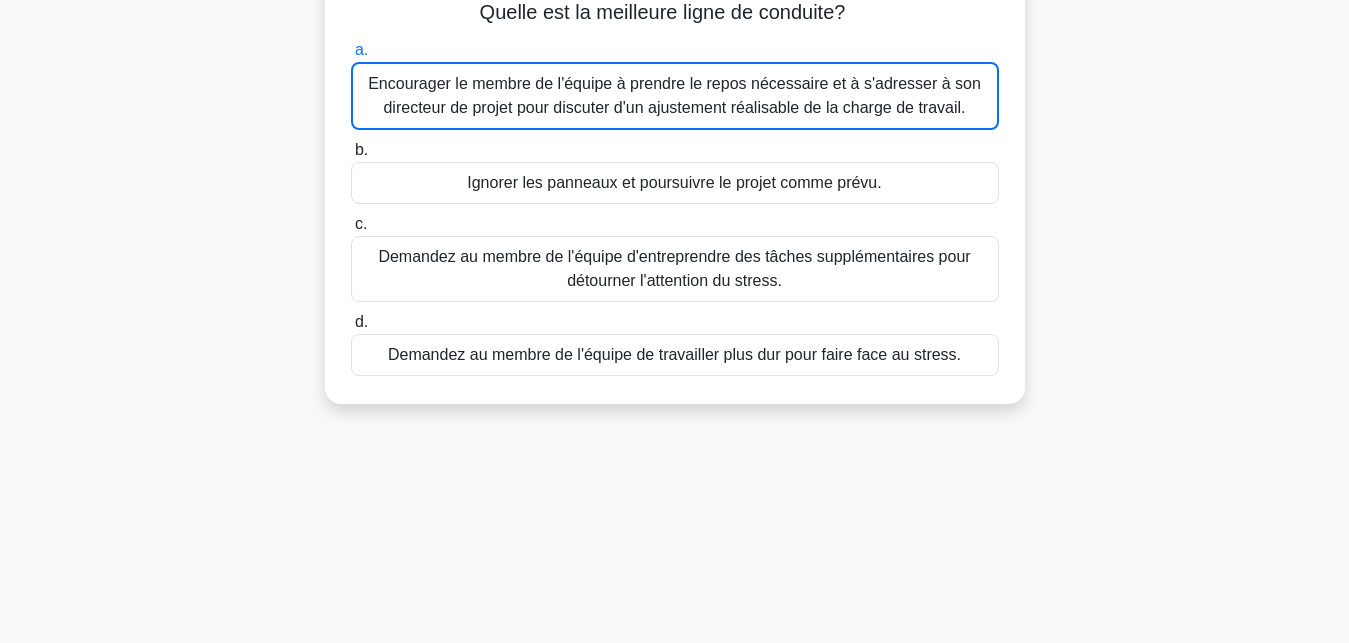 scroll, scrollTop: 165, scrollLeft: 0, axis: vertical 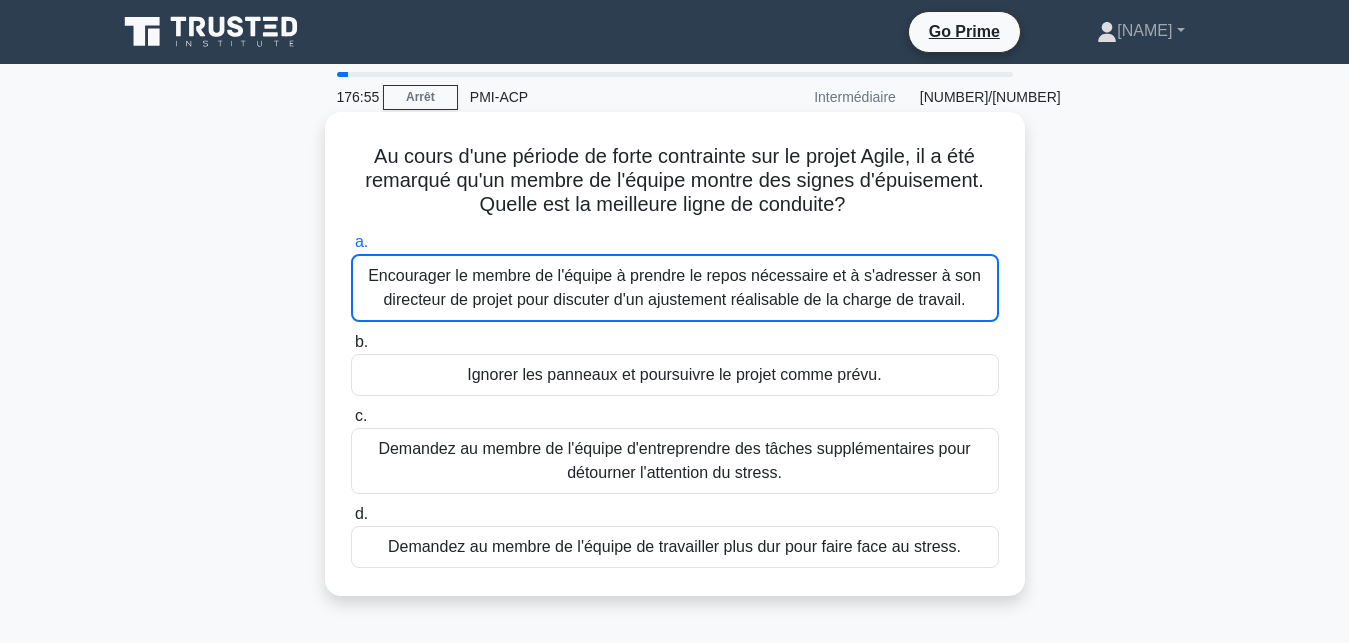 click on "Ignorer les panneaux et poursuivre le projet comme prévu." at bounding box center [675, 375] 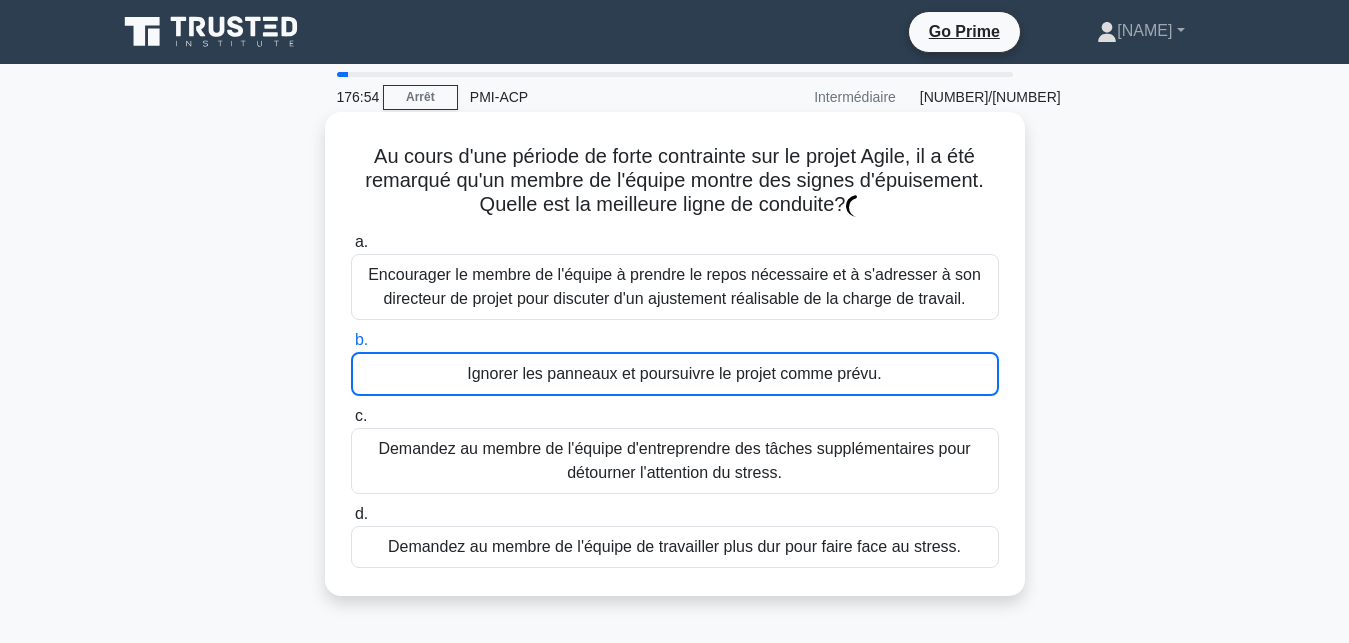 click on "Encourager le membre de l'équipe à prendre le repos nécessaire et à s'adresser à son directeur de projet pour discuter d'un ajustement réalisable de la charge de travail." at bounding box center [675, 287] 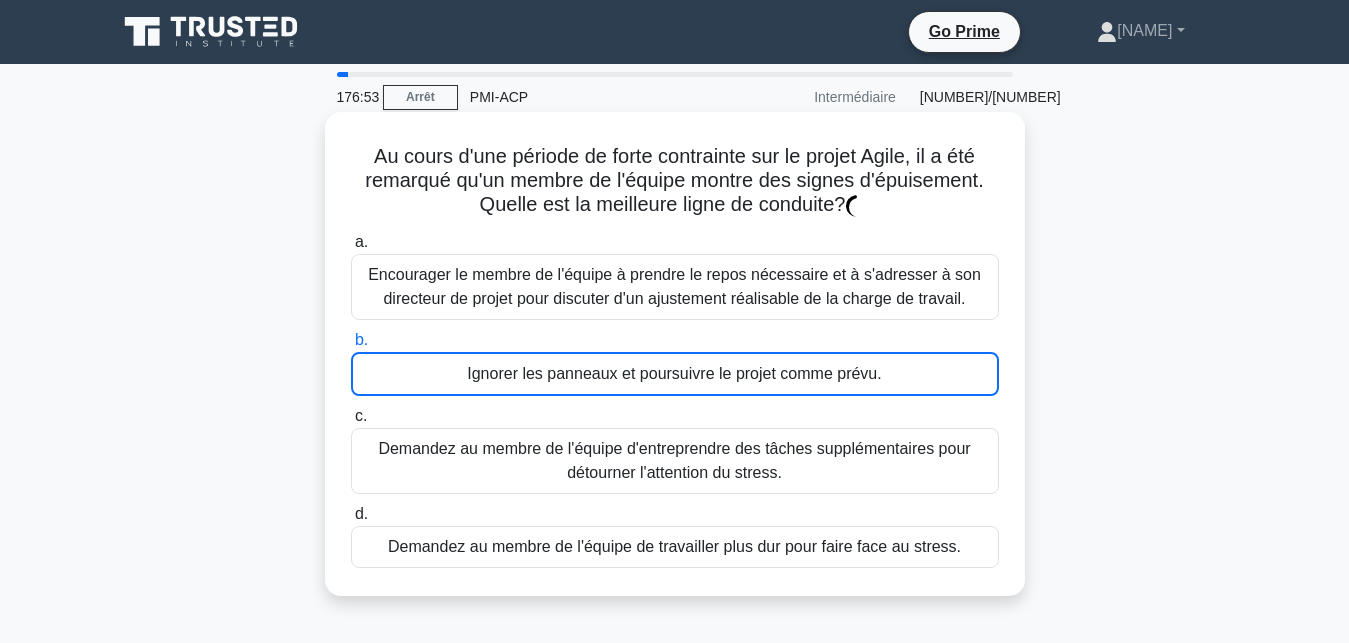 click on "Encourager le membre de l'équipe à prendre le repos nécessaire et à s'adresser à son directeur de projet pour discuter d'un ajustement réalisable de la charge de travail." at bounding box center [675, 287] 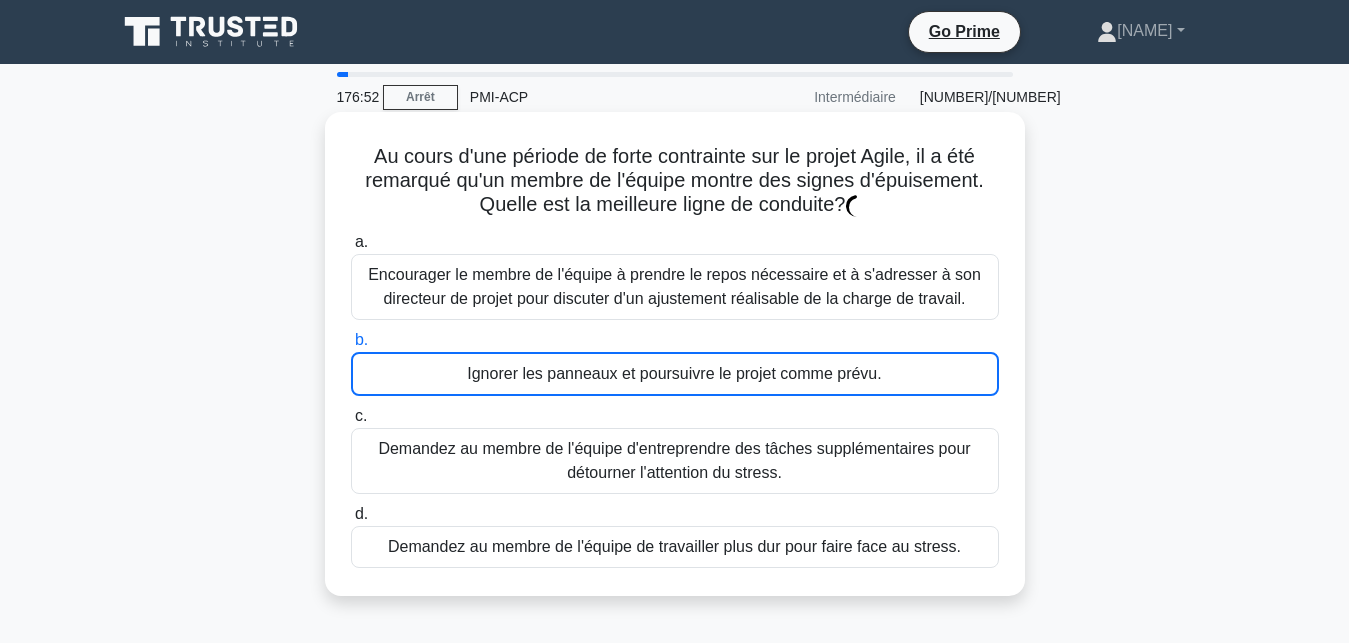 click on "Encourager le membre de l'équipe à prendre le repos nécessaire et à s'adresser à son directeur de projet pour discuter d'un ajustement réalisable de la charge de travail." at bounding box center (675, 287) 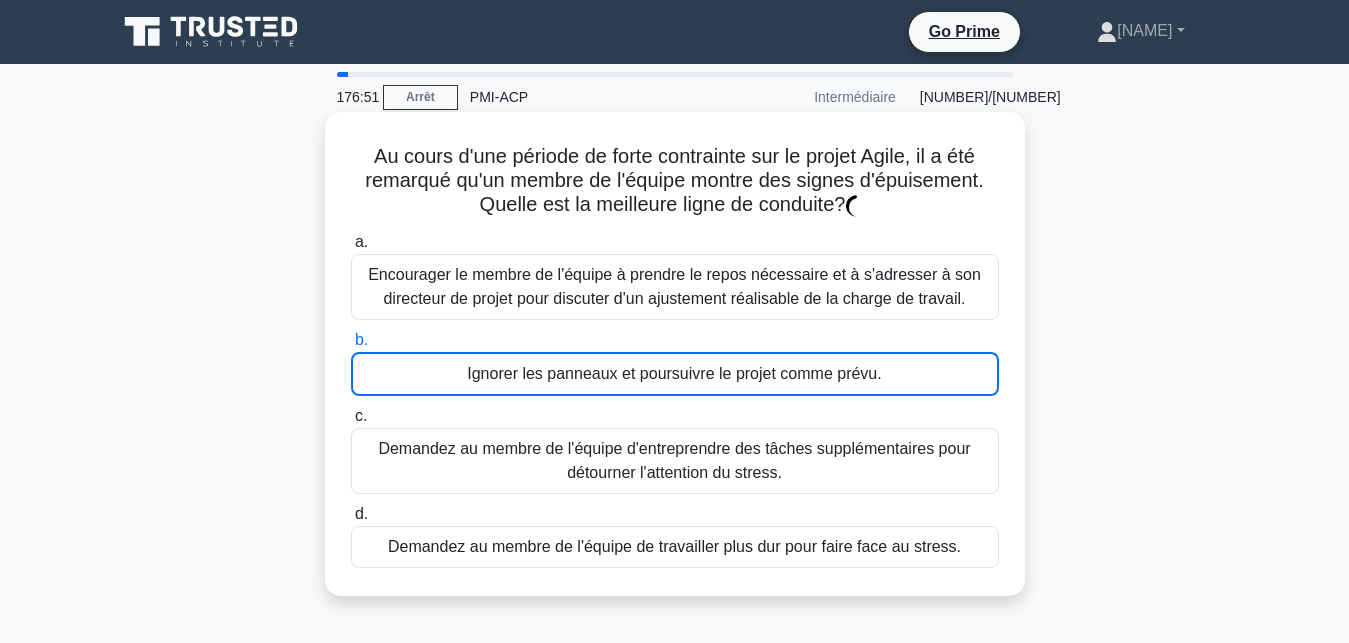 click on "Encourager le membre de l'équipe à prendre le repos nécessaire et à s'adresser à son directeur de projet pour discuter d'un ajustement réalisable de la charge de travail." at bounding box center [675, 287] 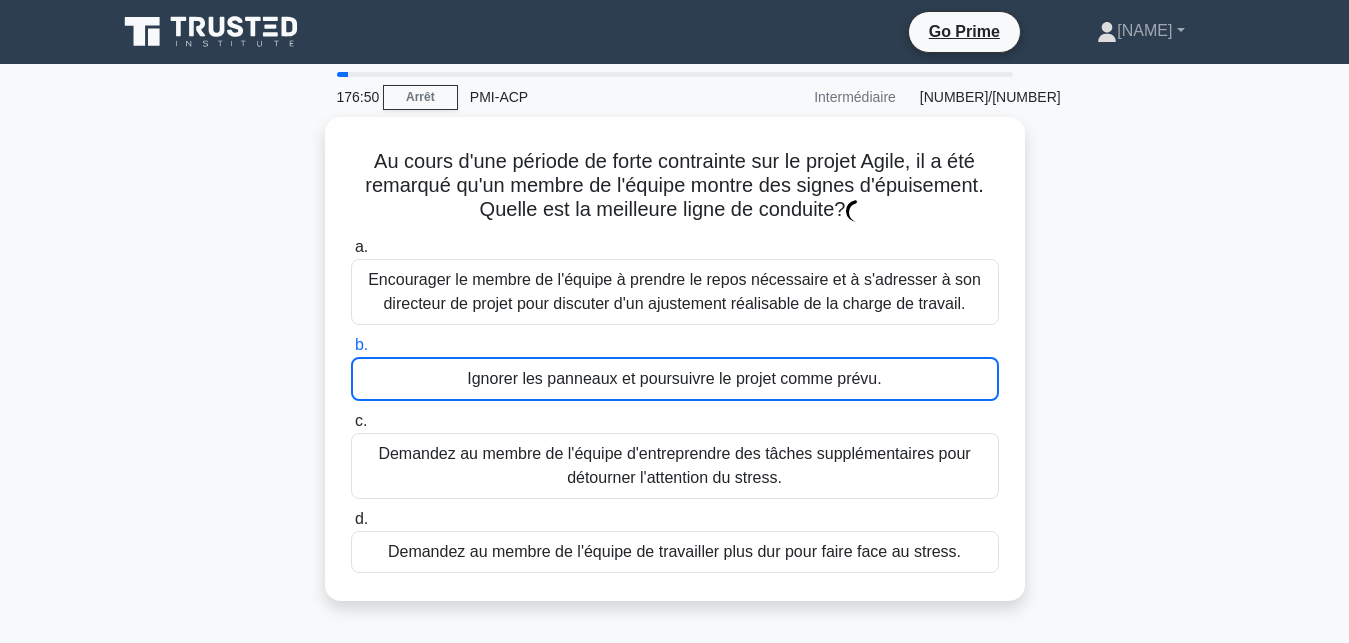 click on "Au cours d'une période de forte contrainte sur le projet Agile, il a été remarqué qu'un membre de l'équipe montre des signes d'épuisement. Quelle est la meilleure ligne de conduite?
.spinner_0XTQ{transform-origin:center;animation:spinner_y6GP .75s linear infinite}@keyframes spinner_y6GP{100%{transform:rotate(360deg)}}
a.
b.
c. d." at bounding box center (675, 371) 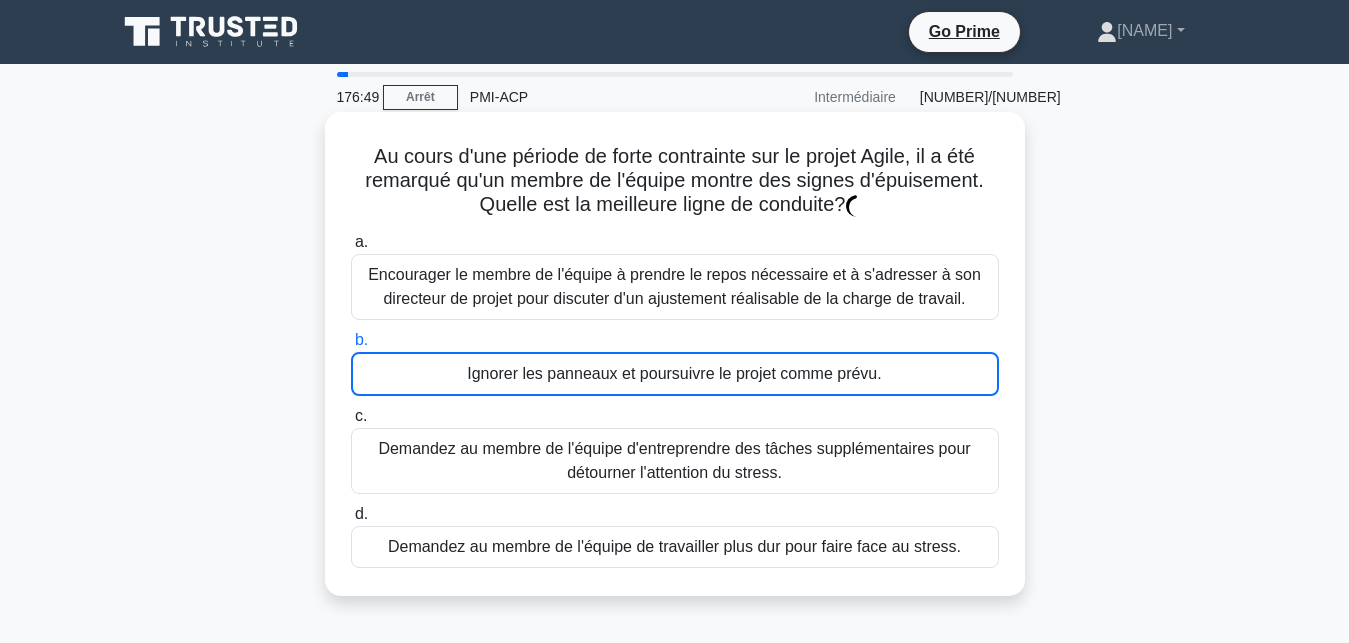 click on "Encourager le membre de l'équipe à prendre le repos nécessaire et à s'adresser à son directeur de projet pour discuter d'un ajustement réalisable de la charge de travail." at bounding box center [675, 287] 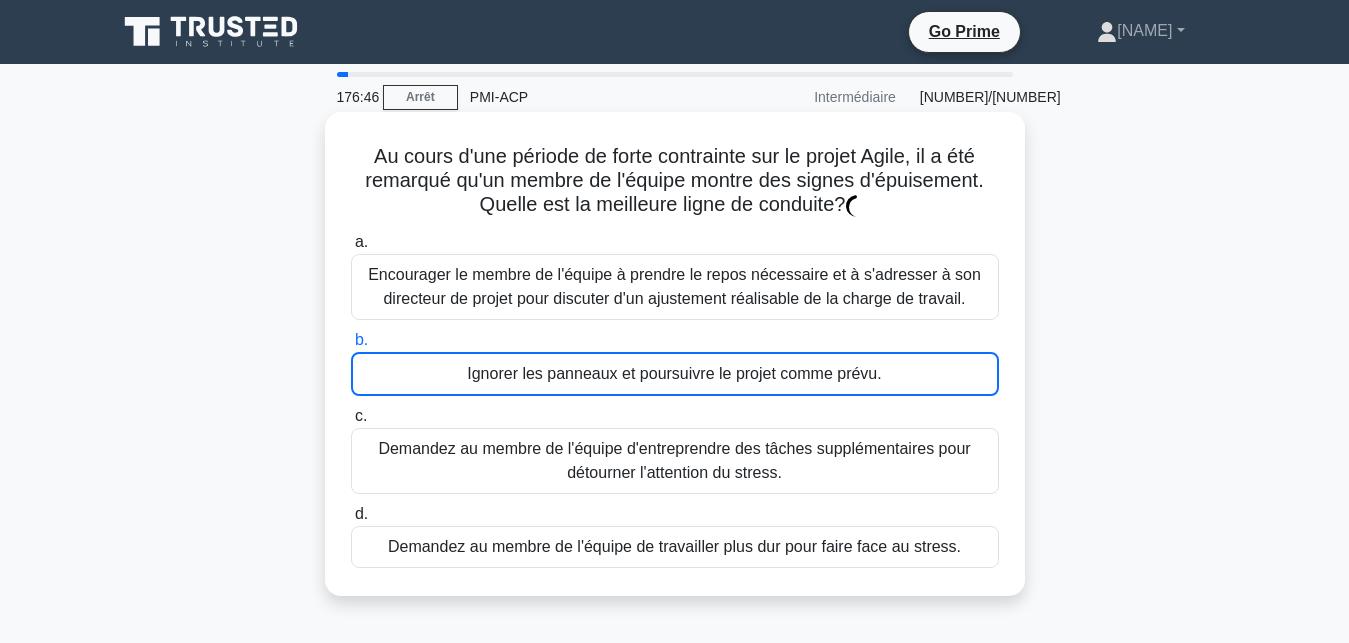 click on "Encourager le membre de l'équipe à prendre le repos nécessaire et à s'adresser à son directeur de projet pour discuter d'un ajustement réalisable de la charge de travail." at bounding box center [675, 287] 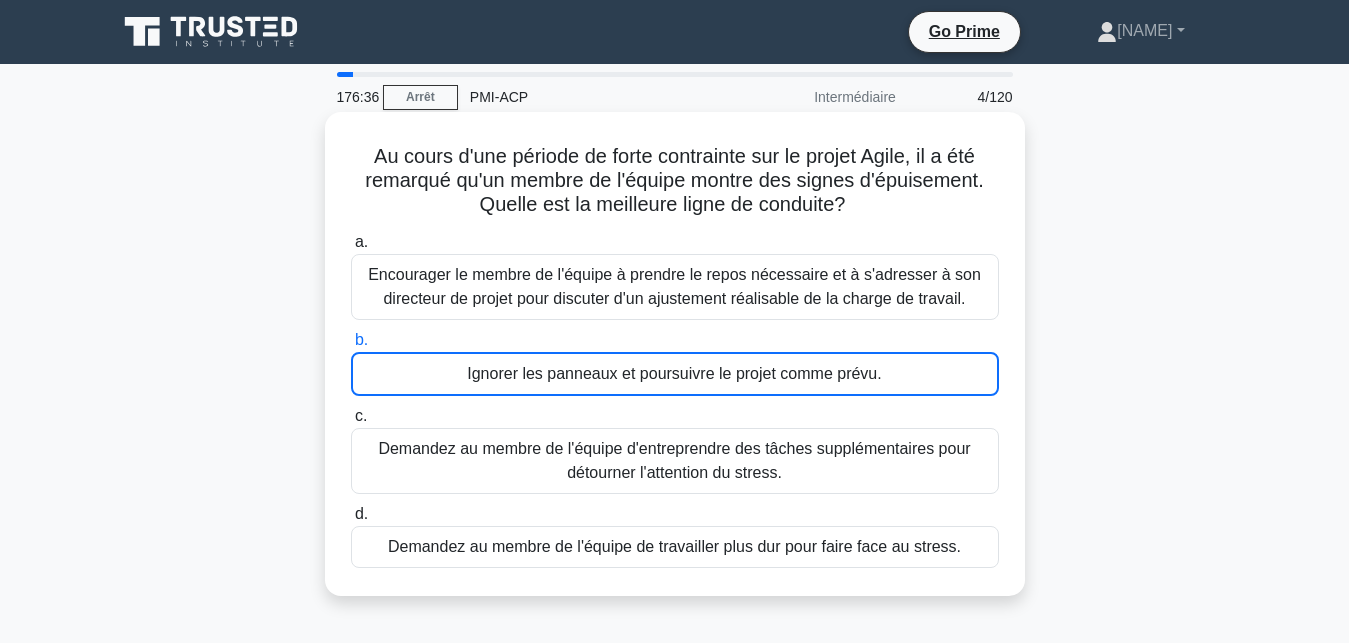 click on "Encourager le membre de l'équipe à prendre le repos nécessaire et à s'adresser à son directeur de projet pour discuter d'un ajustement réalisable de la charge de travail." at bounding box center (675, 287) 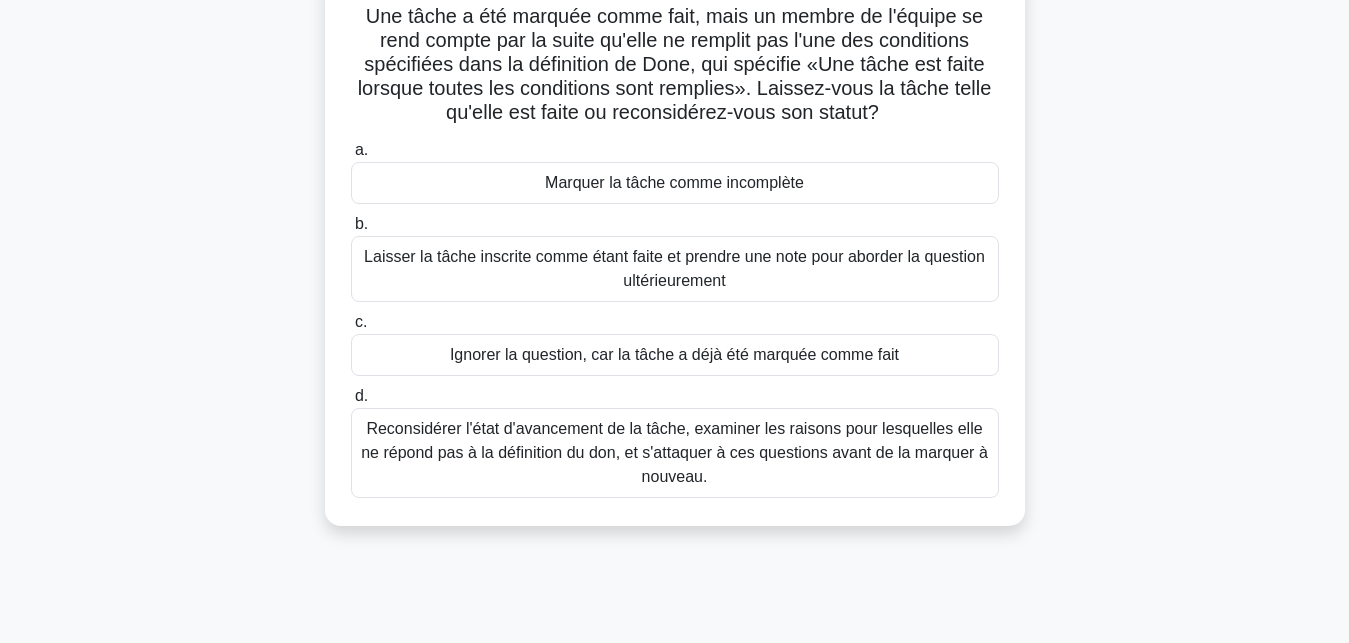 scroll, scrollTop: 150, scrollLeft: 0, axis: vertical 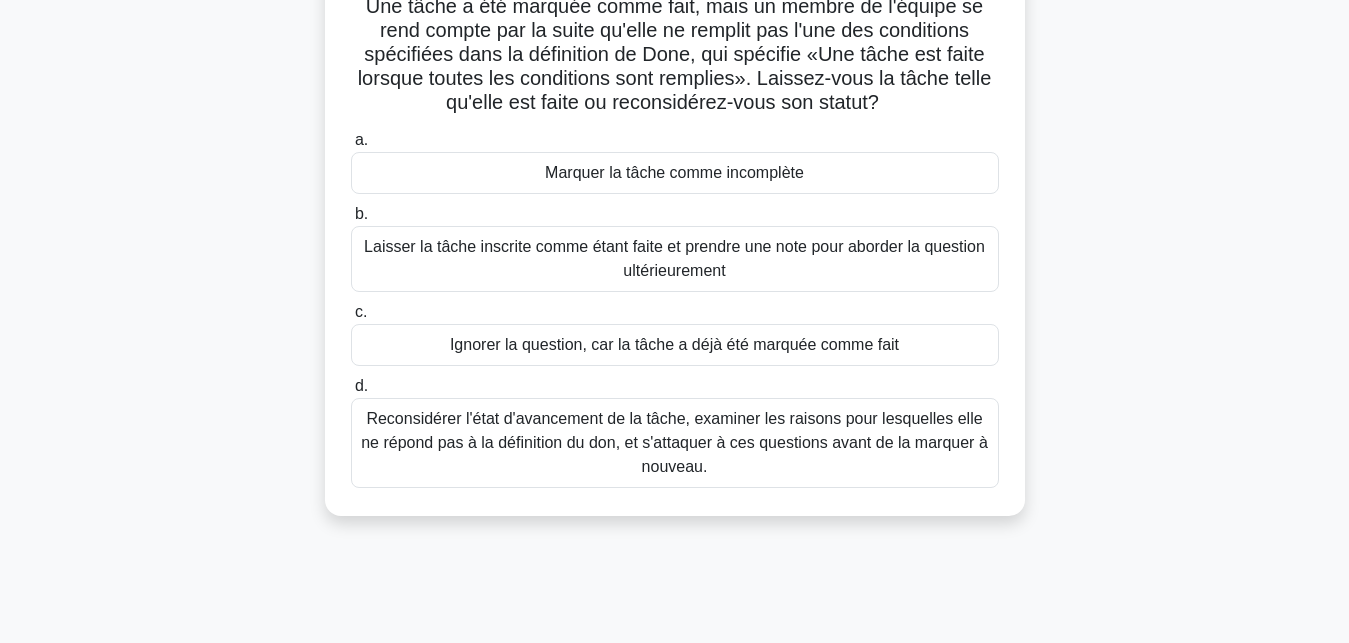 click on "Reconsidérer l'état d'avancement de la tâche, examiner les raisons pour lesquelles elle ne répond pas à la définition du don, et s'attaquer à ces questions avant de la marquer à nouveau." at bounding box center (675, 443) 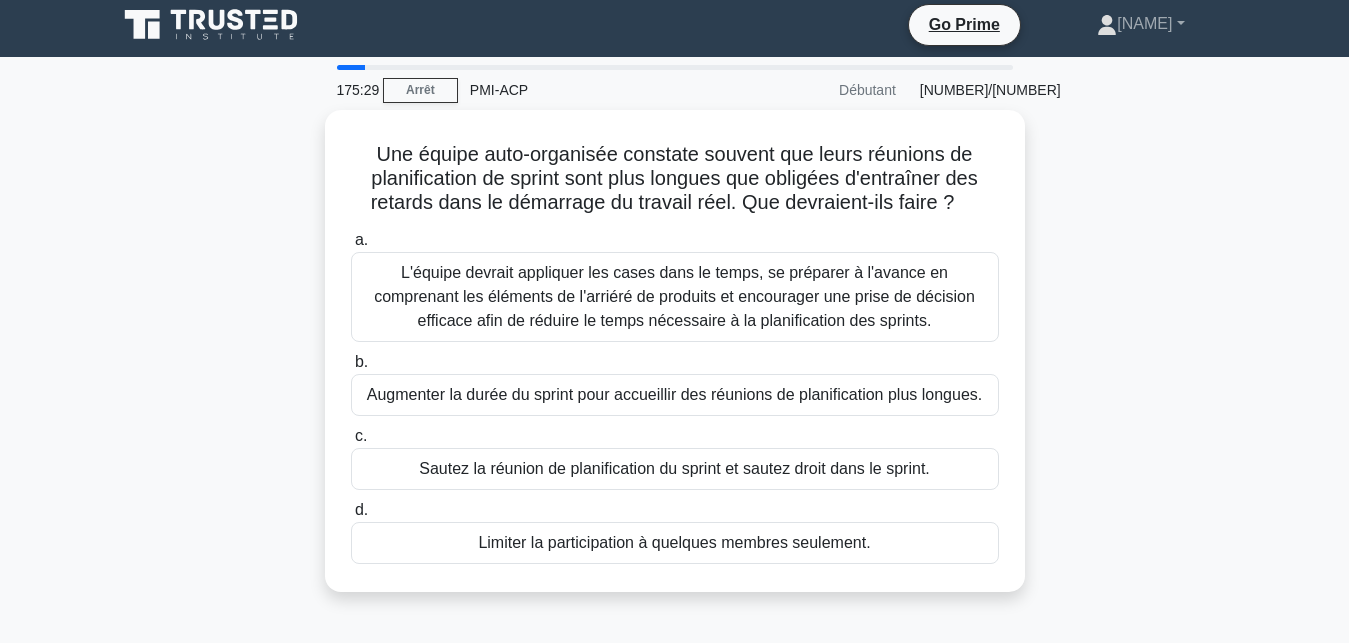 scroll, scrollTop: 0, scrollLeft: 0, axis: both 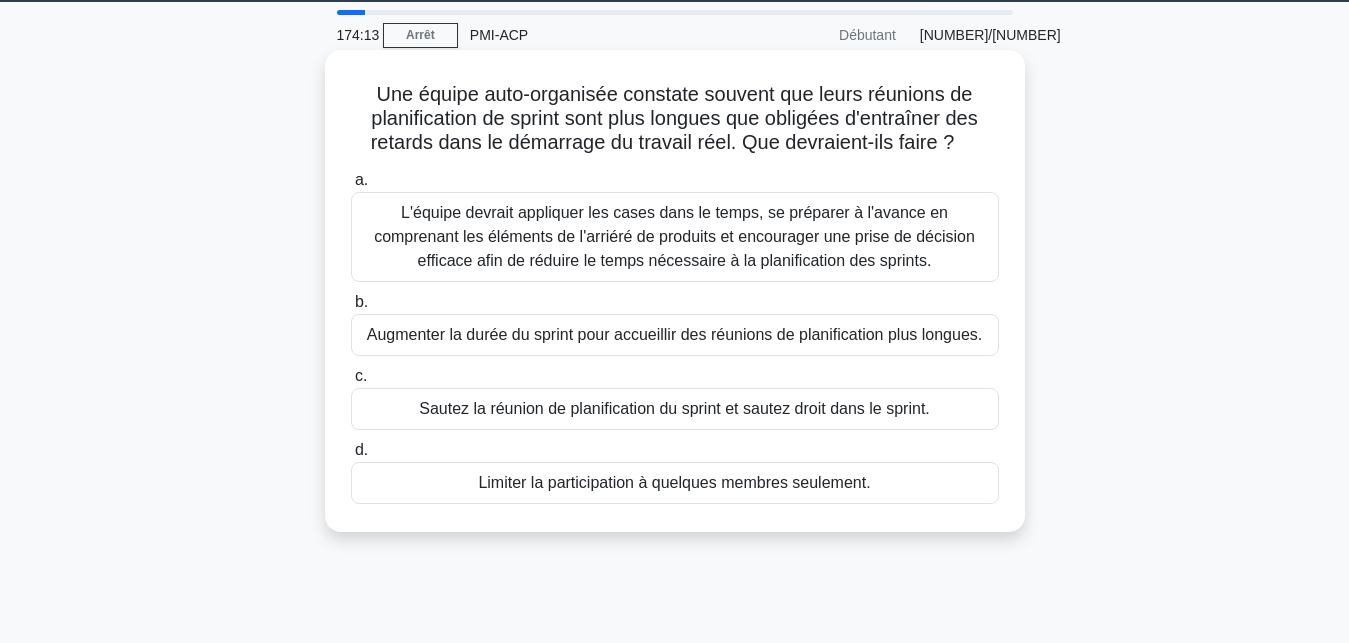 click on "L'équipe devrait appliquer les cases dans le temps, se préparer à l'avance en comprenant les éléments de l'arriéré de produits et encourager une prise de décision efficace afin de réduire le temps nécessaire à la planification des sprints." at bounding box center (675, 237) 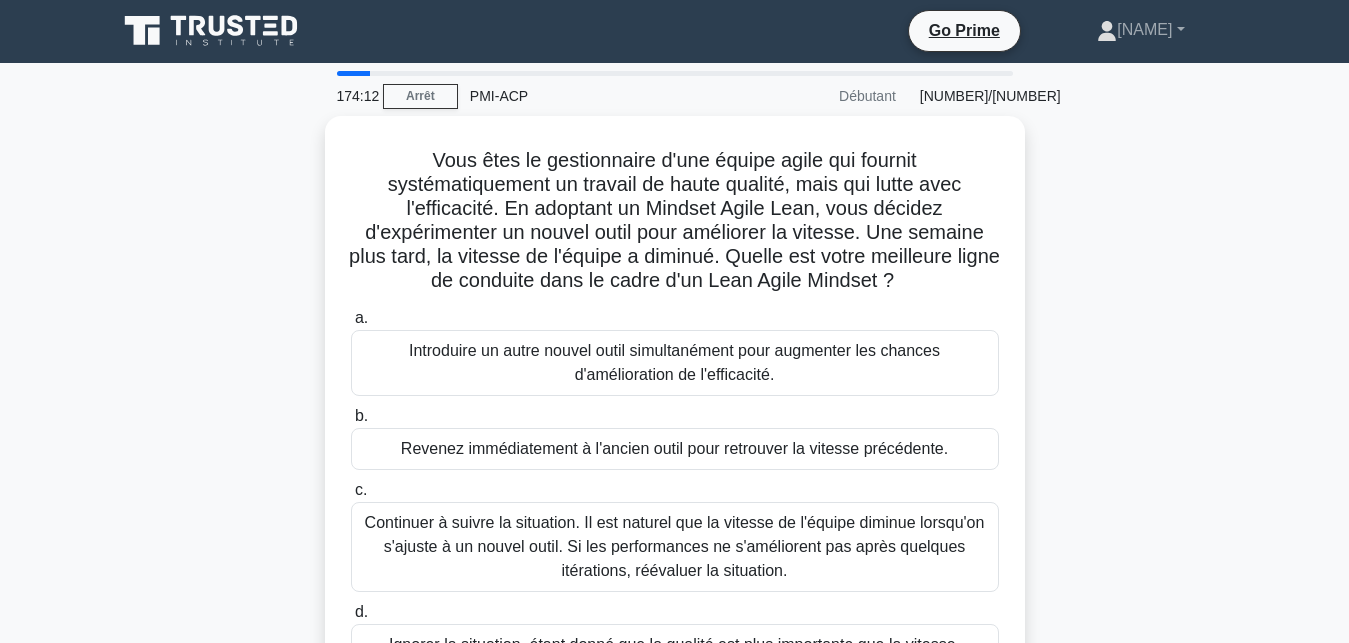 scroll, scrollTop: 0, scrollLeft: 0, axis: both 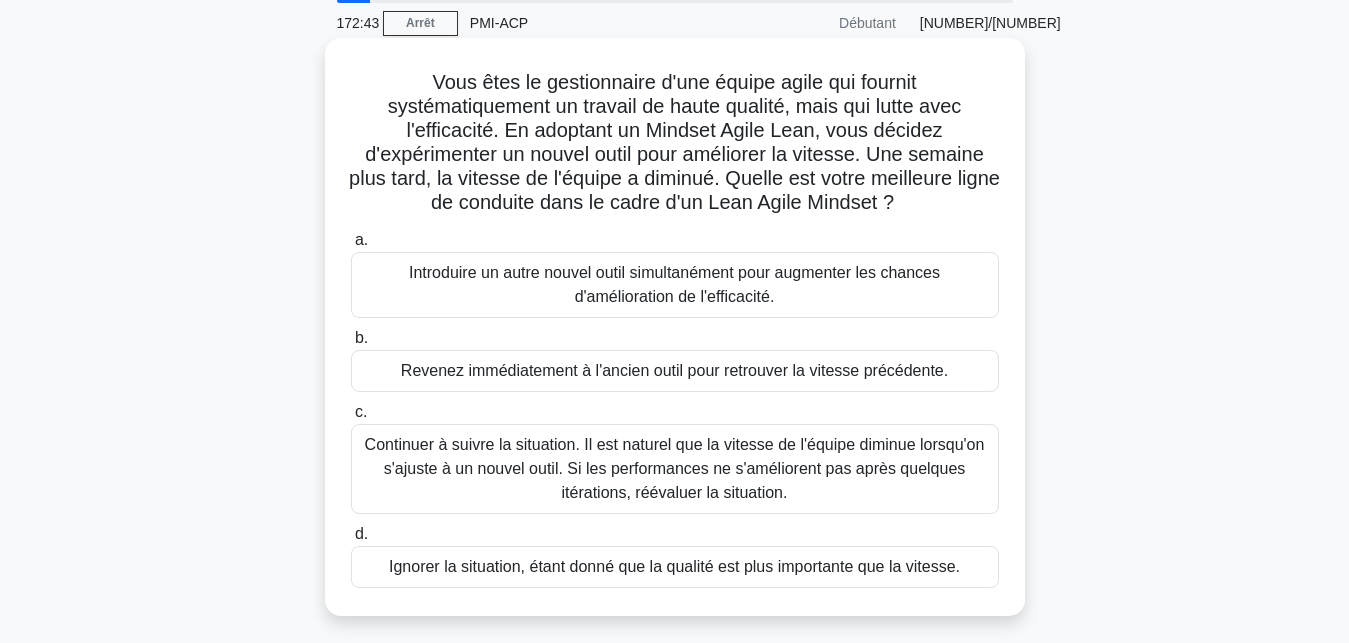 click on "Continuer à suivre la situation. Il est naturel que la vitesse de l'équipe diminue lorsqu'on s'ajuste à un nouvel outil. Si les performances ne s'améliorent pas après quelques itérations, réévaluer la situation." at bounding box center (675, 469) 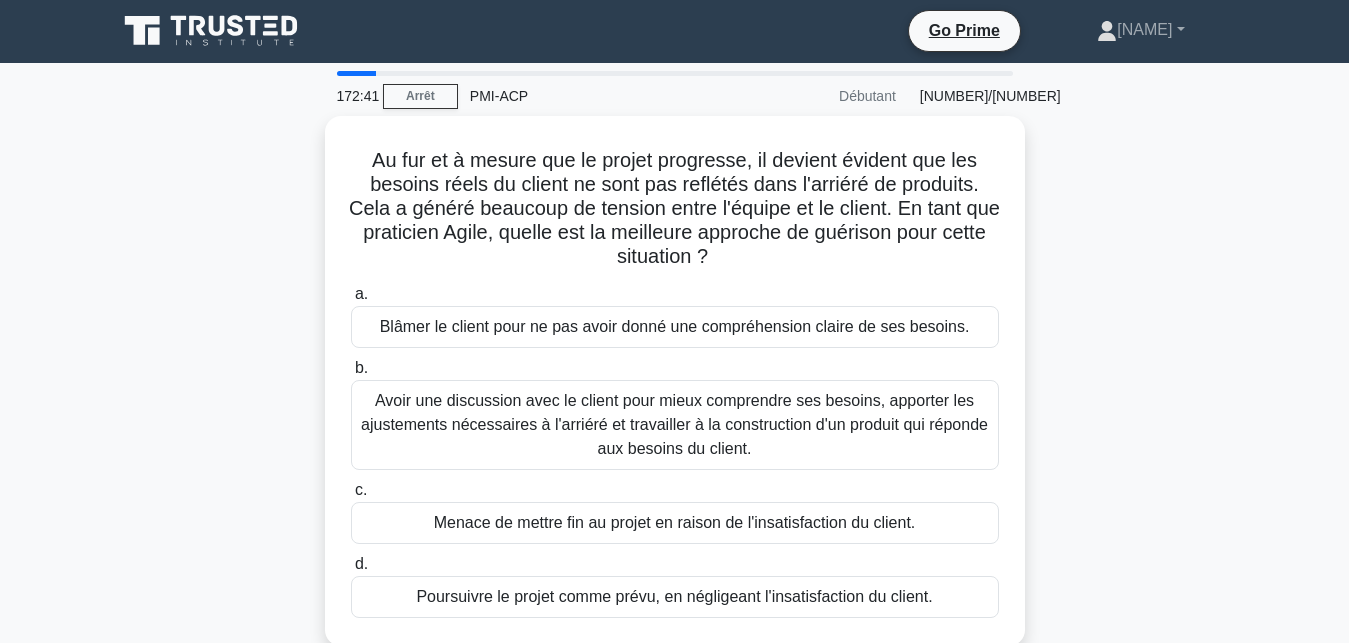 scroll, scrollTop: 0, scrollLeft: 0, axis: both 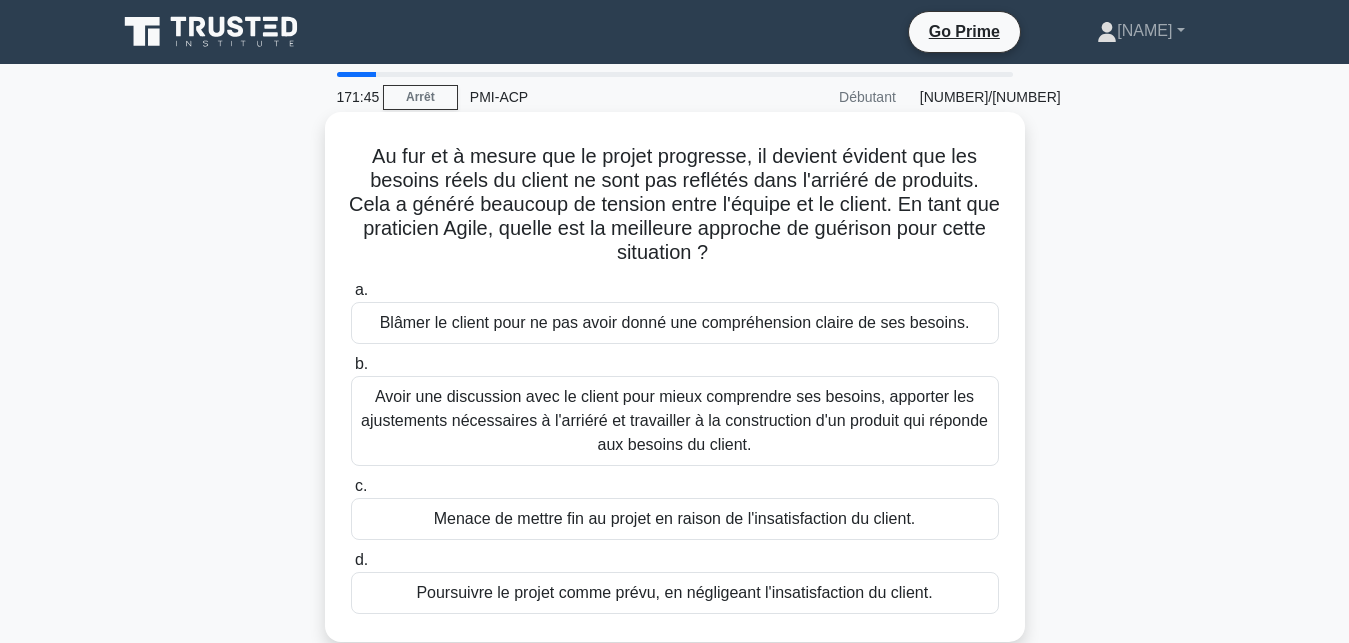 click on "Avoir une discussion avec le client pour mieux comprendre ses besoins, apporter les ajustements nécessaires à l'arriéré et travailler à la construction d'un produit qui réponde aux besoins du client." at bounding box center (675, 421) 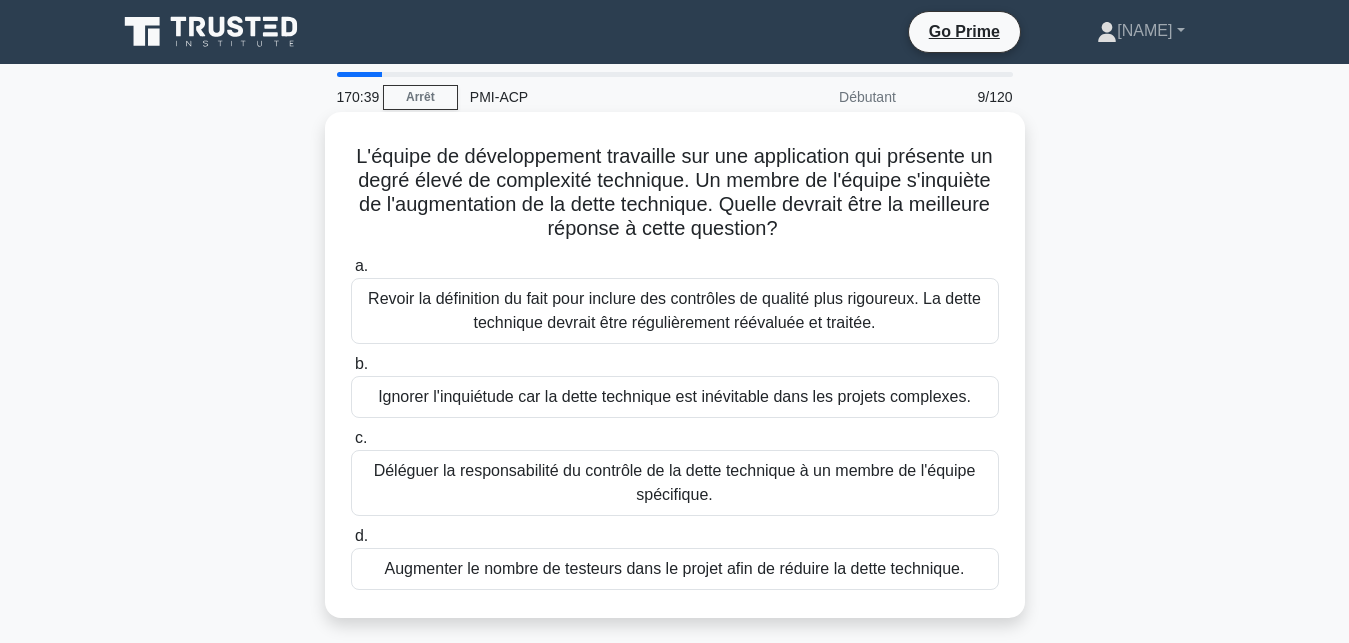 click on "Revoir la définition du fait pour inclure des contrôles de qualité plus rigoureux. La dette technique devrait être régulièrement réévaluée et traitée." at bounding box center (675, 311) 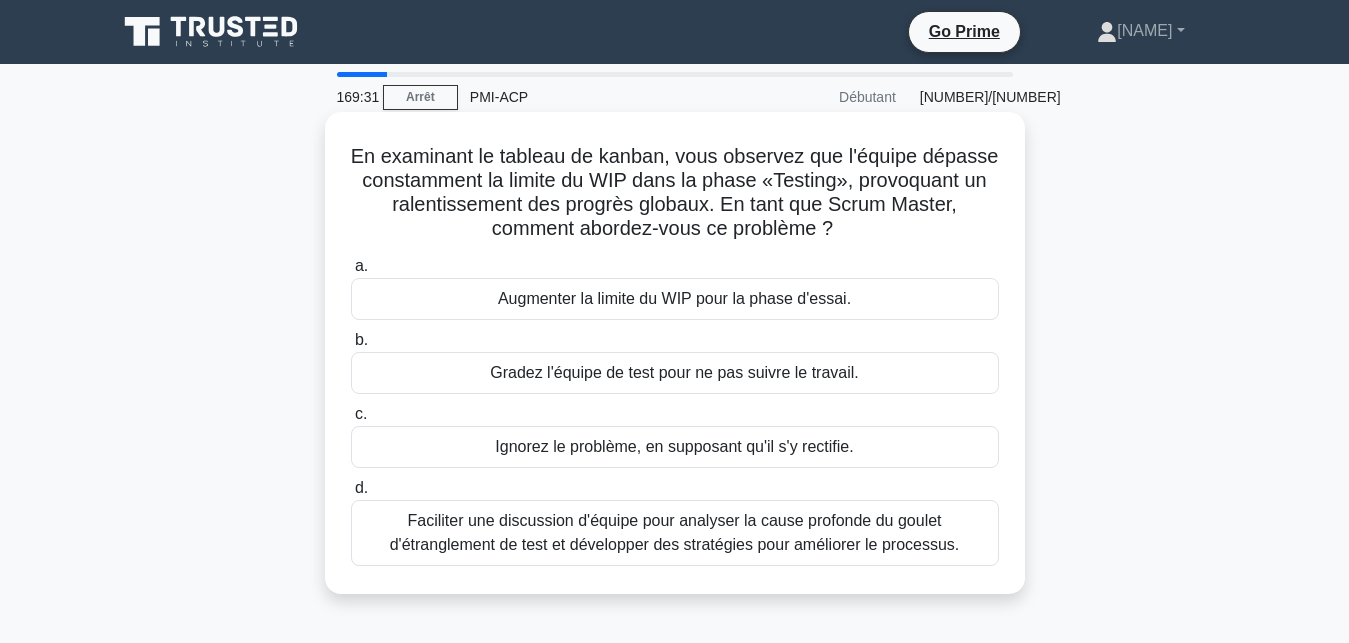 click on "Faciliter une discussion d'équipe pour analyser la cause profonde du goulet d'étranglement de test et développer des stratégies pour améliorer le processus." at bounding box center (675, 533) 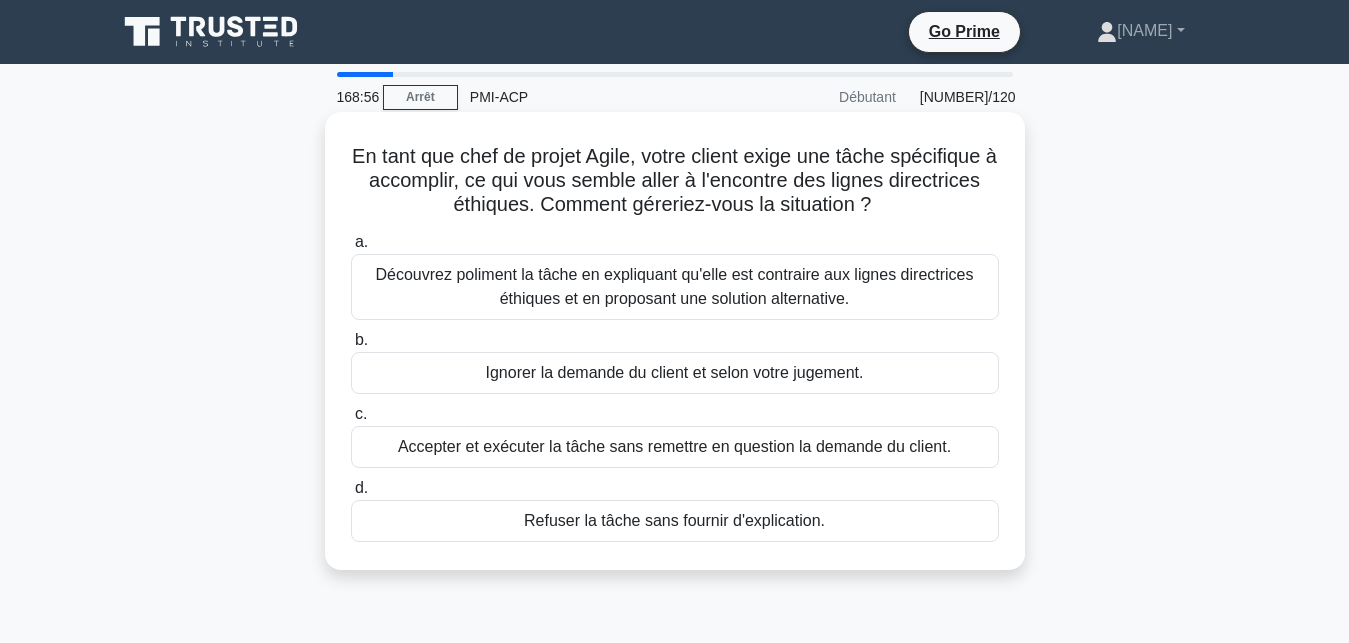 click on "Découvrez poliment la tâche en expliquant qu'elle est contraire aux lignes directrices éthiques et en proposant une solution alternative." at bounding box center [675, 287] 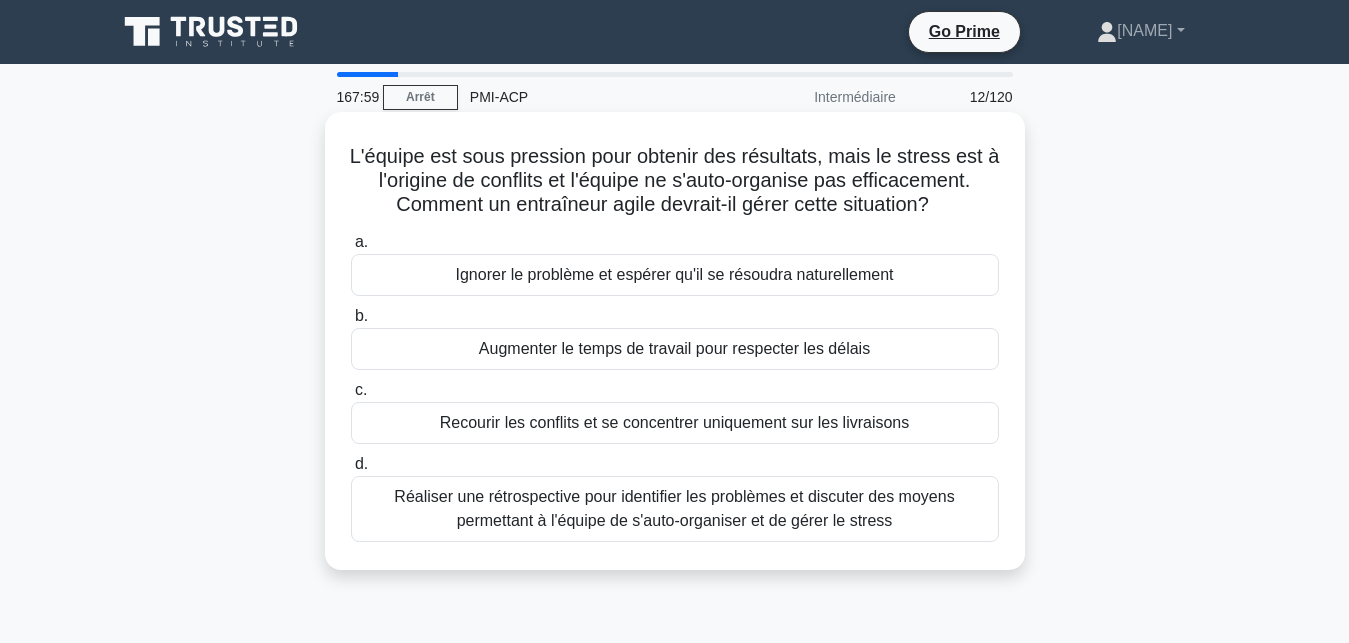 click on "Réaliser une rétrospective pour identifier les problèmes et discuter des moyens permettant à l'équipe de s'auto-organiser et de gérer le stress" at bounding box center (675, 509) 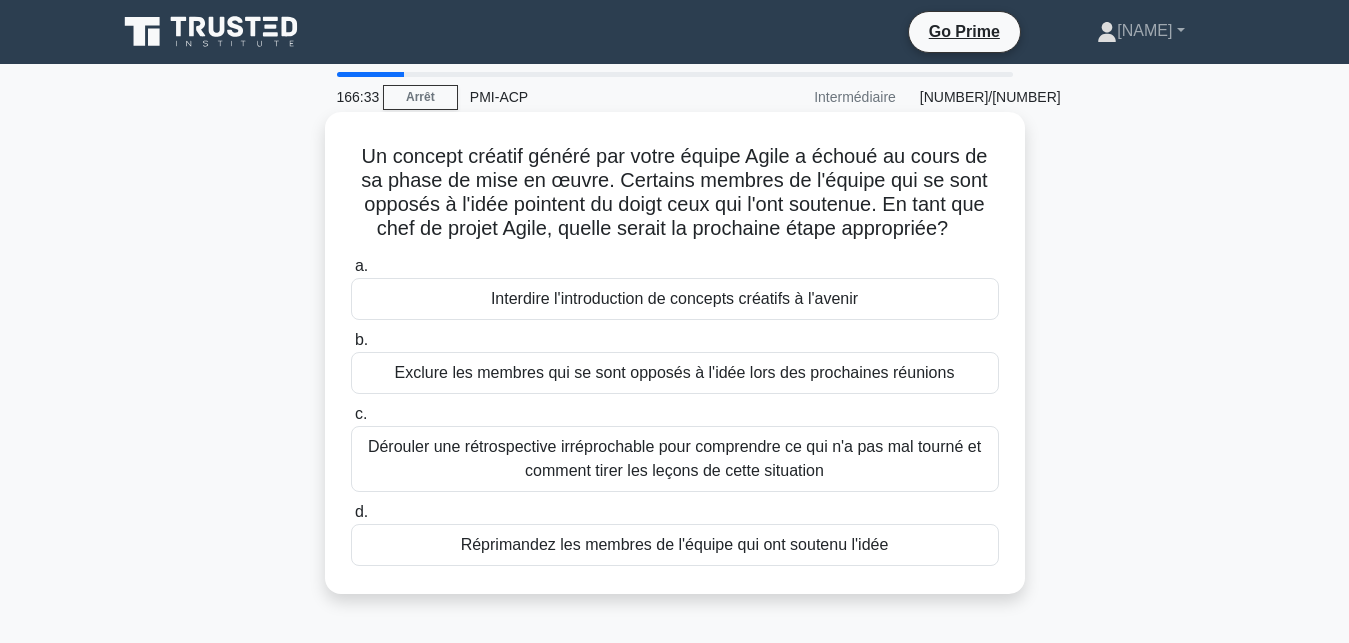 click on "Dérouler une rétrospective irréprochable pour comprendre ce qui n'a pas mal tourné et comment tirer les leçons de cette situation" at bounding box center [675, 459] 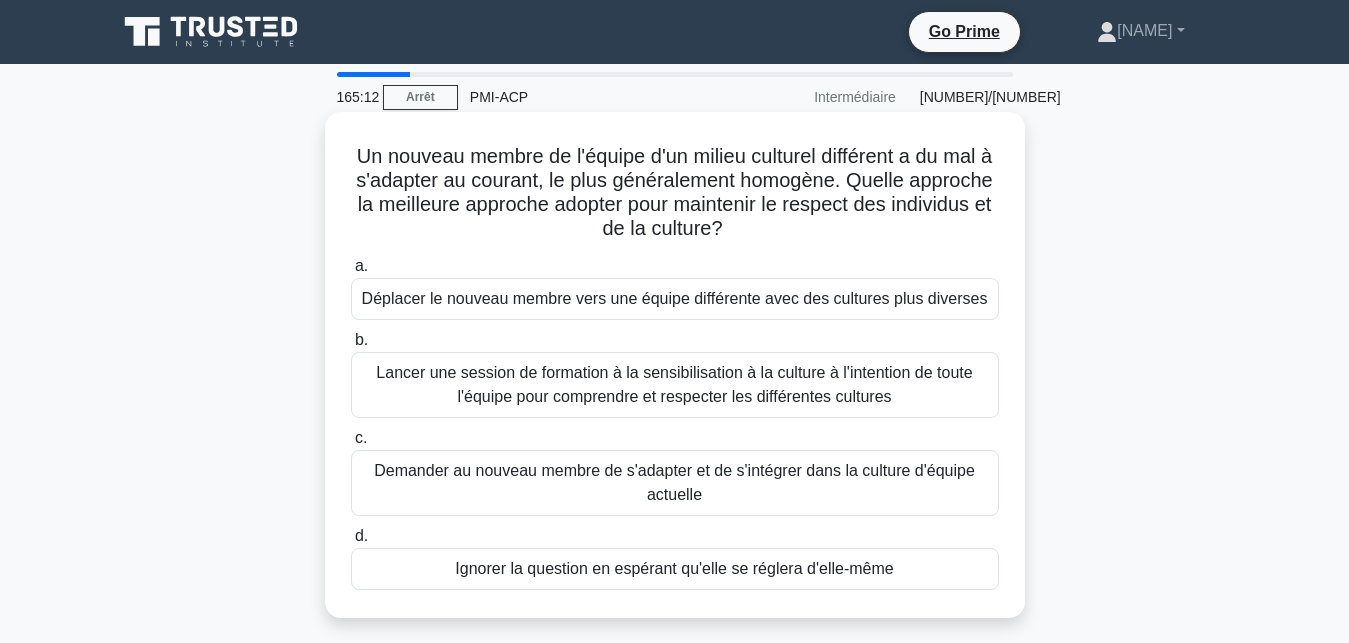 click on "Demander au nouveau membre de s'adapter et de s'intégrer dans la culture d'équipe actuelle" at bounding box center [675, 483] 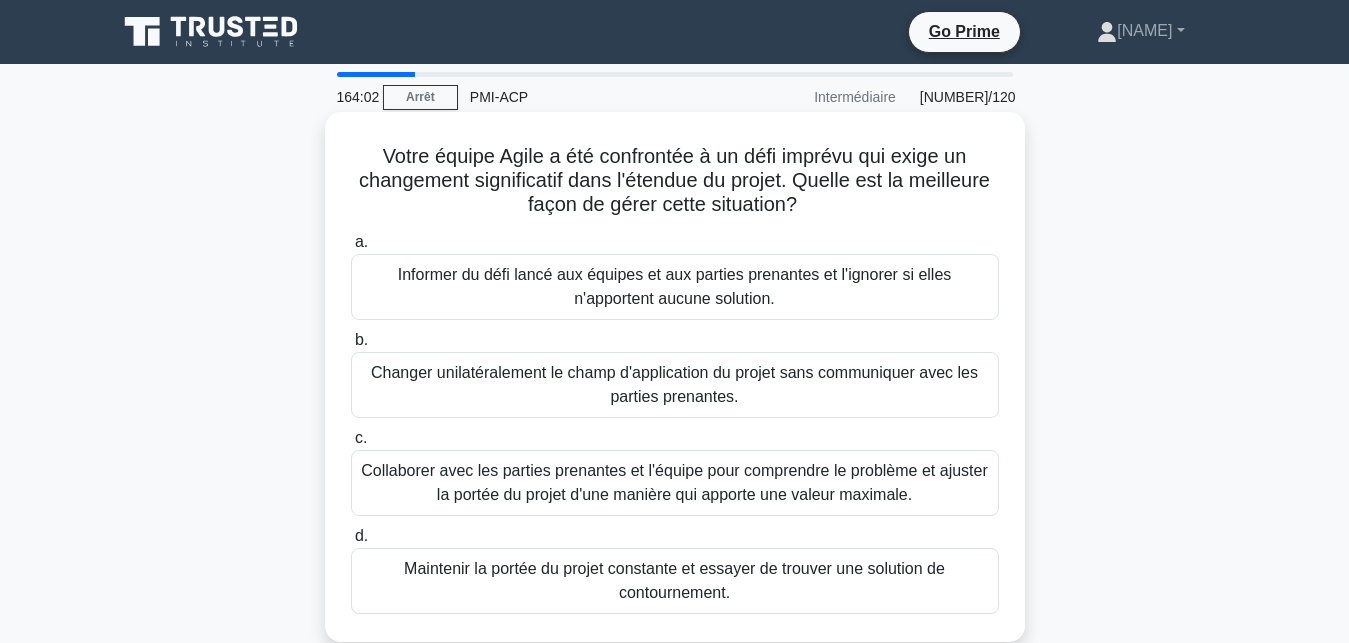 click on "Collaborer avec les parties prenantes et l'équipe pour comprendre le problème et ajuster la portée du projet d'une manière qui apporte une valeur maximale." at bounding box center (675, 483) 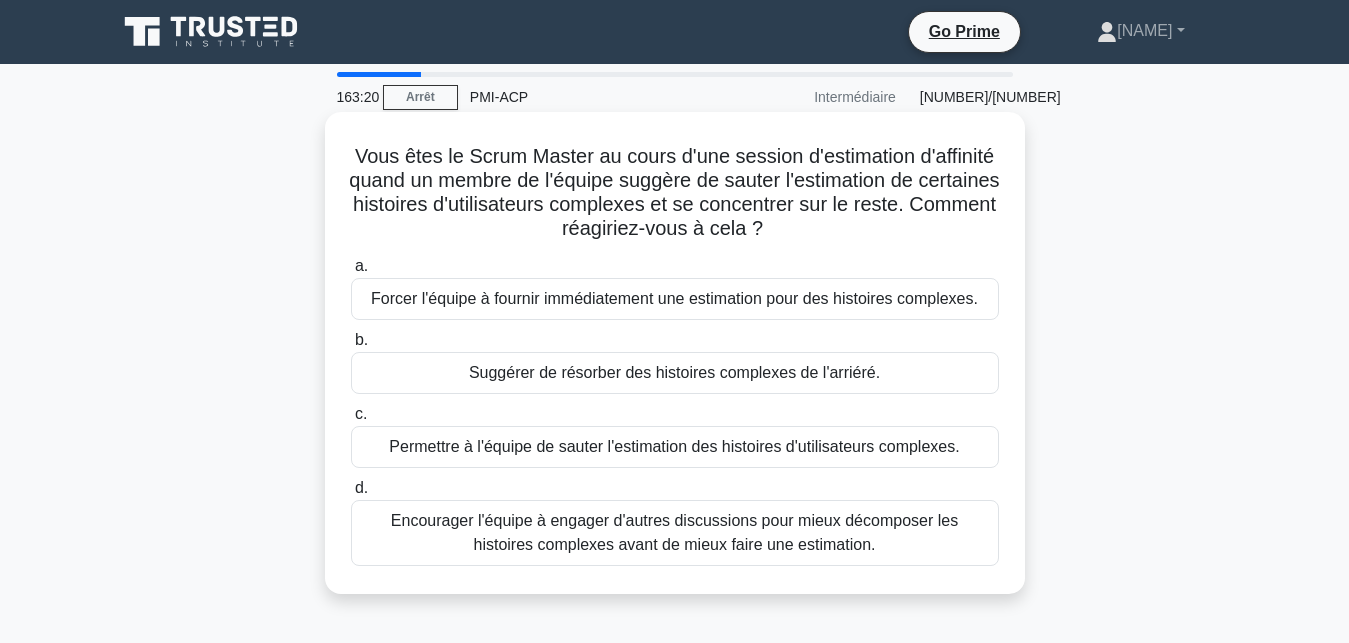 click on "Encourager l'équipe à engager d'autres discussions pour mieux décomposer les histoires complexes avant de mieux faire une estimation." at bounding box center (675, 533) 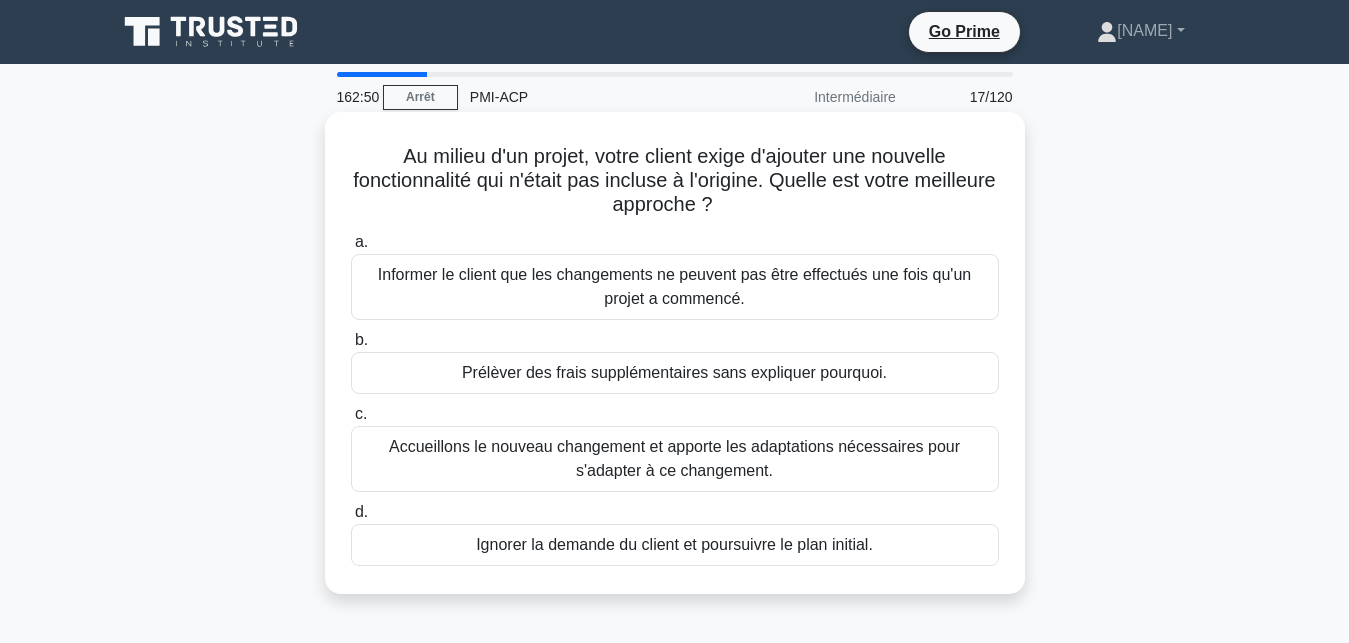 click on "Accueillons le nouveau changement et apporte les adaptations nécessaires pour s'adapter à ce changement." at bounding box center [675, 459] 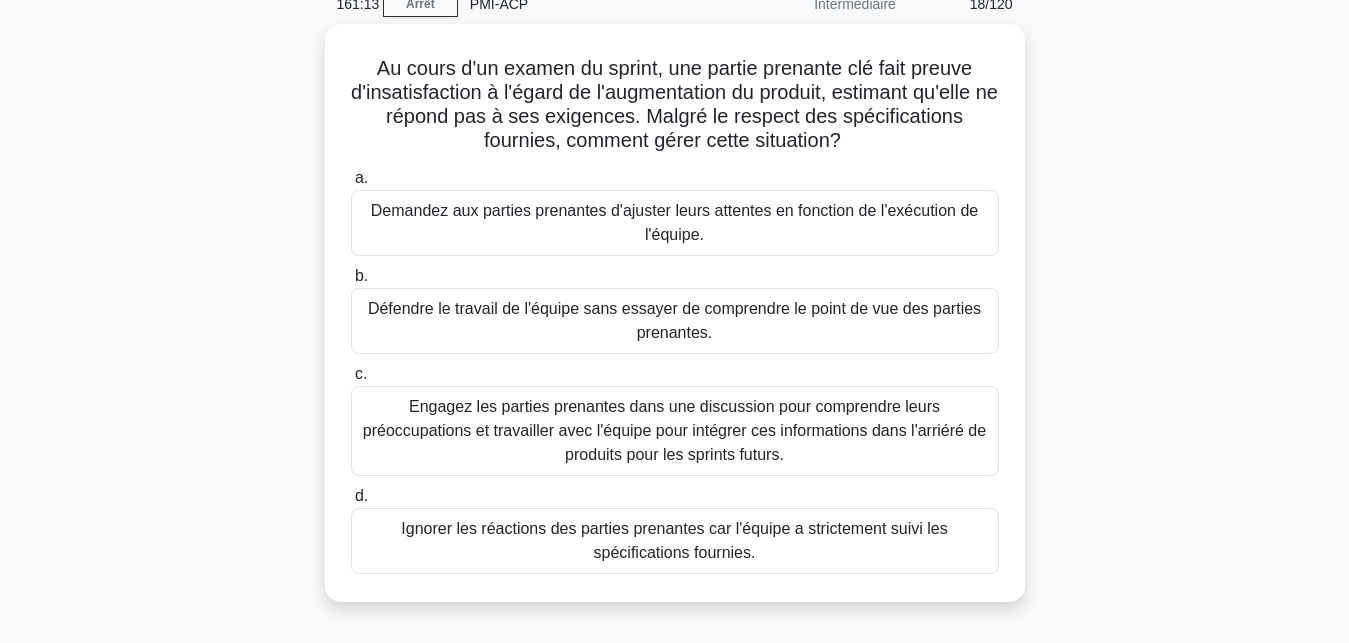 scroll, scrollTop: 96, scrollLeft: 0, axis: vertical 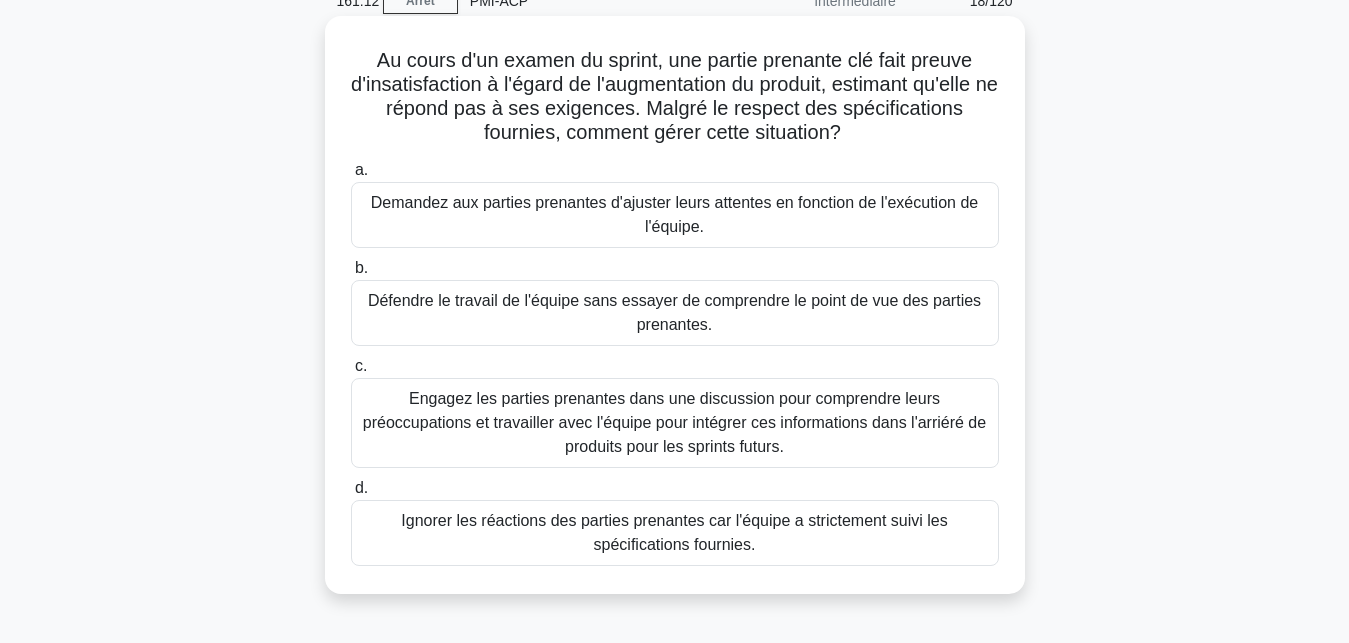 click on "Engagez les parties prenantes dans une discussion pour comprendre leurs préoccupations et travailler avec l'équipe pour intégrer ces informations dans l'arriéré de produits pour les sprints futurs." at bounding box center (675, 423) 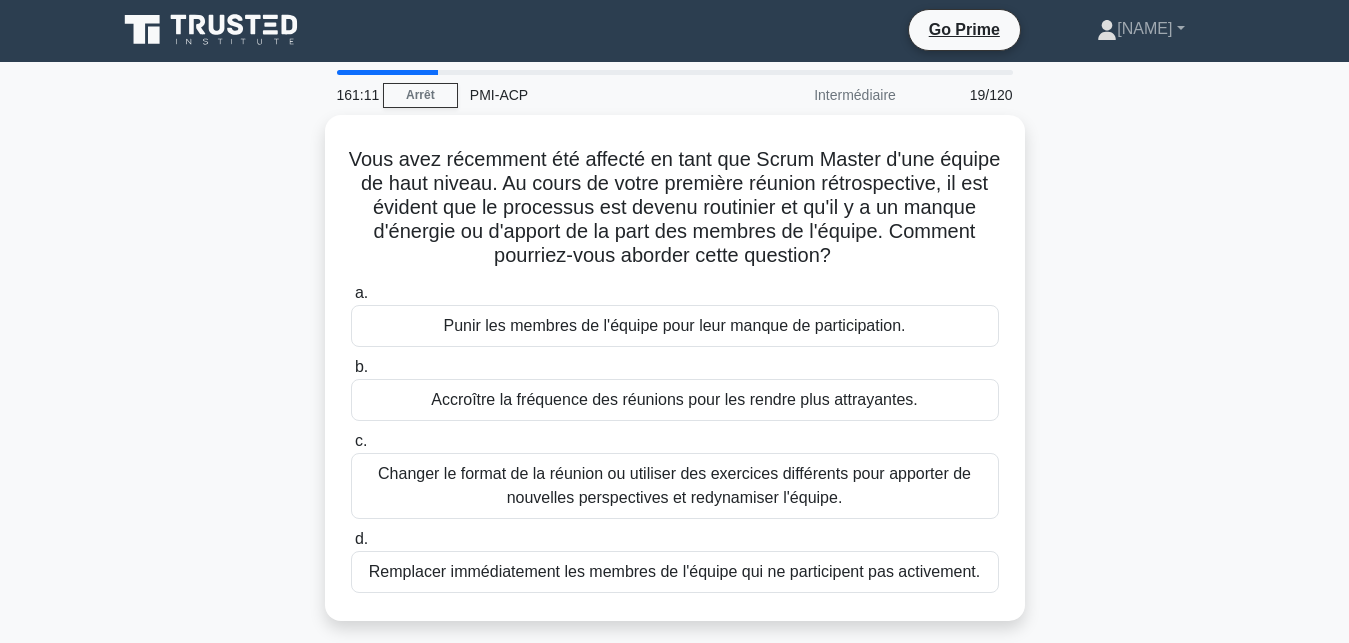 scroll, scrollTop: 0, scrollLeft: 0, axis: both 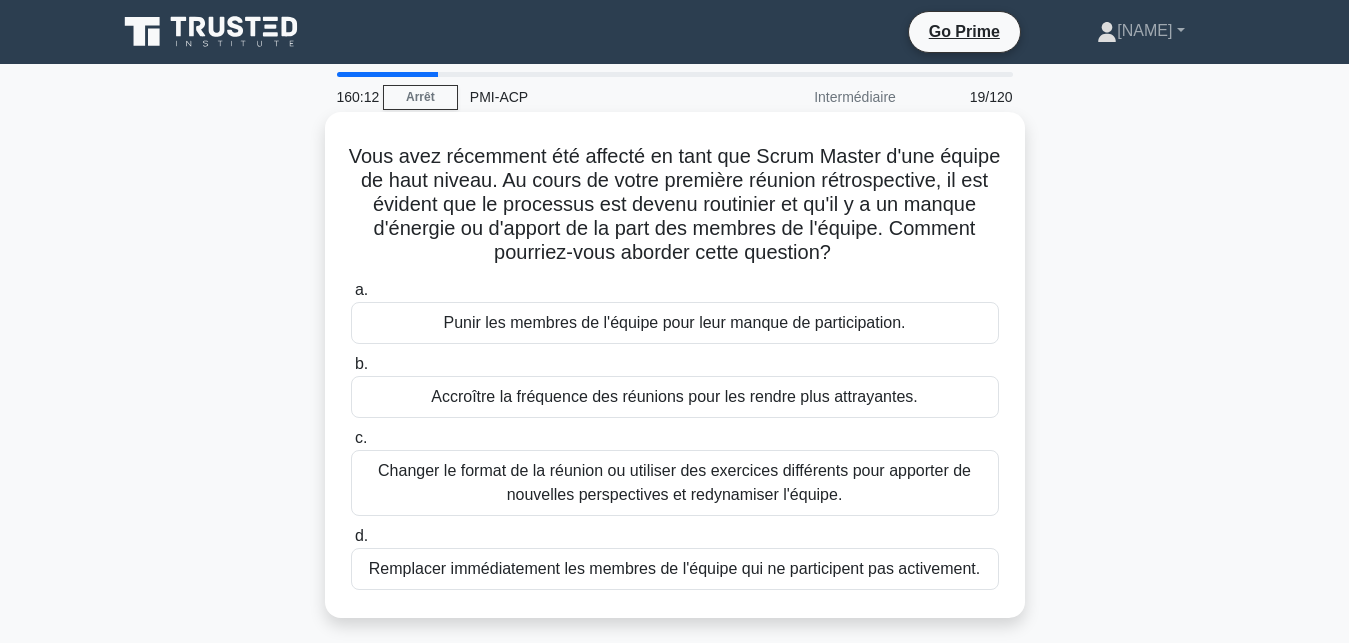 click on "Changer le format de la réunion ou utiliser des exercices différents pour apporter de nouvelles perspectives et redynamiser l'équipe." at bounding box center (675, 483) 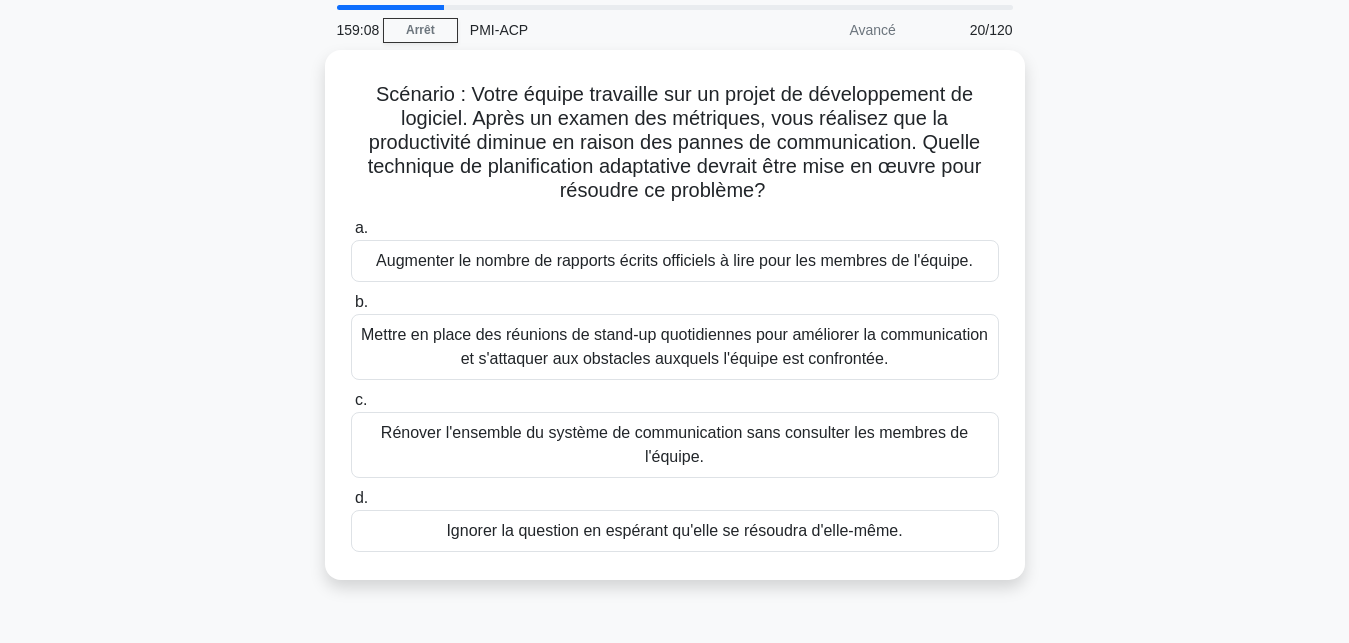 scroll, scrollTop: 69, scrollLeft: 0, axis: vertical 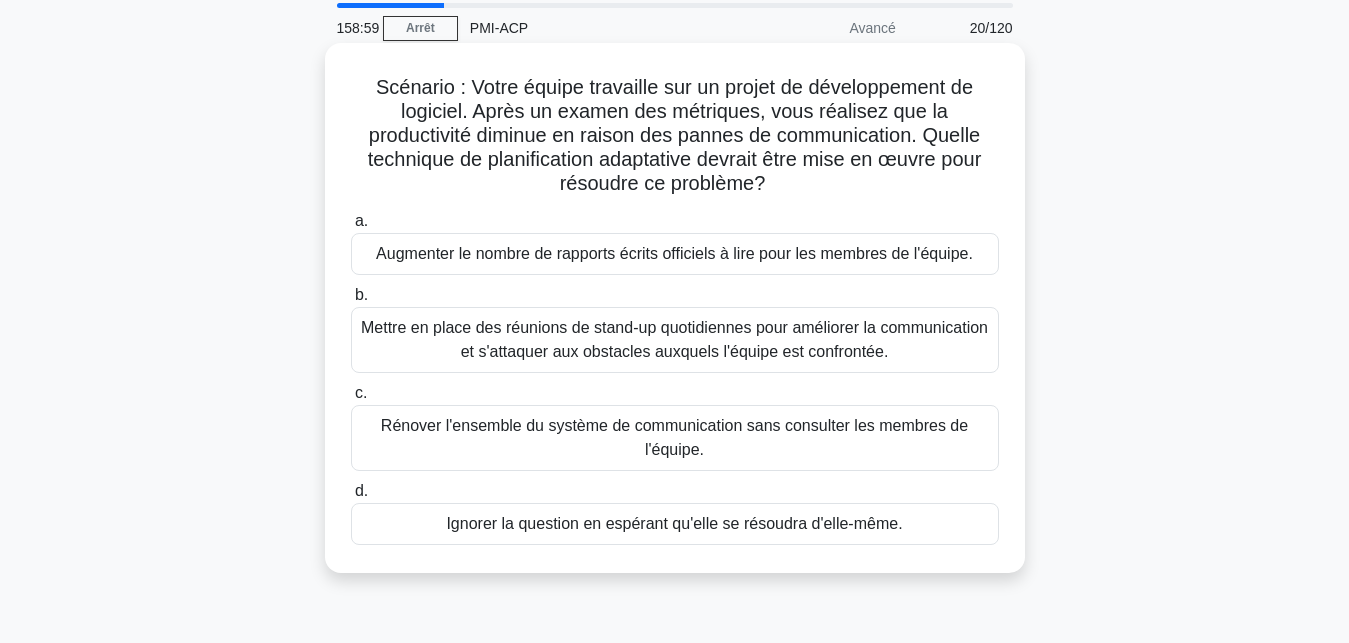 click on "Mettre en place des réunions de stand-up quotidiennes pour améliorer la communication et s'attaquer aux obstacles auxquels l'équipe est confrontée." at bounding box center (675, 340) 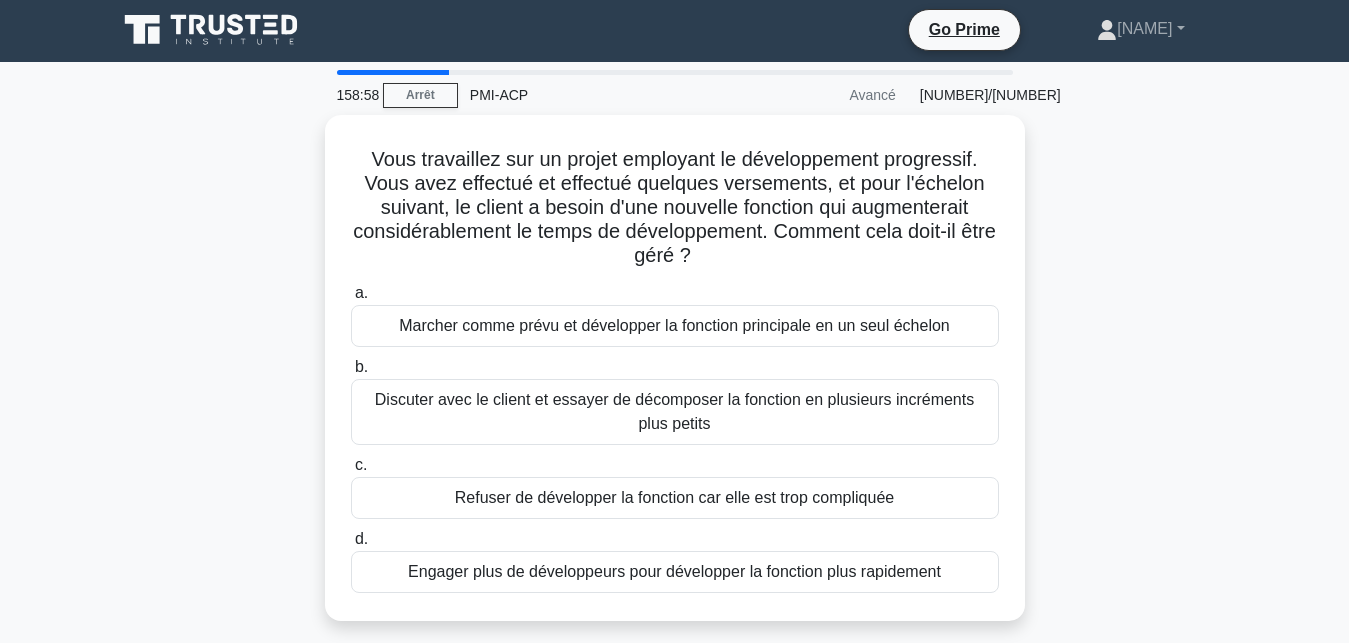 scroll, scrollTop: 0, scrollLeft: 0, axis: both 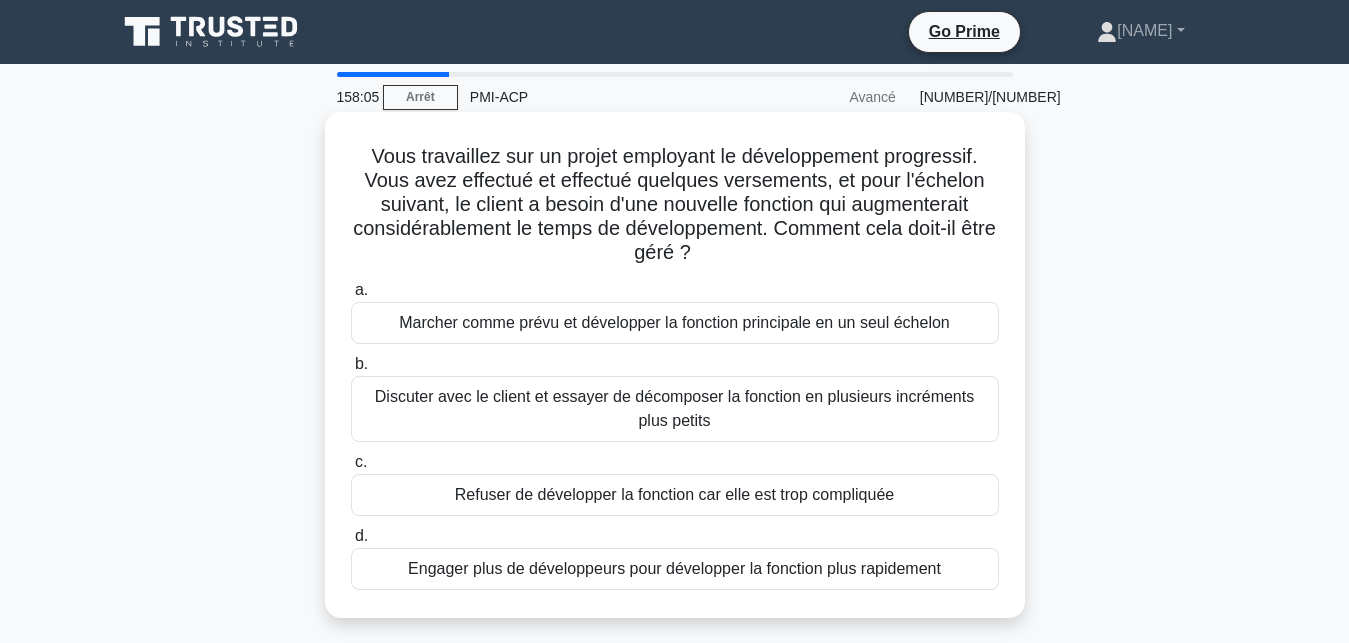 click on "Discuter avec le client et essayer de décomposer la fonction en plusieurs incréments plus petits" at bounding box center (675, 409) 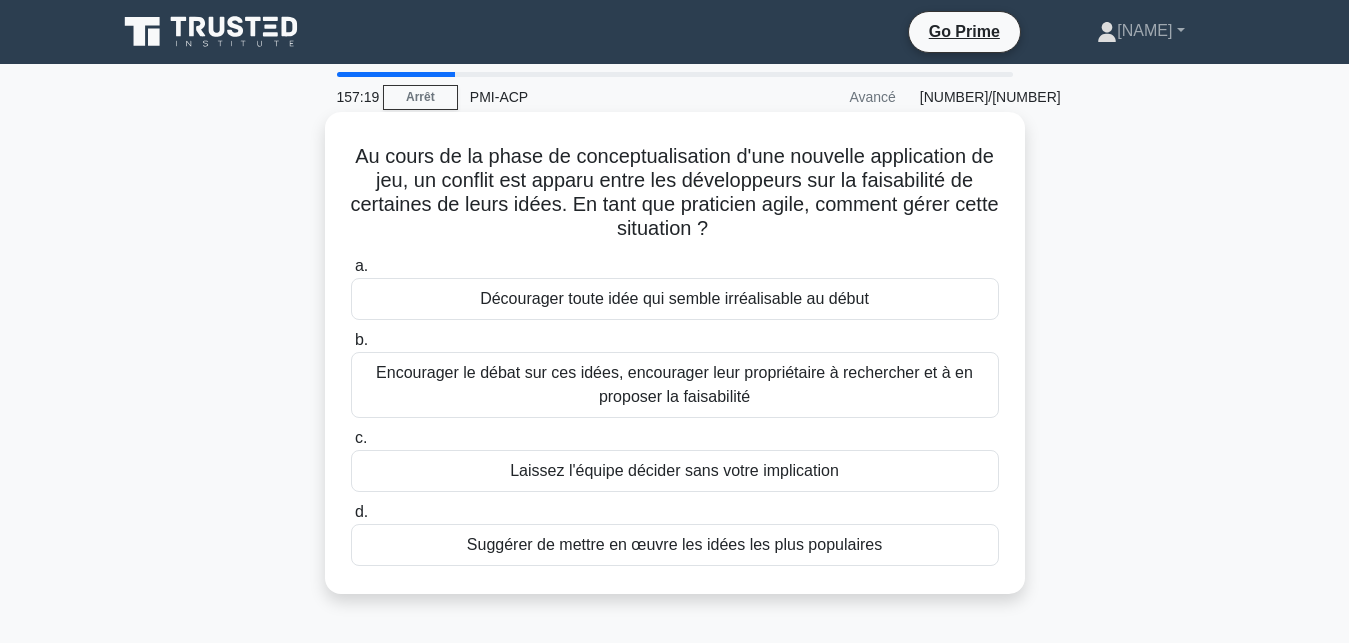 click on "Encourager le débat sur ces idées, encourager leur propriétaire à rechercher et à en proposer la faisabilité" at bounding box center (675, 385) 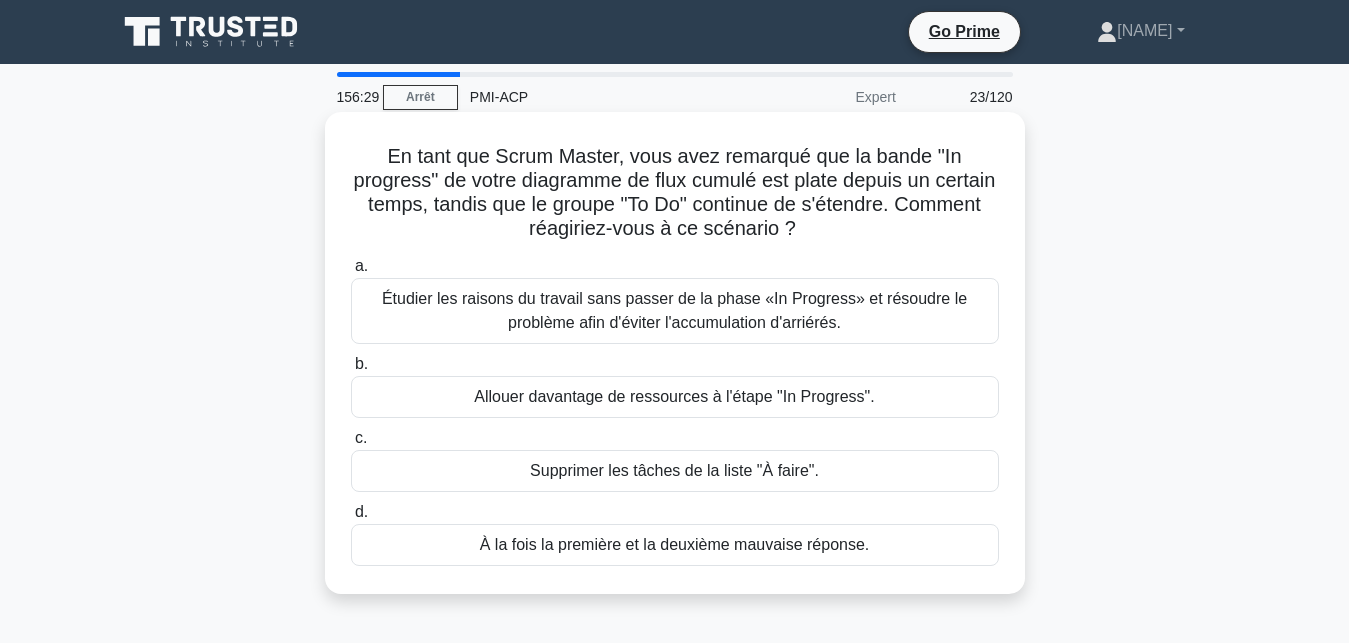 click on "Étudier les raisons du travail sans passer de la phase «In Progress» et résoudre le problème afin d'éviter l'accumulation d'arriérés." at bounding box center (675, 311) 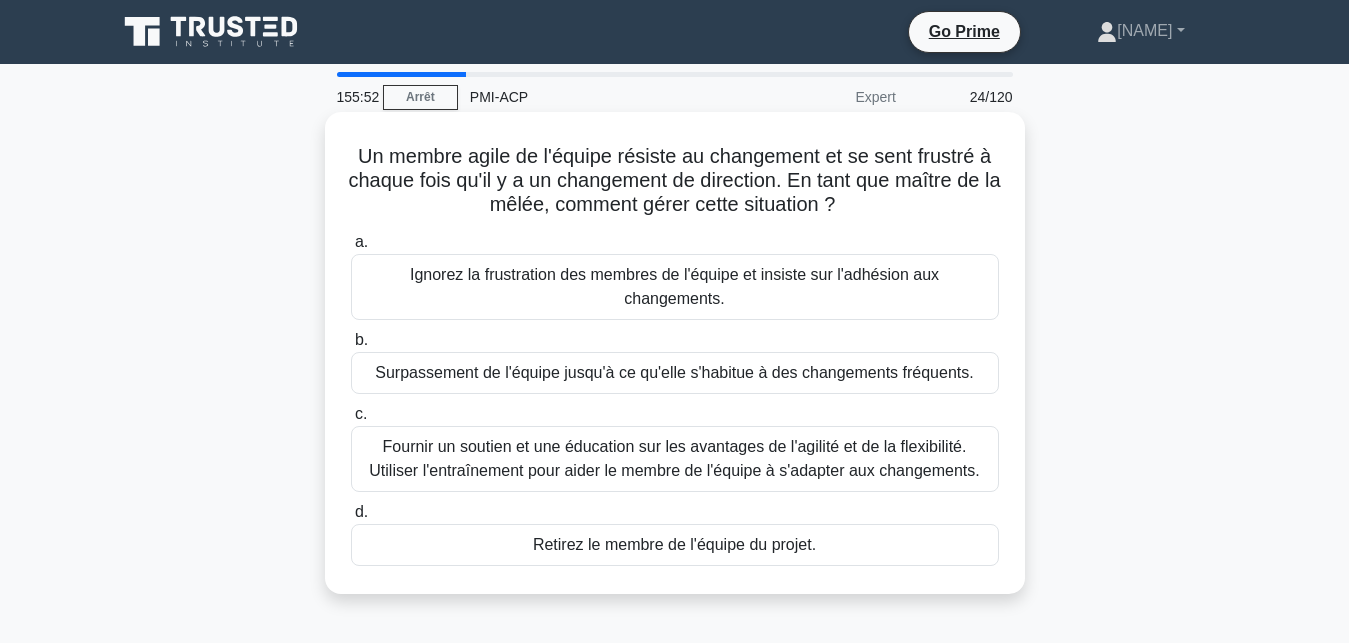click on "Fournir un soutien et une éducation sur les avantages de l'agilité et de la flexibilité. Utiliser l'entraînement pour aider le membre de l'équipe à s'adapter aux changements." at bounding box center [675, 459] 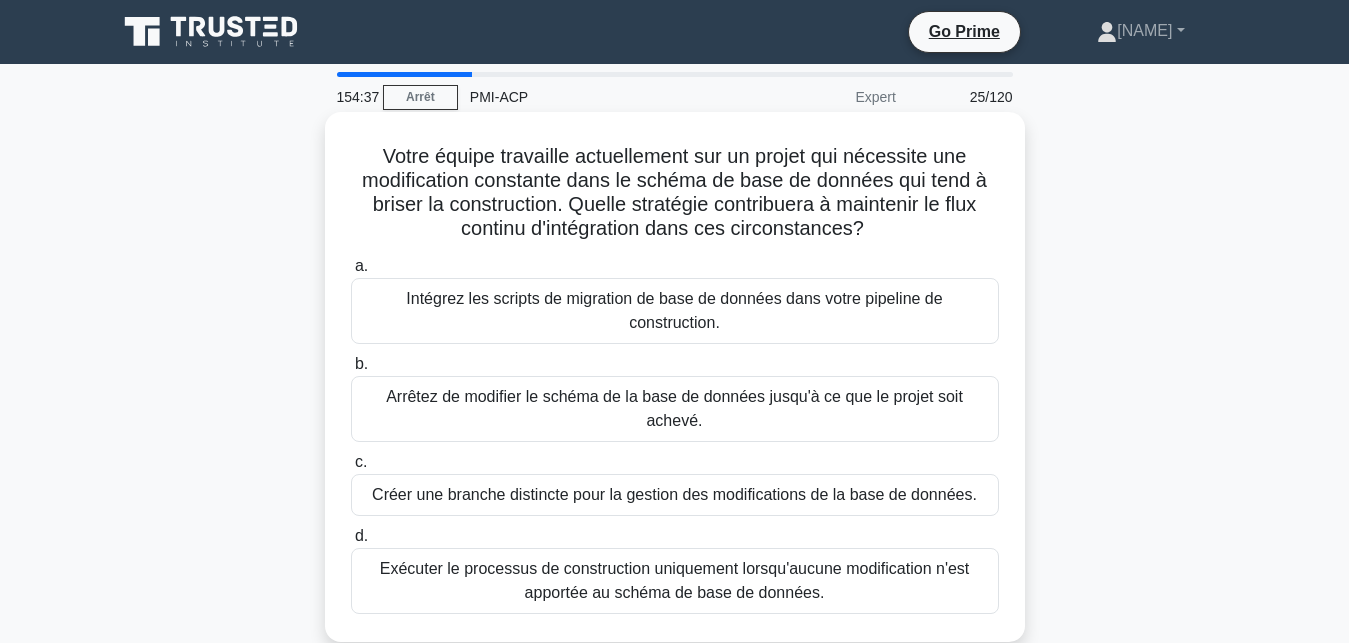 click on "Intégrez les scripts de migration de base de données dans votre pipeline de construction." at bounding box center [675, 311] 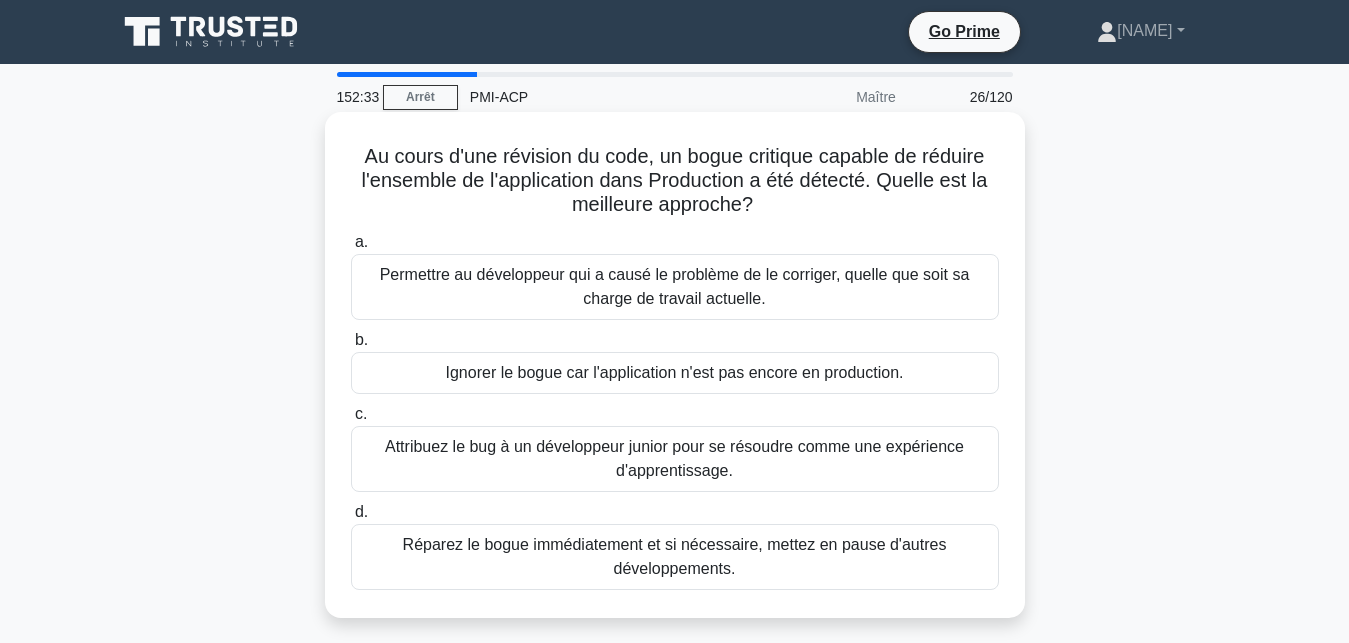 click on "Réparez le bogue immédiatement et si nécessaire, mettez en pause d'autres développements." at bounding box center (675, 557) 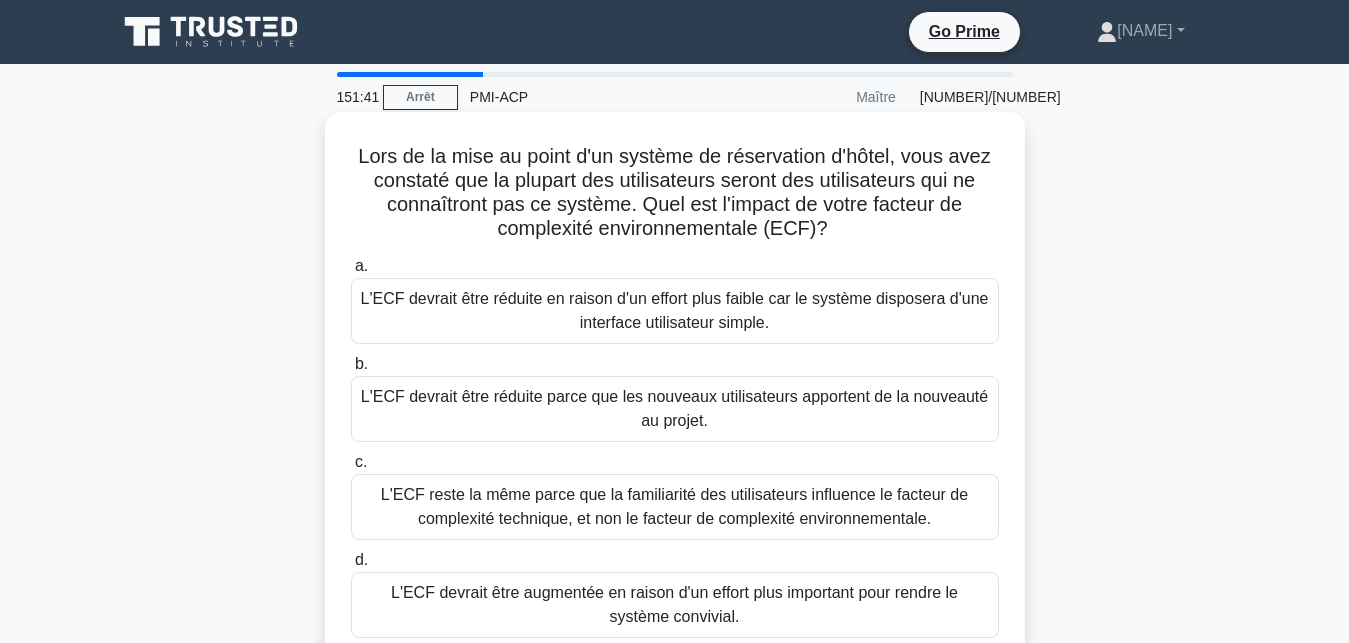 click on "L'ECF devrait être réduite en raison d'un effort plus faible car le système disposera d'une interface utilisateur simple." at bounding box center (675, 311) 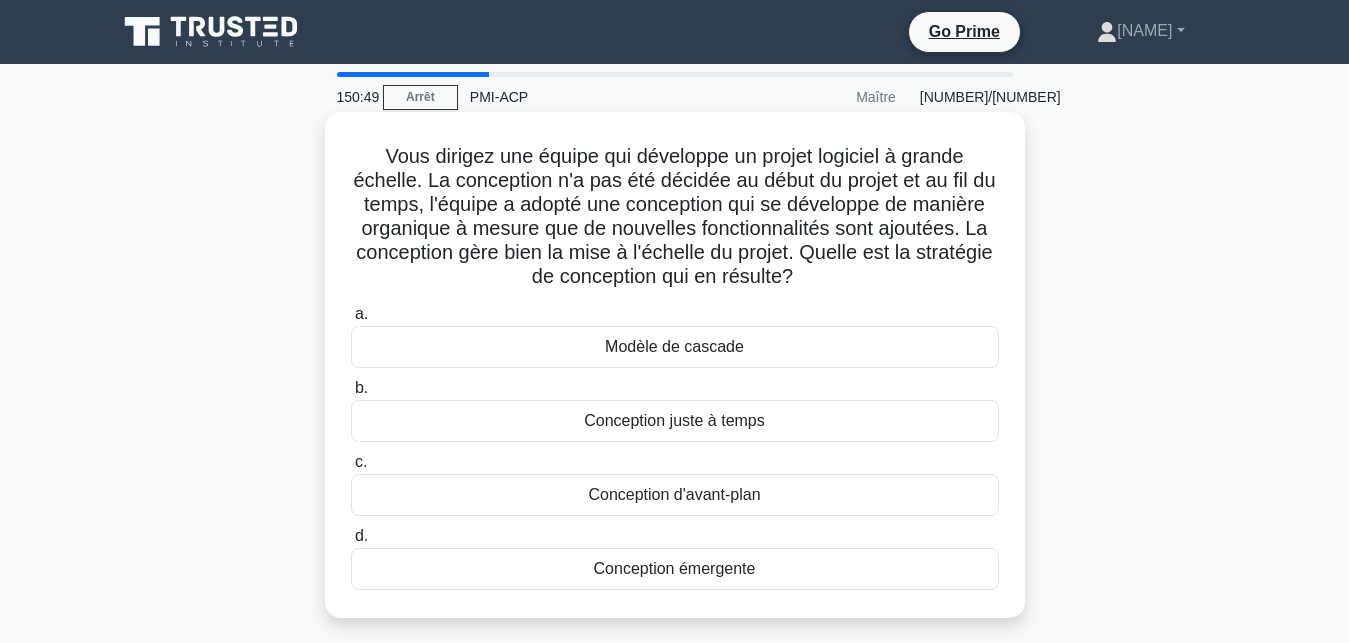 click on "Modèle de cascade" at bounding box center (675, 347) 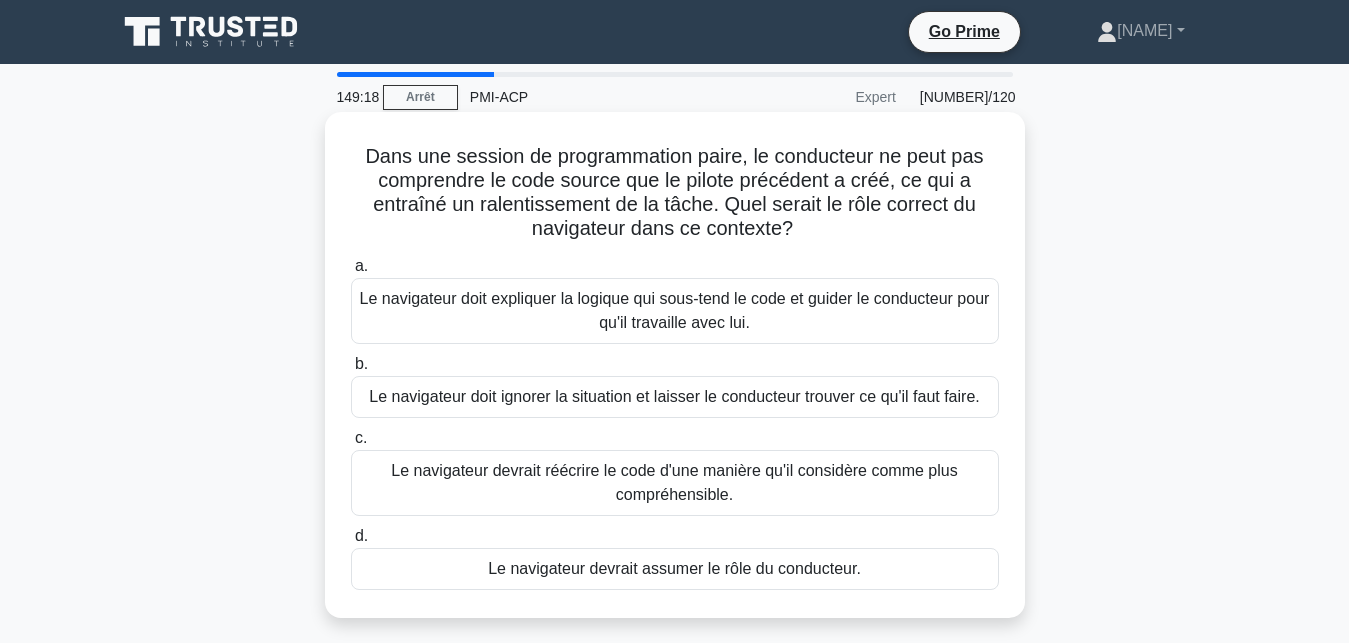 click on "Le navigateur devrait réécrire le code d'une manière qu'il considère comme plus compréhensible." at bounding box center [675, 483] 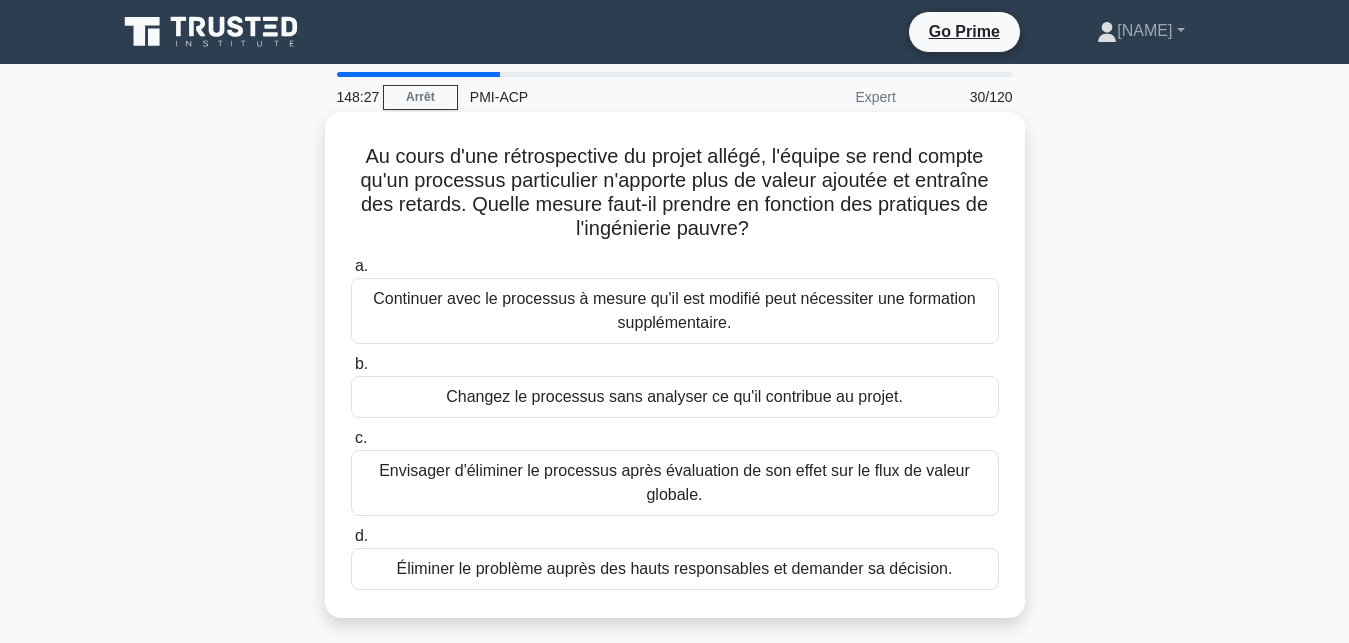 click on "Envisager d'éliminer le processus après évaluation de son effet sur le flux de valeur globale." at bounding box center [675, 483] 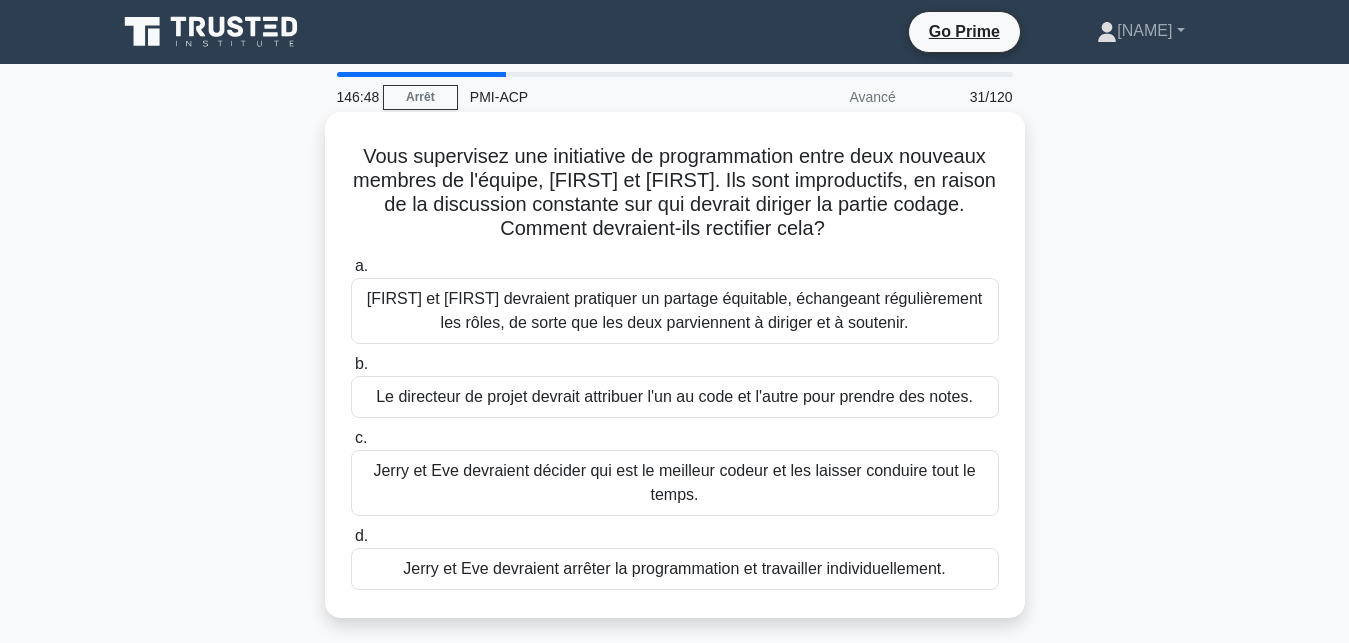 click on "[FIRST] et [FIRST] devraient pratiquer un partage équitable, échangeant régulièrement les rôles, de sorte que les deux parviennent à diriger et à soutenir." at bounding box center (675, 311) 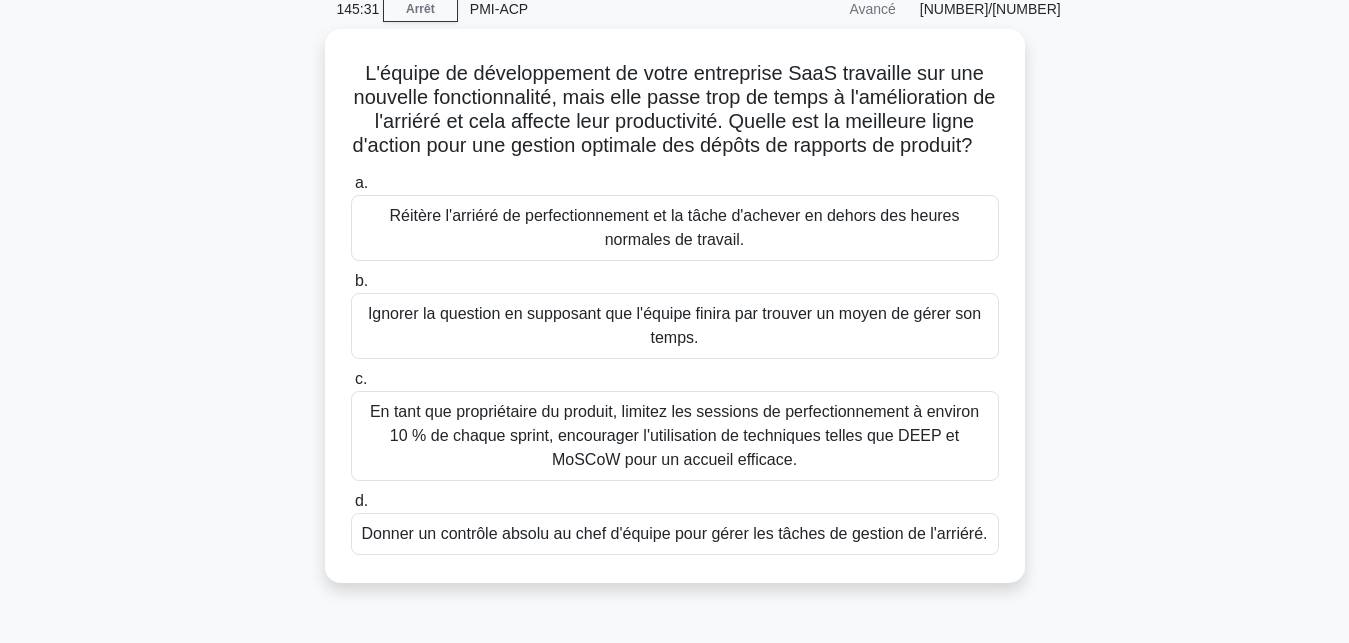 scroll, scrollTop: 89, scrollLeft: 0, axis: vertical 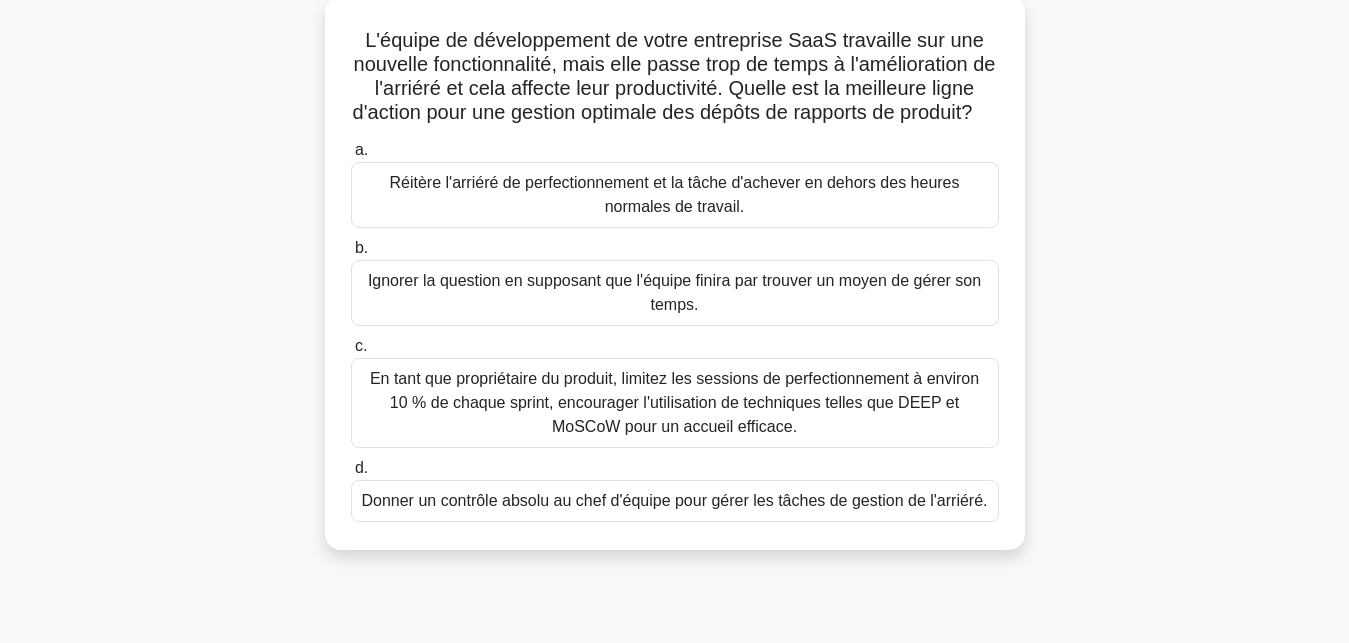 click on "En tant que propriétaire du produit, limitez les sessions de perfectionnement à environ 10 % de chaque sprint, encourager l'utilisation de techniques telles que DEEP et MoSCoW pour un accueil efficace." at bounding box center (675, 403) 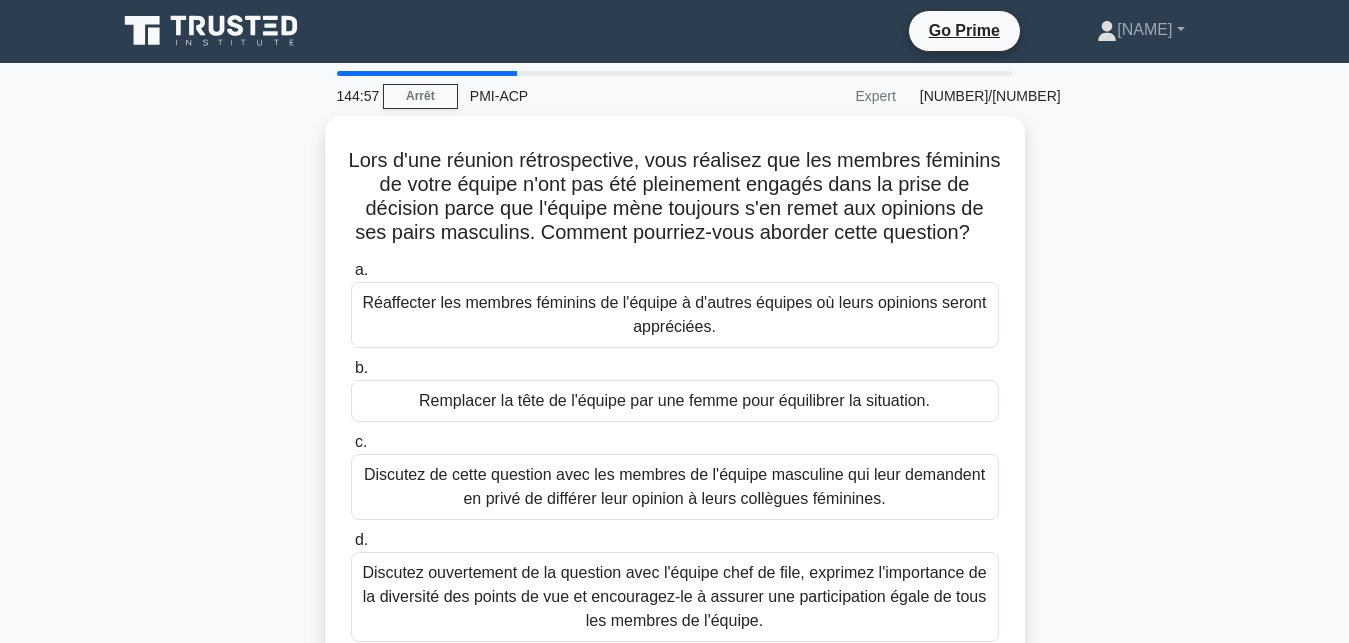 scroll, scrollTop: 0, scrollLeft: 0, axis: both 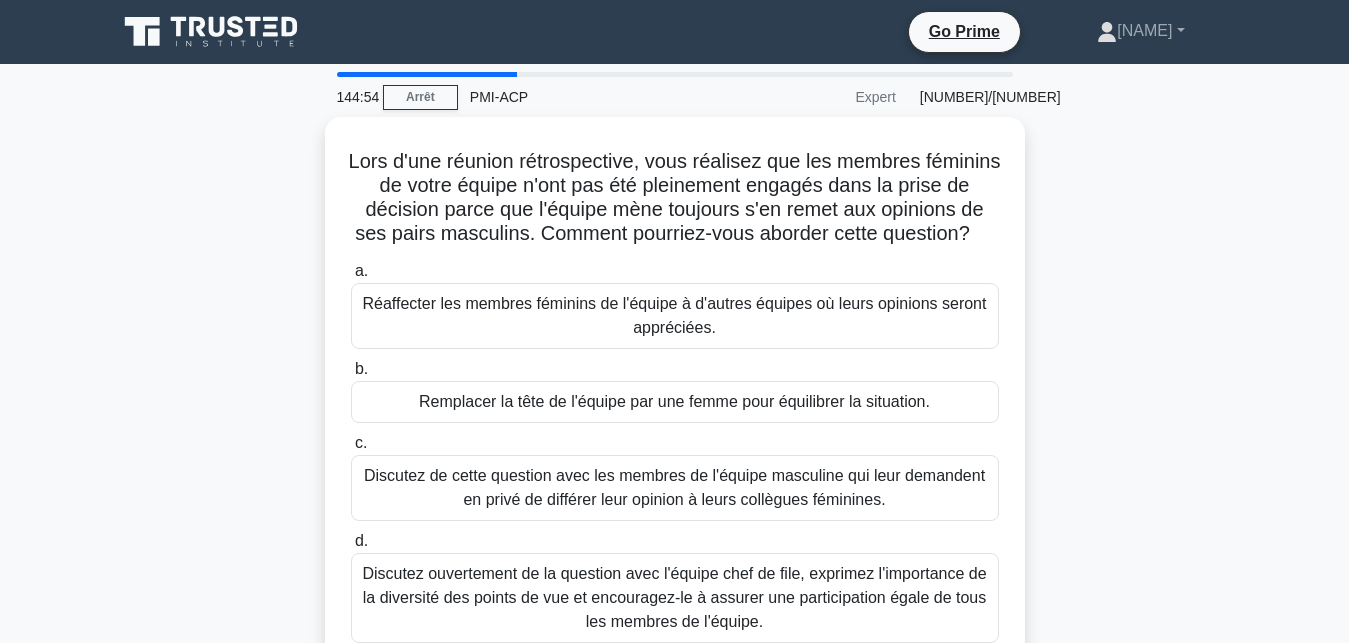 click on "Lors d'une réunion rétrospective, vous réalisez que les membres féminins de votre équipe n'ont pas été pleinement engagés dans la prise de décision parce que l'équipe mène toujours s'en remet aux opinions de ses pairs masculins. Comment pourriez-vous aborder cette question?
.spinner_0XTQ{transform-origin:center;animation:spinner_y6GP .75s linear infinite}@keyframes spinner_y6GP{100%{transform:rotate(360deg)}}
a.
b. c. d." at bounding box center [675, 406] 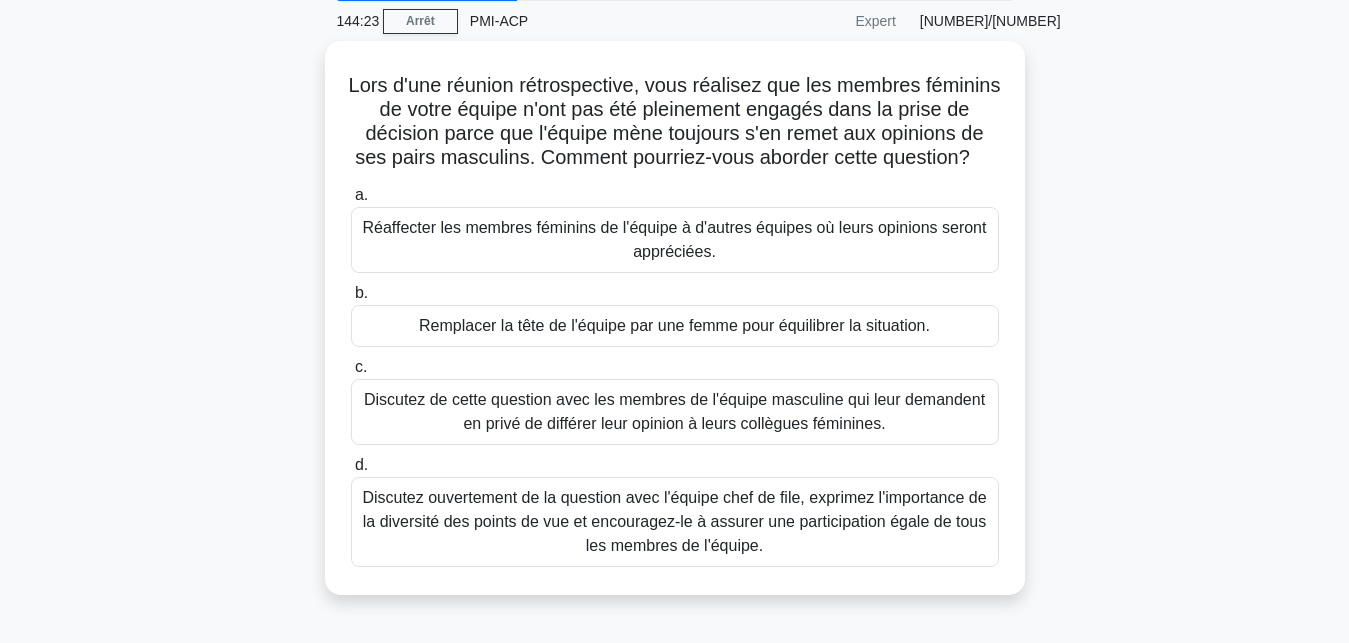 scroll, scrollTop: 81, scrollLeft: 0, axis: vertical 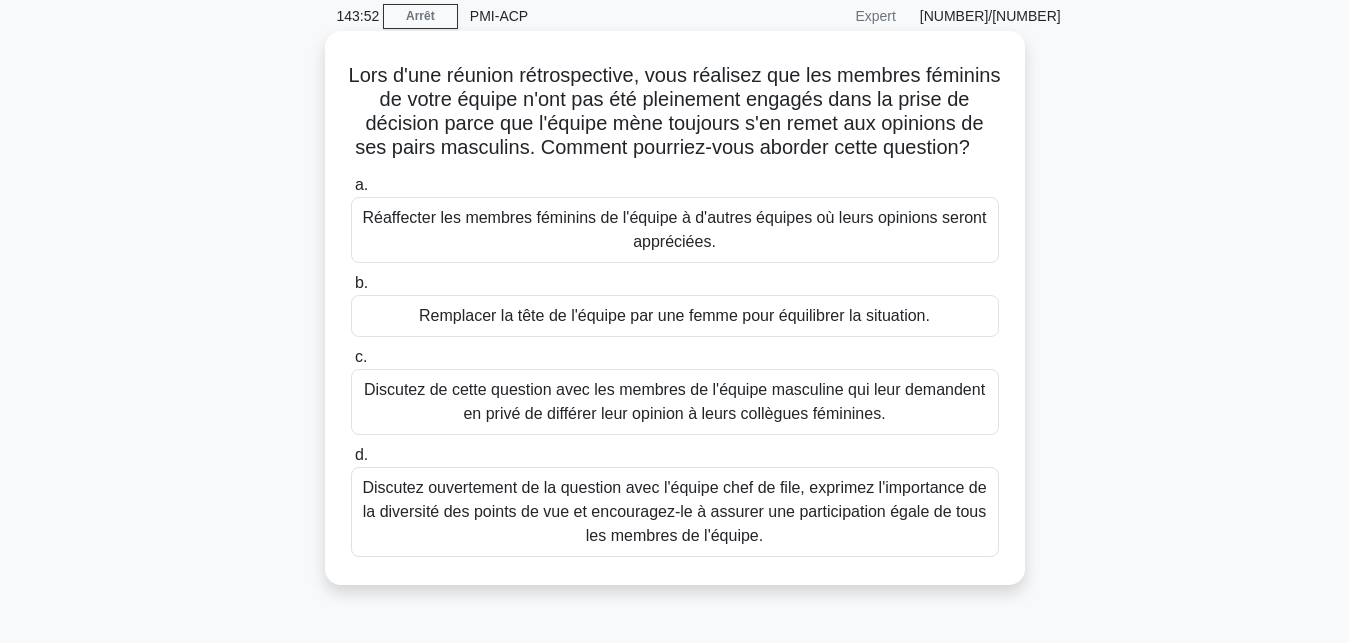click on "Discutez ouvertement de la question avec l'équipe chef de file, exprimez l'importance de la diversité des points de vue et encouragez-le à assurer une participation égale de tous les membres de l'équipe." at bounding box center [675, 512] 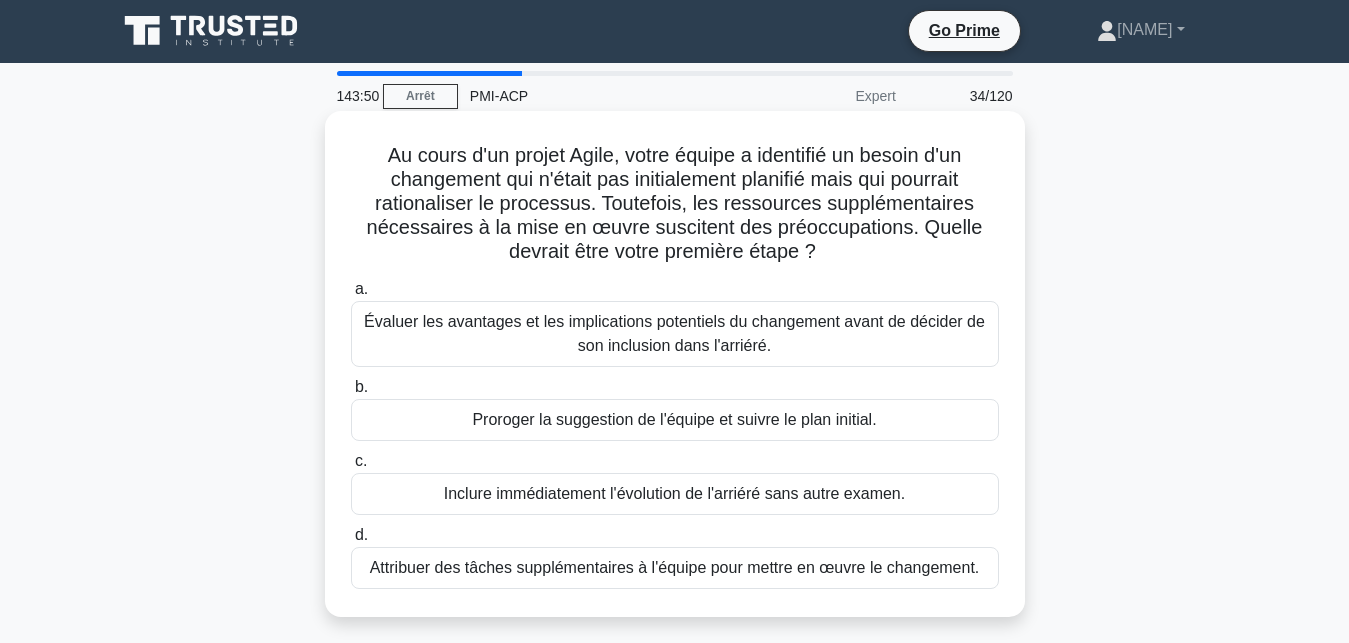 scroll, scrollTop: 0, scrollLeft: 0, axis: both 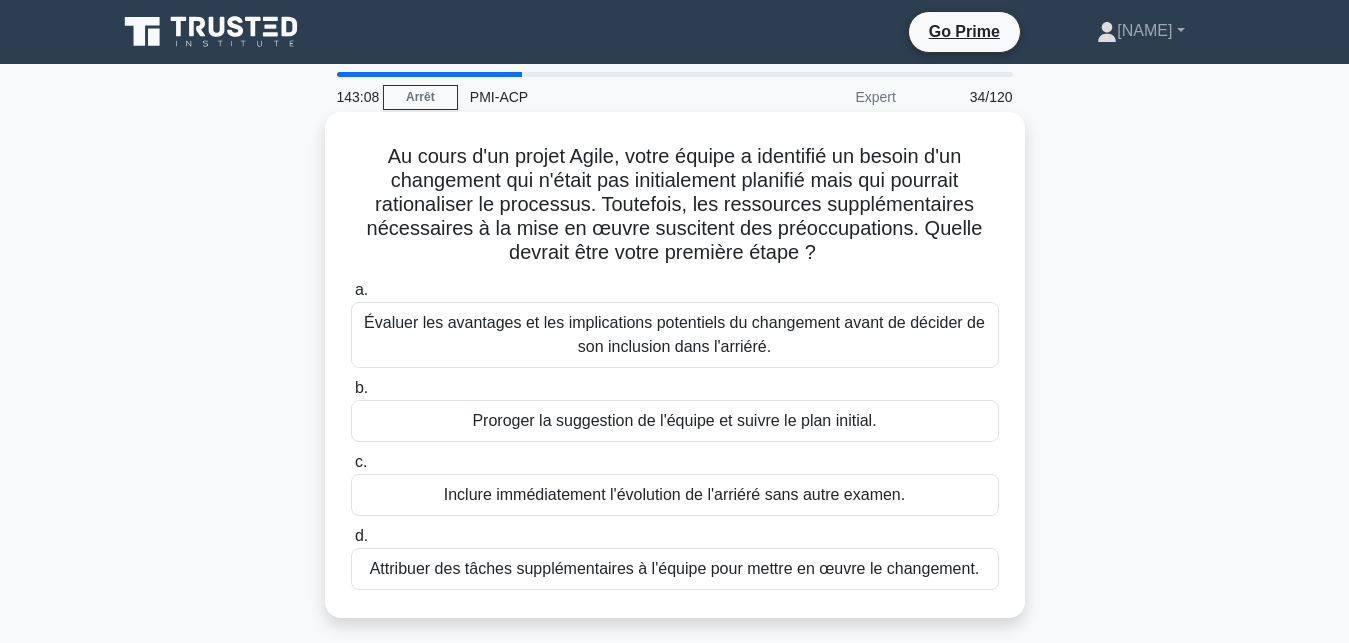 click on "Évaluer les avantages et les implications potentiels du changement avant de décider de son inclusion dans l'arriéré." at bounding box center (675, 335) 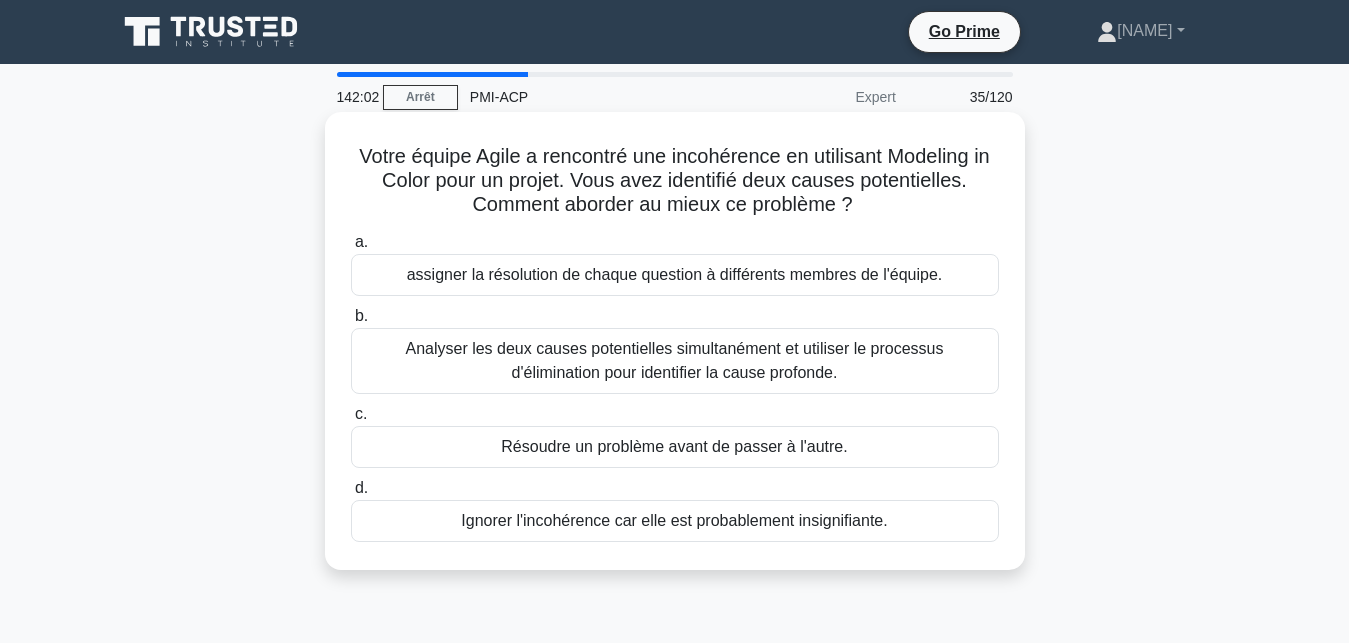 click on "Analyser les deux causes potentielles simultanément et utiliser le processus d'élimination pour identifier la cause profonde." at bounding box center [675, 361] 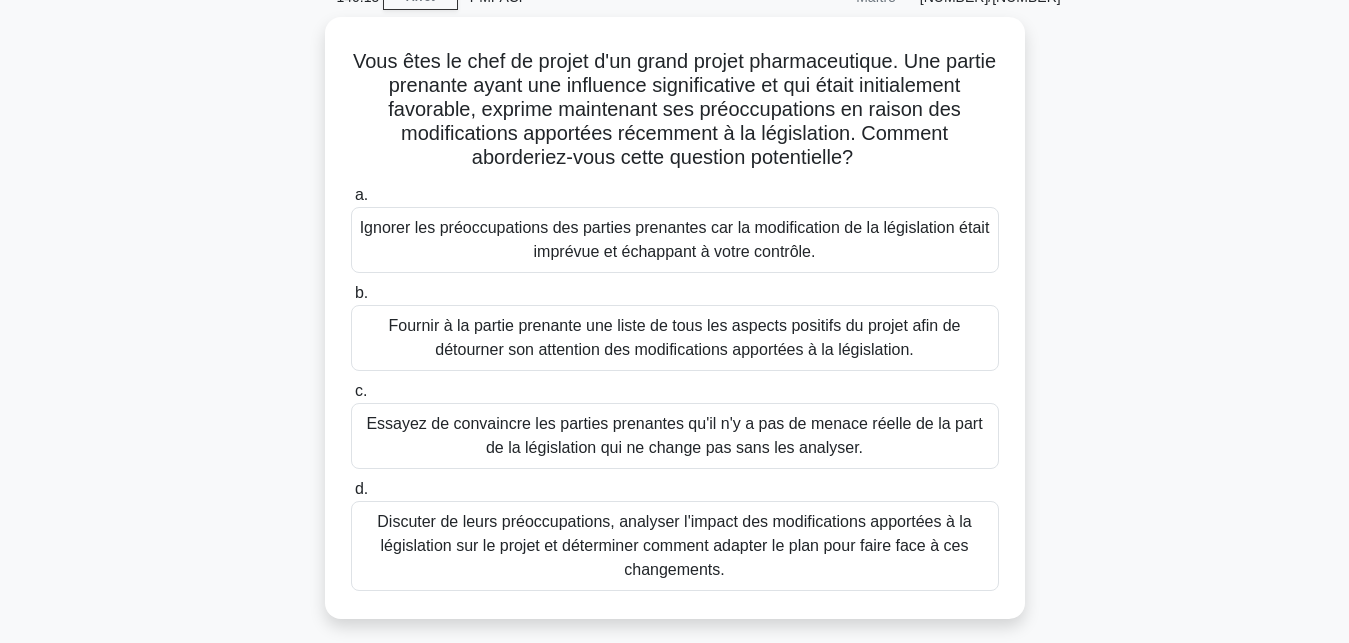 scroll, scrollTop: 102, scrollLeft: 0, axis: vertical 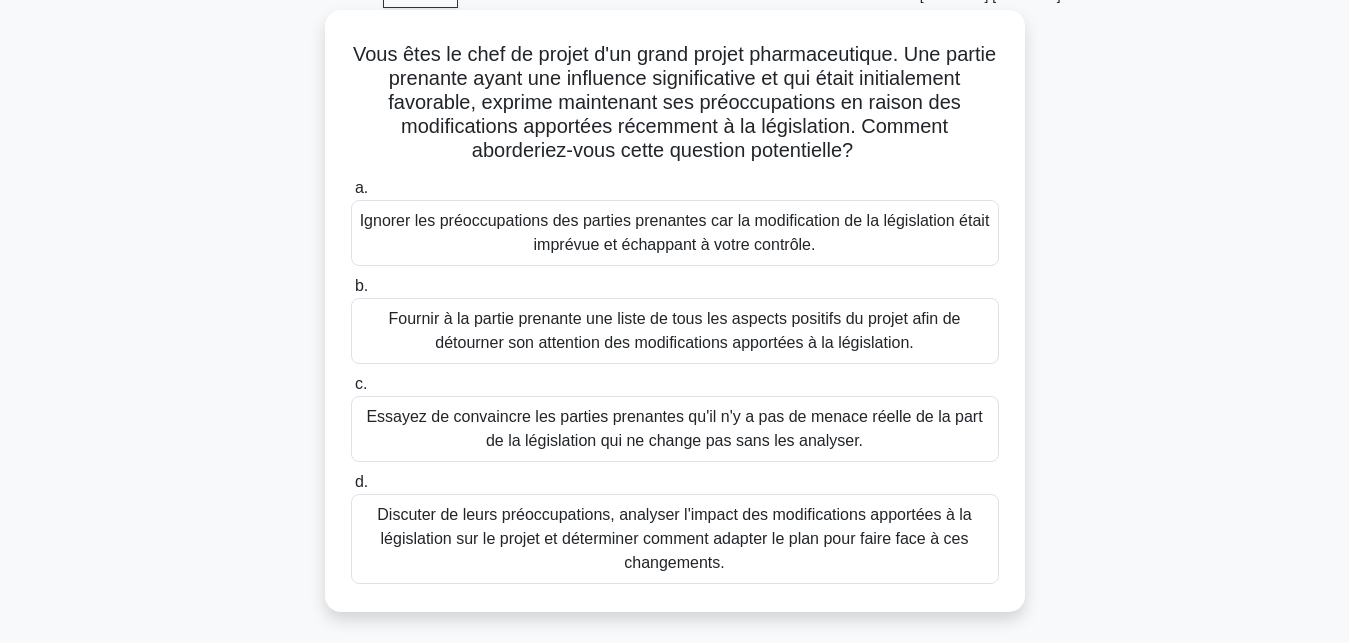 click on "Discuter de leurs préoccupations, analyser l'impact des modifications apportées à la législation sur le projet et déterminer comment adapter le plan pour faire face à ces changements." at bounding box center (675, 539) 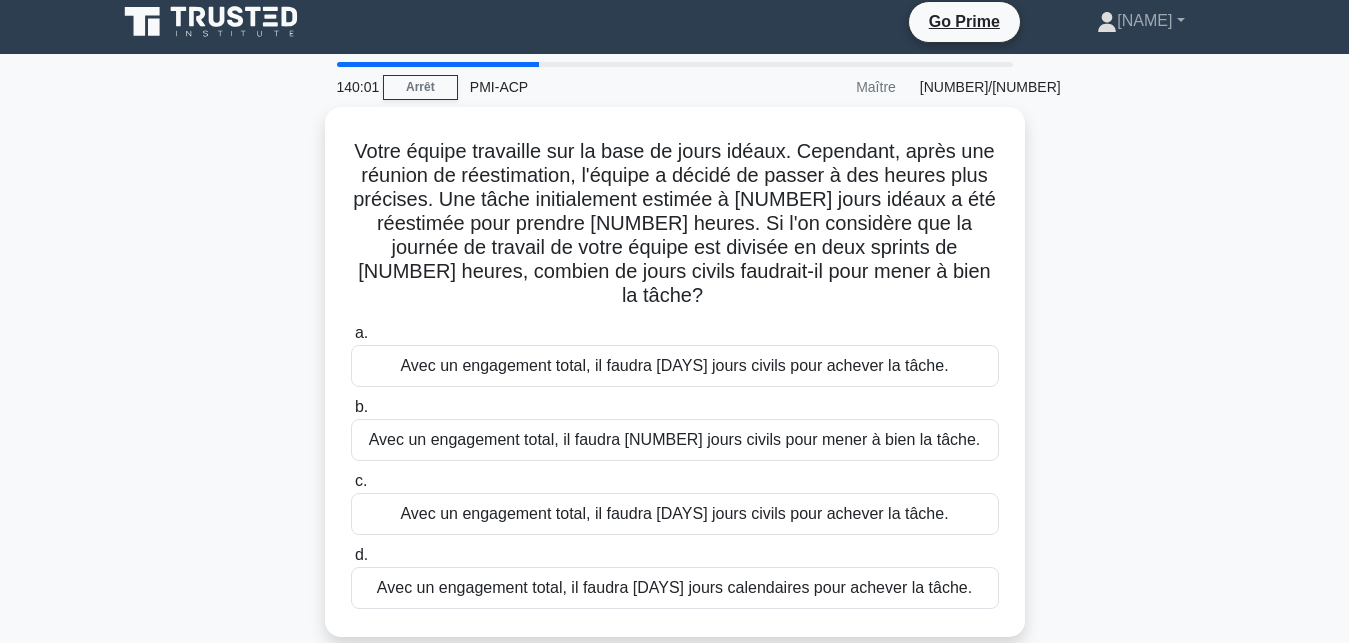 scroll, scrollTop: 0, scrollLeft: 0, axis: both 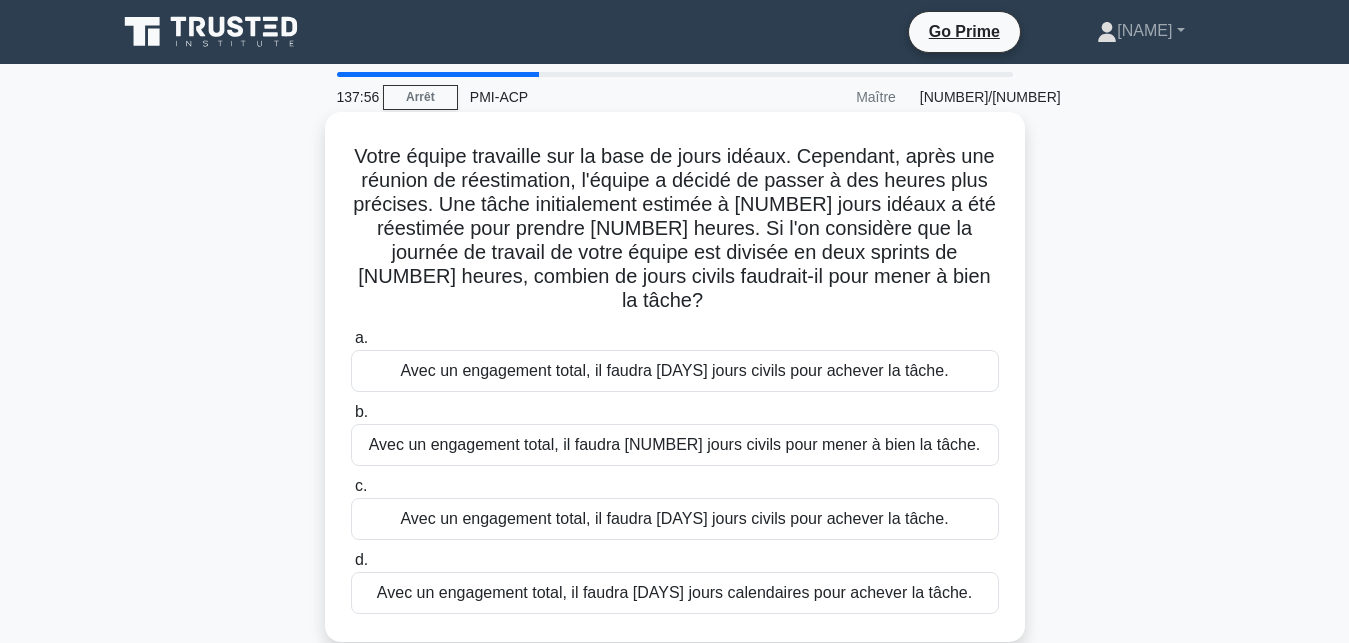 click on "Avec un engagement total, il faudra [DAYS] jours civils pour achever la tâche." at bounding box center [675, 519] 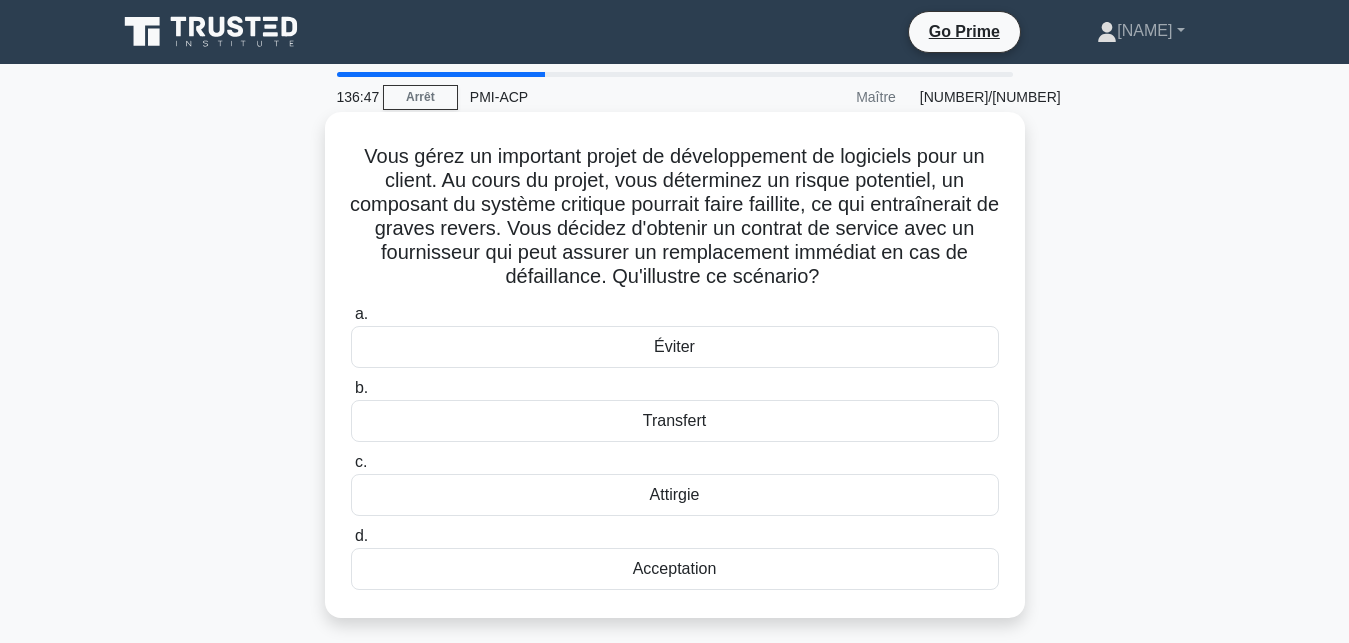 click on "Acceptation" at bounding box center [675, 569] 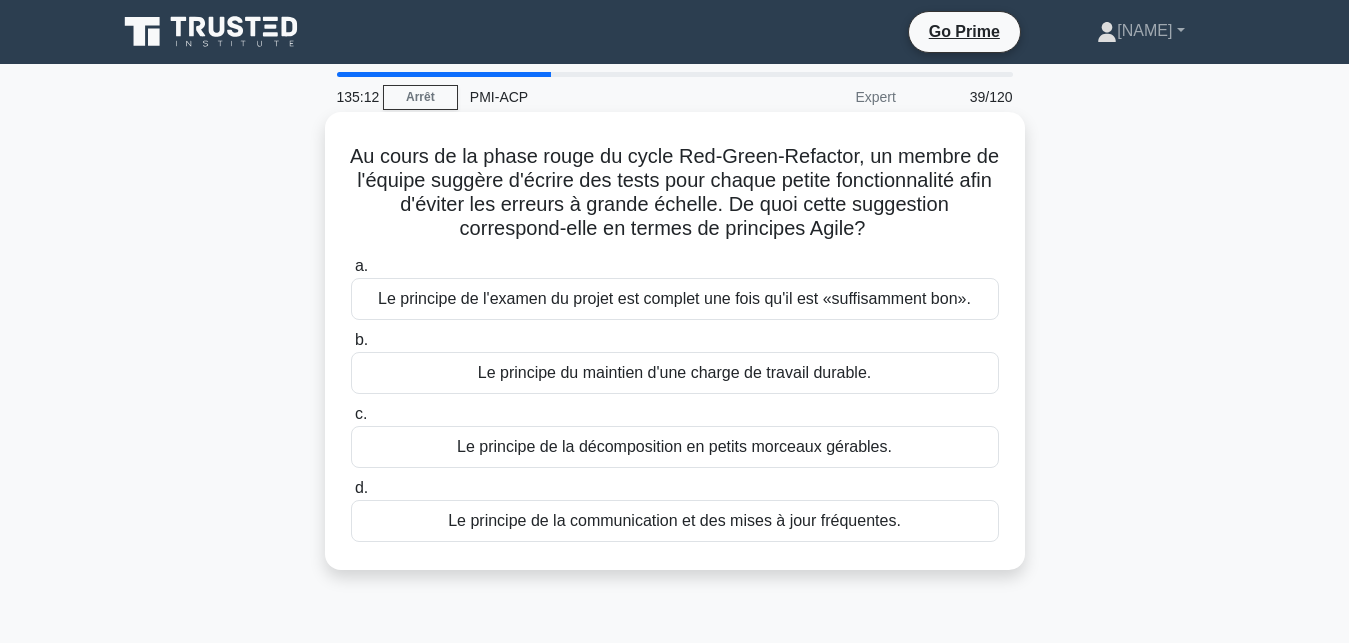 click on "Le principe de l'examen du projet est complet une fois qu'il est «suffisamment bon»." at bounding box center [675, 299] 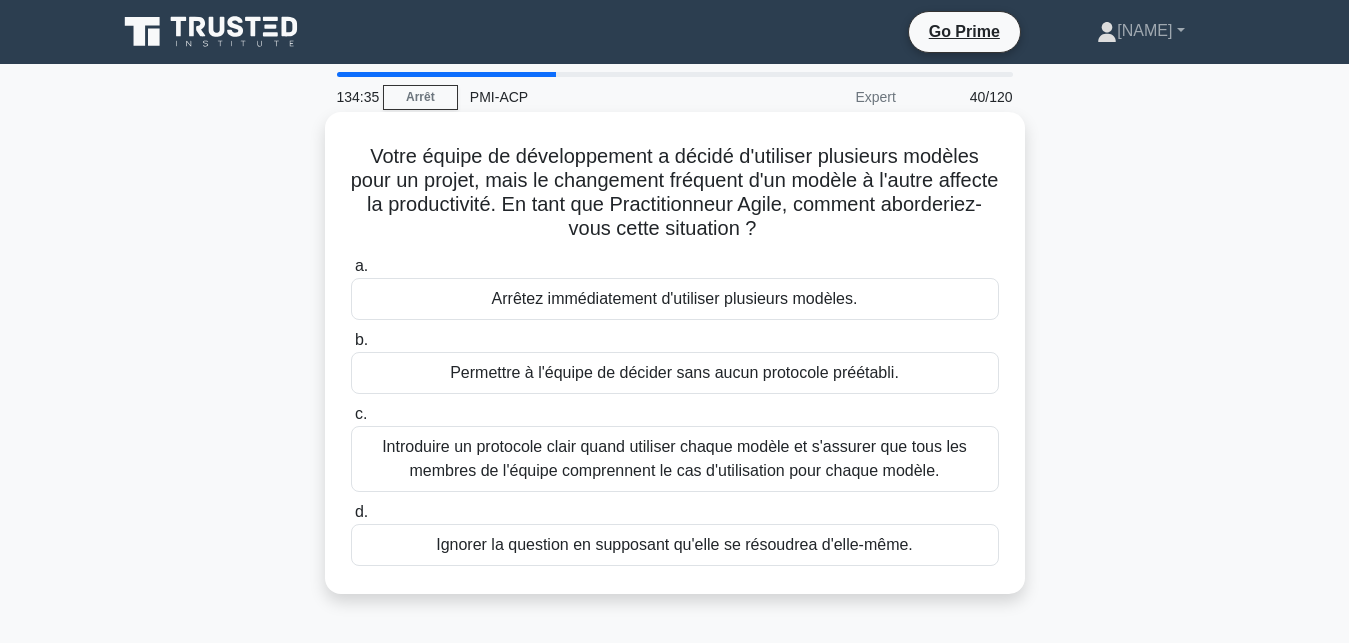 click on "Introduire un protocole clair quand utiliser chaque modèle et s'assurer que tous les membres de l'équipe comprennent le cas d'utilisation pour chaque modèle." at bounding box center [675, 459] 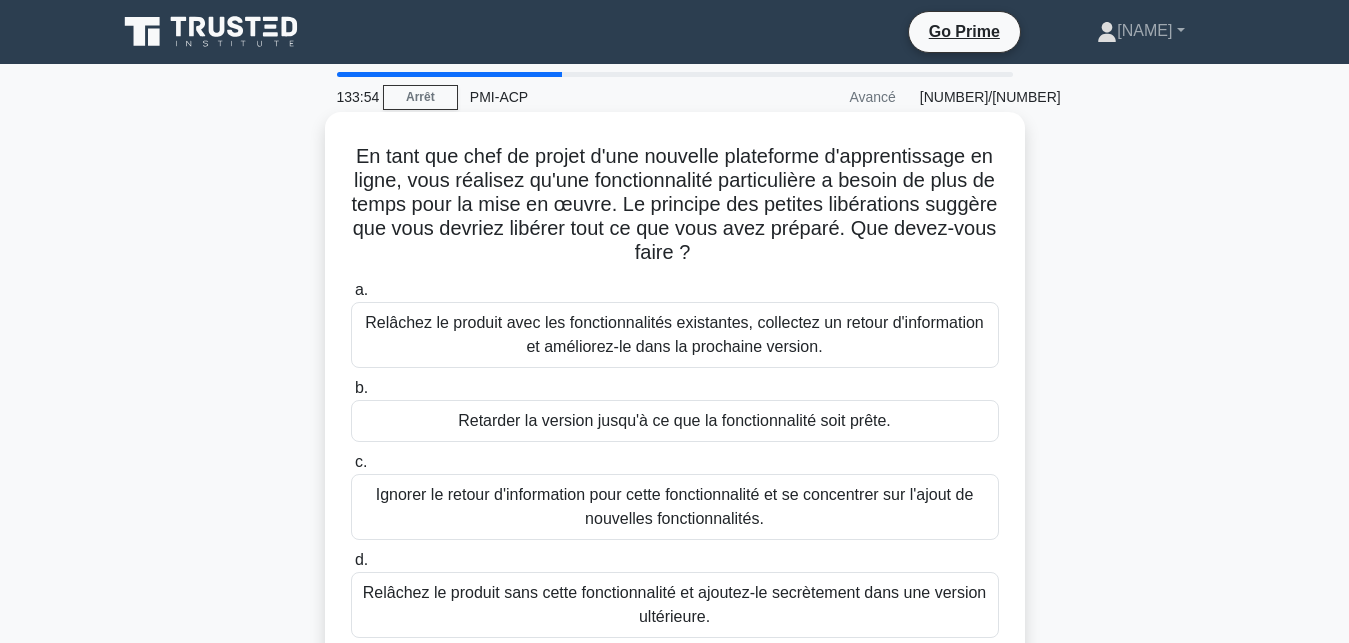 click on "Relâchez le produit avec les fonctionnalités existantes, collectez un retour d'information et améliorez-le dans la prochaine version." at bounding box center (675, 335) 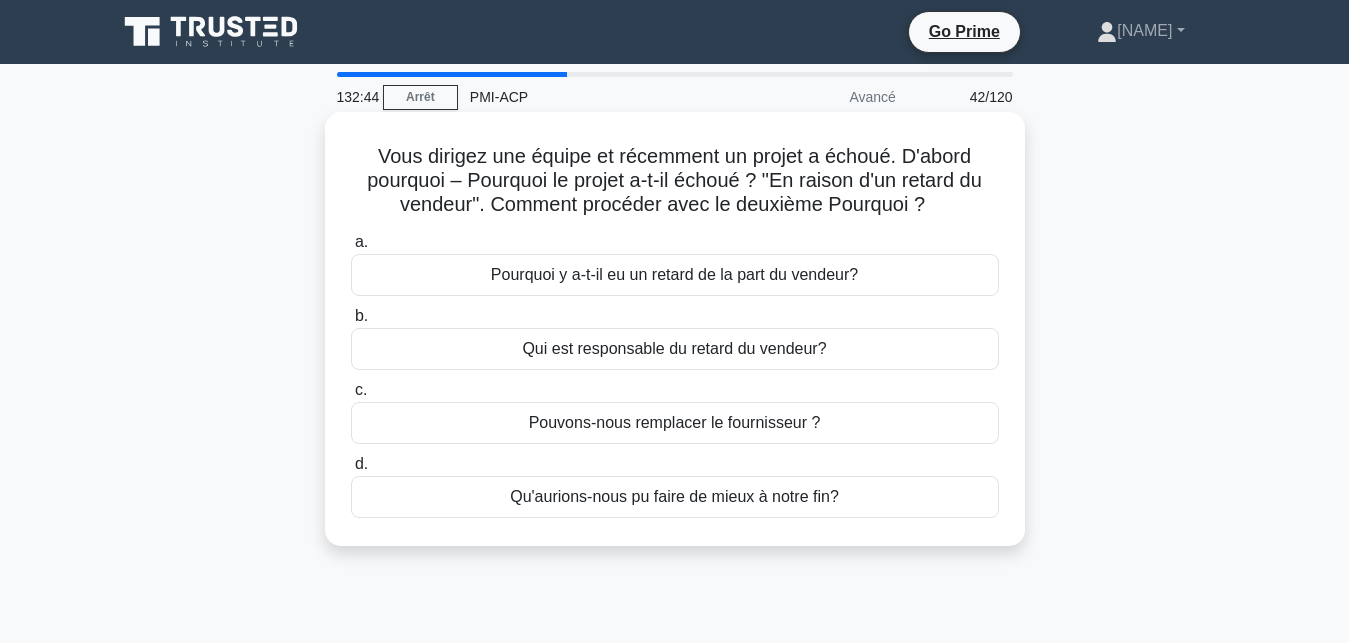 click on "Pourquoi y a-t-il eu un retard de la part du vendeur?" at bounding box center [675, 275] 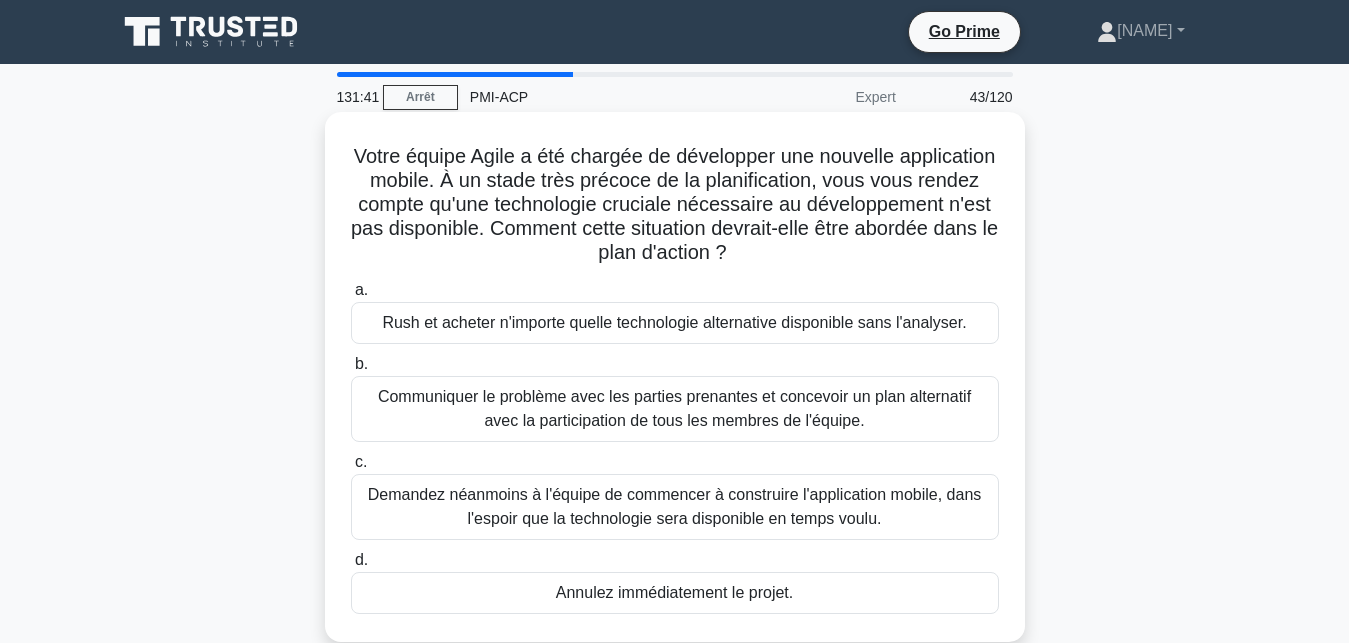 click on "Communiquer le problème avec les parties prenantes et concevoir un plan alternatif avec la participation de tous les membres de l'équipe." at bounding box center (675, 409) 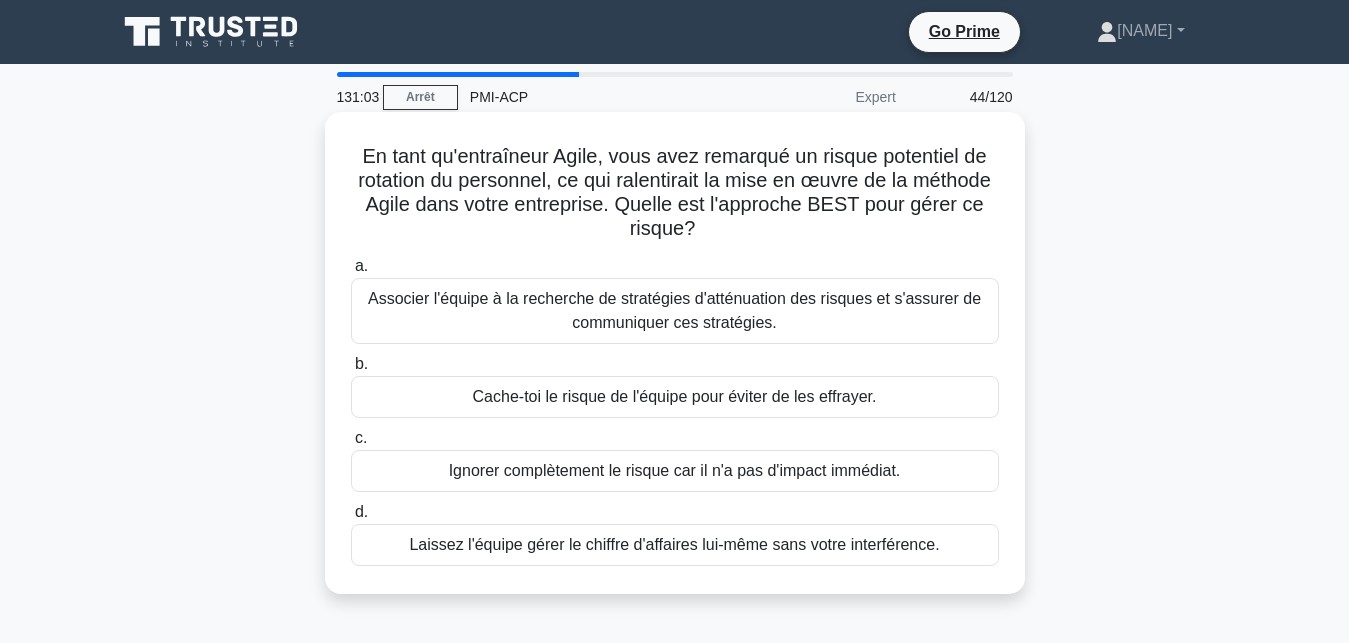 click on "Associer l'équipe à la recherche de stratégies d'atténuation des risques et s'assurer de communiquer ces stratégies." at bounding box center [675, 311] 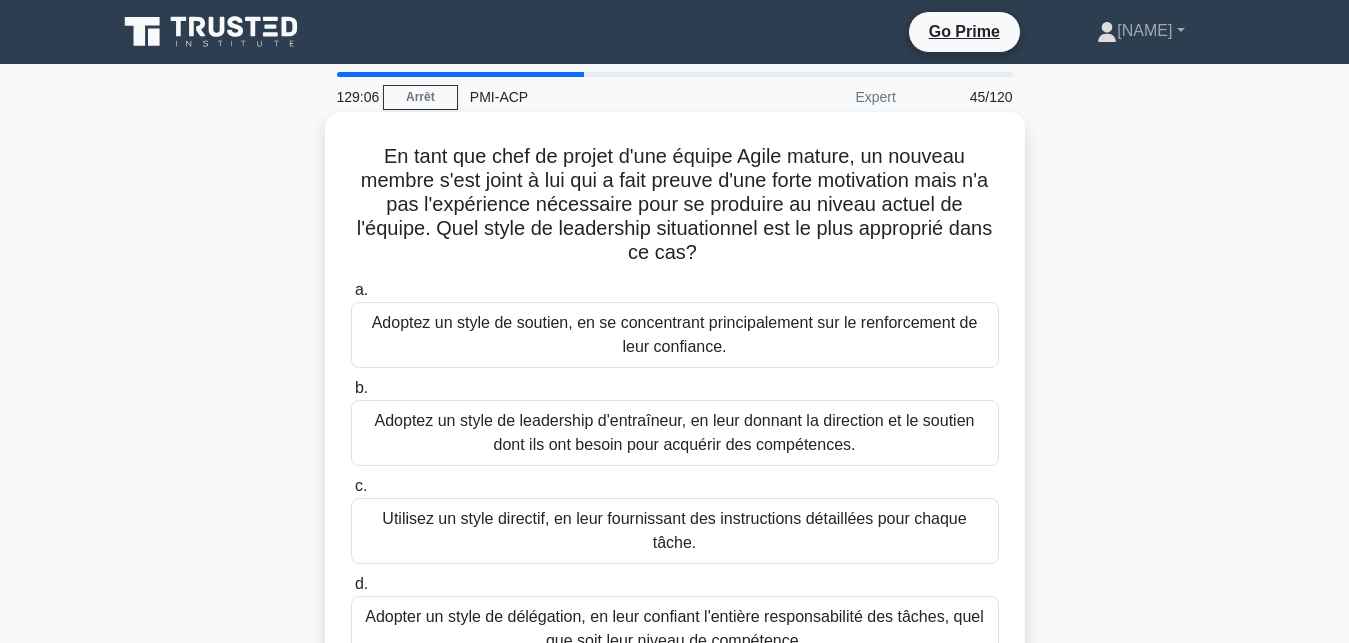 click on "b.
Adoptez un style de leadership d'entraîneur, en leur donnant la direction et le soutien dont ils ont besoin pour acquérir des compétences." at bounding box center [675, 421] 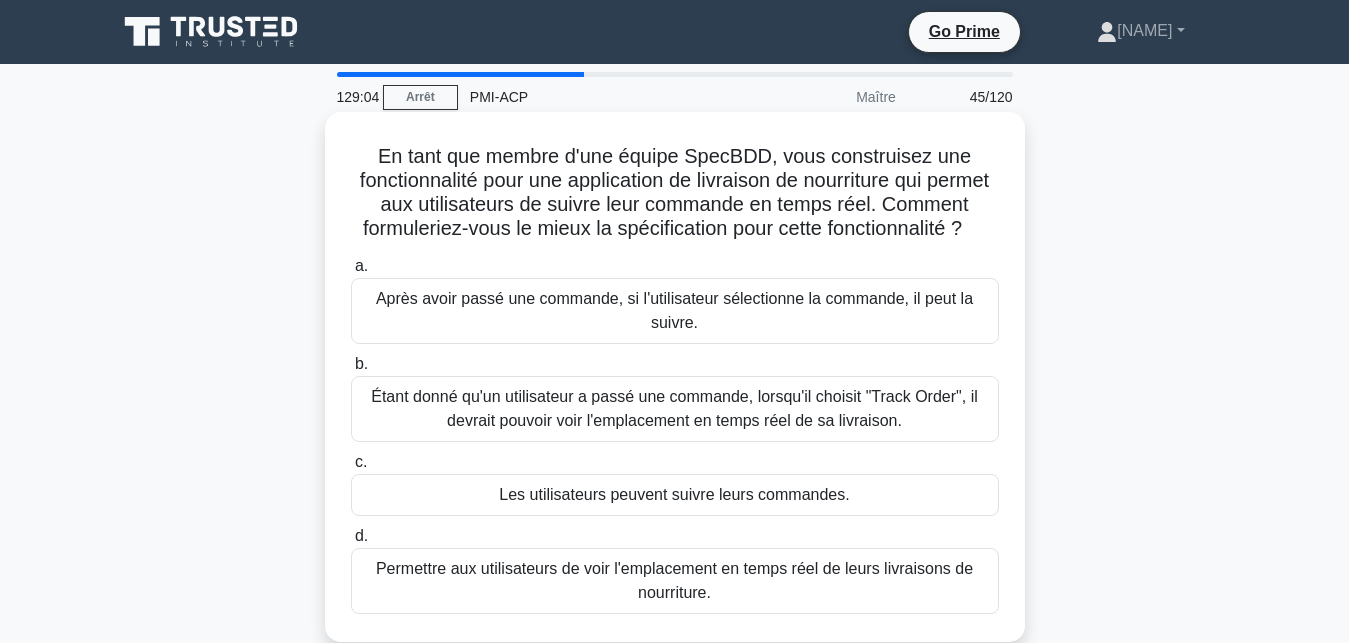click on "Étant donné qu'un utilisateur a passé une commande, lorsqu'il choisit "Track Order", il devrait pouvoir voir l'emplacement en temps réel de sa livraison." at bounding box center (675, 409) 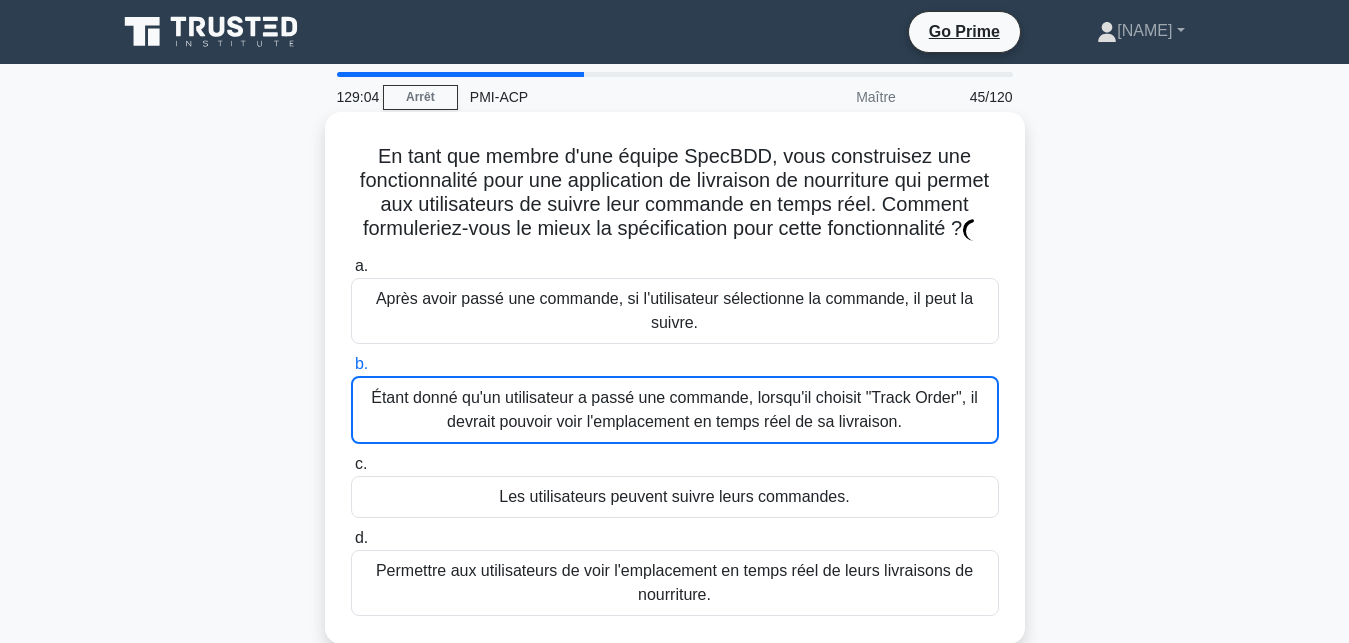 click on "Étant donné qu'un utilisateur a passé une commande, lorsqu'il choisit "Track Order", il devrait pouvoir voir l'emplacement en temps réel de sa livraison." at bounding box center (675, 410) 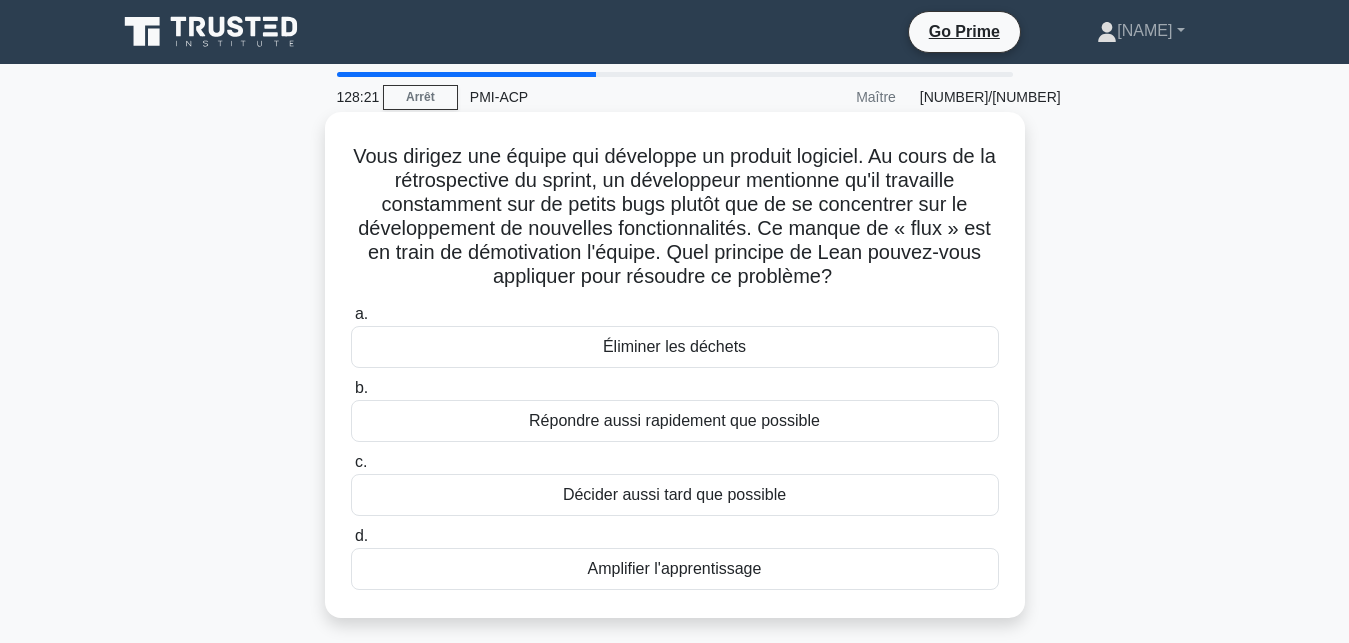 click on "Amplifier l'apprentissage" at bounding box center [675, 569] 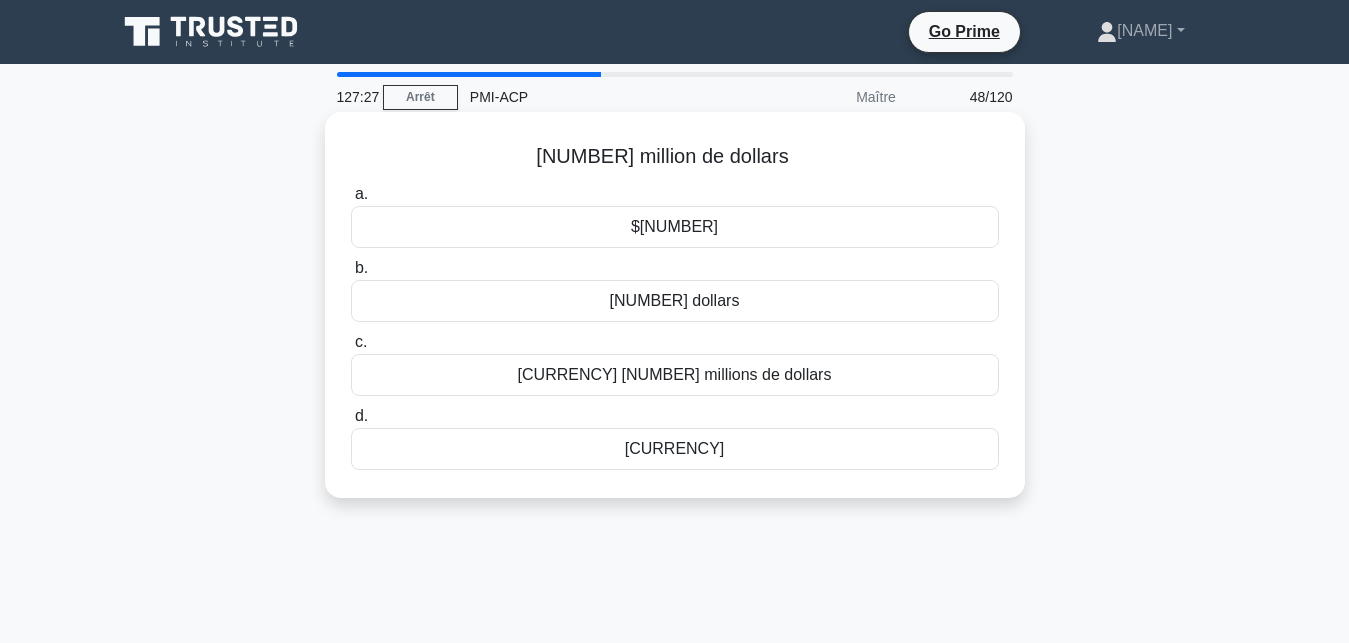 click on "[CURRENCY]" at bounding box center [675, 449] 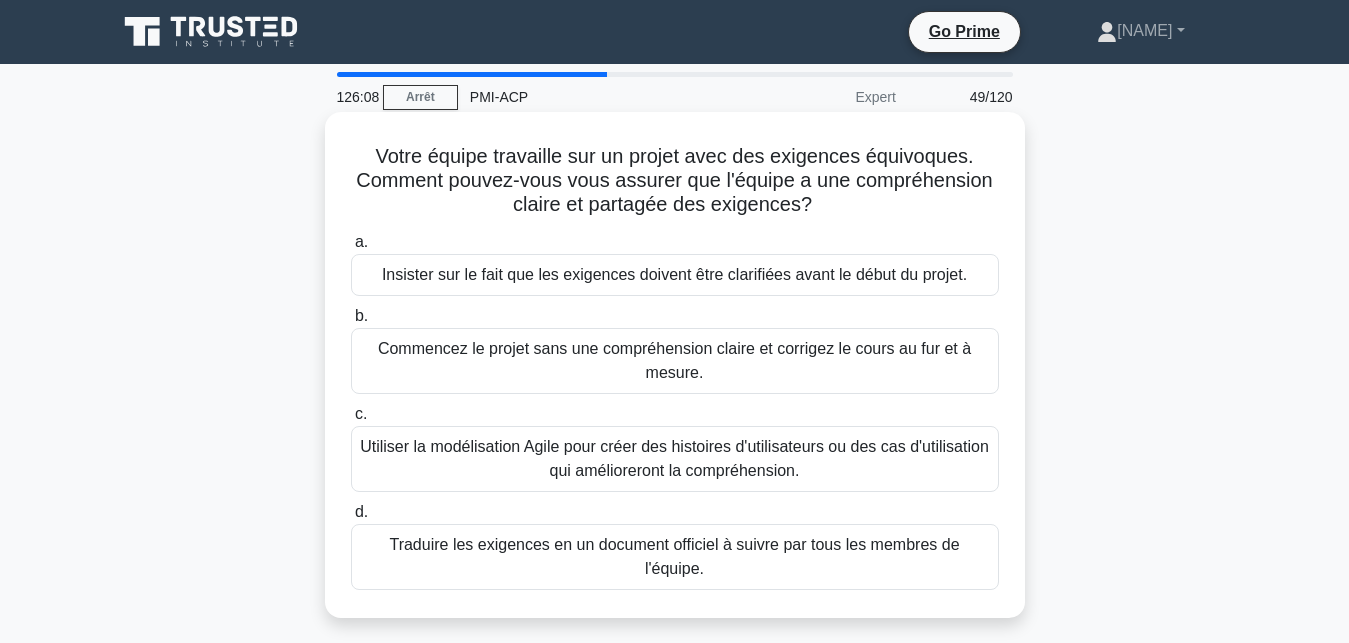 click on "Traduire les exigences en un document officiel à suivre par tous les membres de l'équipe." at bounding box center (675, 557) 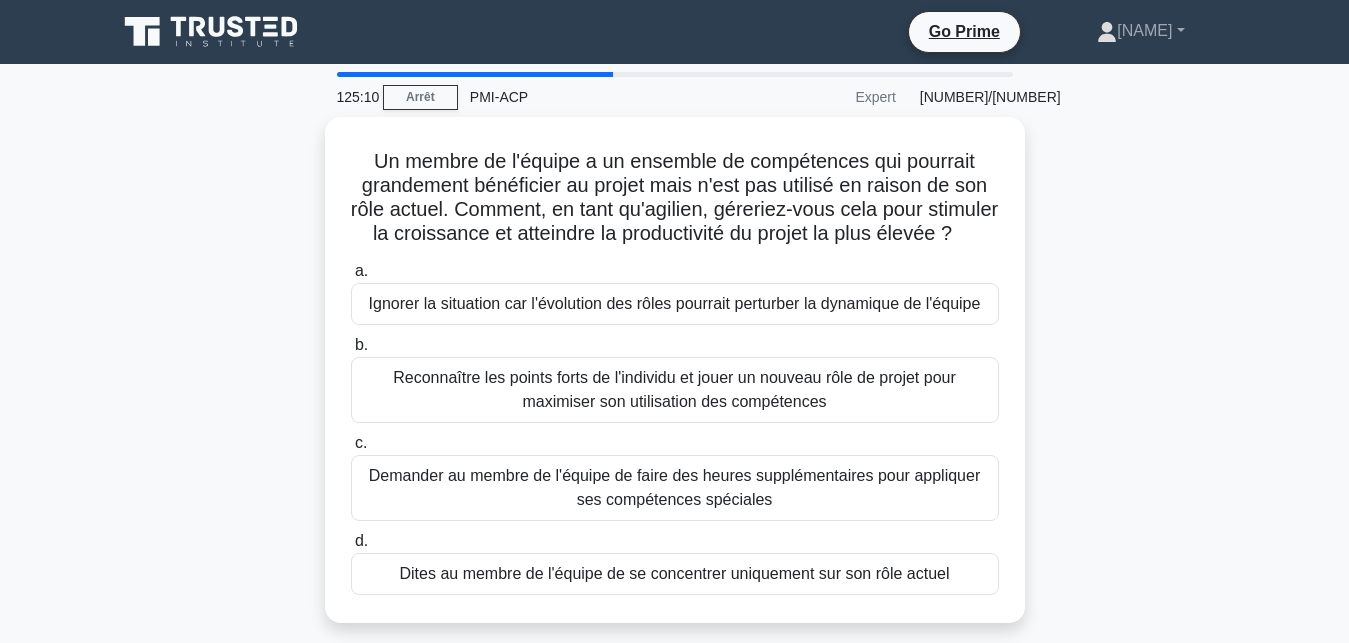 click on "Un membre de l'équipe a un ensemble de compétences qui pourrait grandement bénéficier au projet mais n'est pas utilisé en raison de son rôle actuel. Comment, en tant qu'agilien, géreriez-vous cela pour stimuler la croissance et atteindre la productivité du projet la plus élevée ?
.spinner_0XTQ{transform-origin:center;animation:spinner_y6GP .75s linear infinite}@keyframes spinner_y6GP{100%{transform:rotate(360deg)}}
a.
b. c. d." at bounding box center (675, 382) 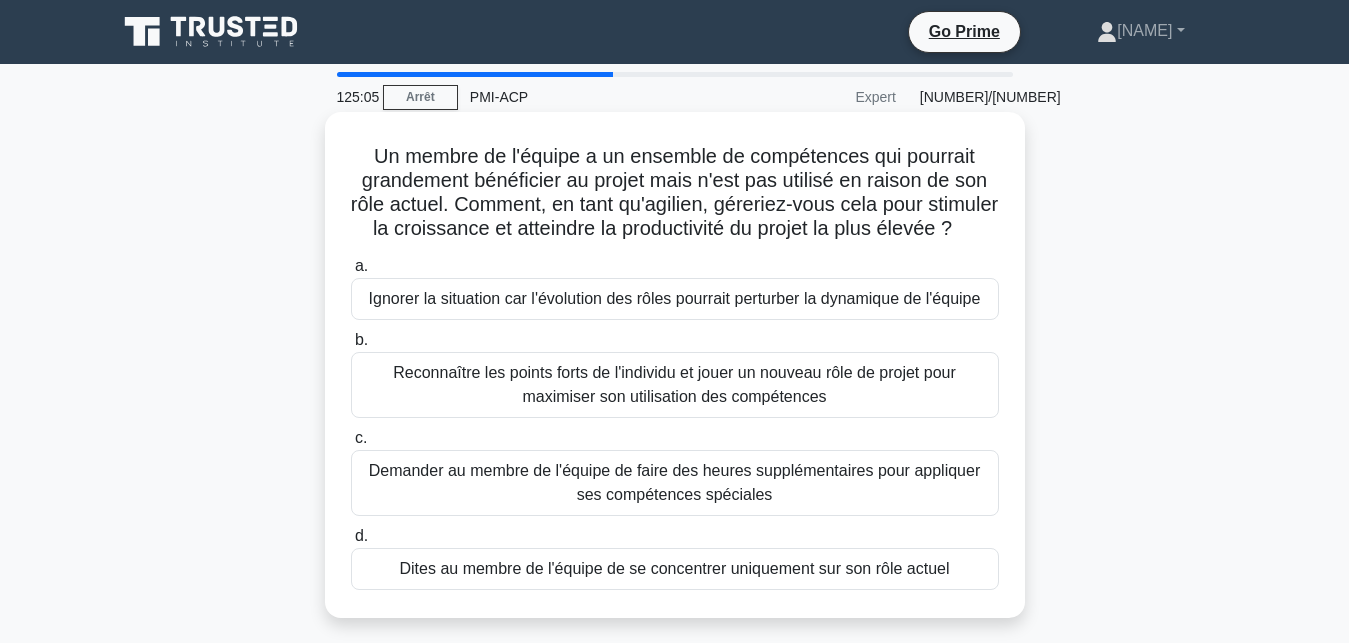 click on "Reconnaître les points forts de l'individu et jouer un nouveau rôle de projet pour maximiser son utilisation des compétences" at bounding box center (675, 385) 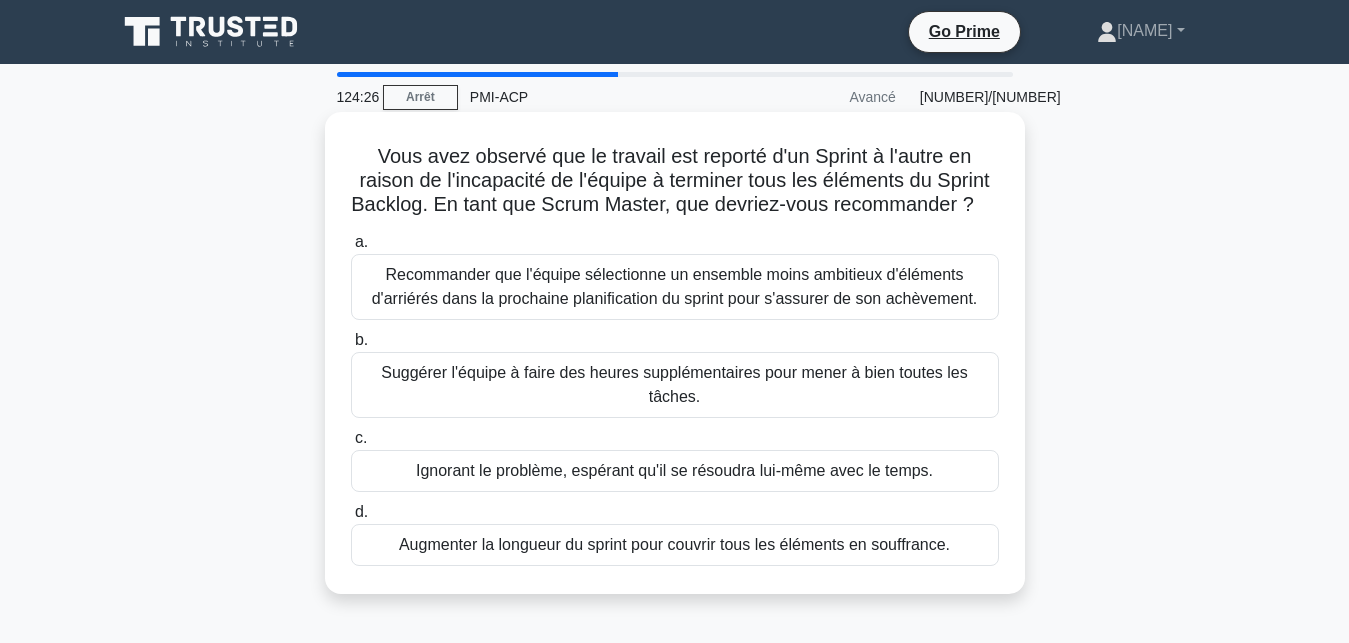 click on "Augmenter la longueur du sprint pour couvrir tous les éléments en souffrance." at bounding box center (675, 545) 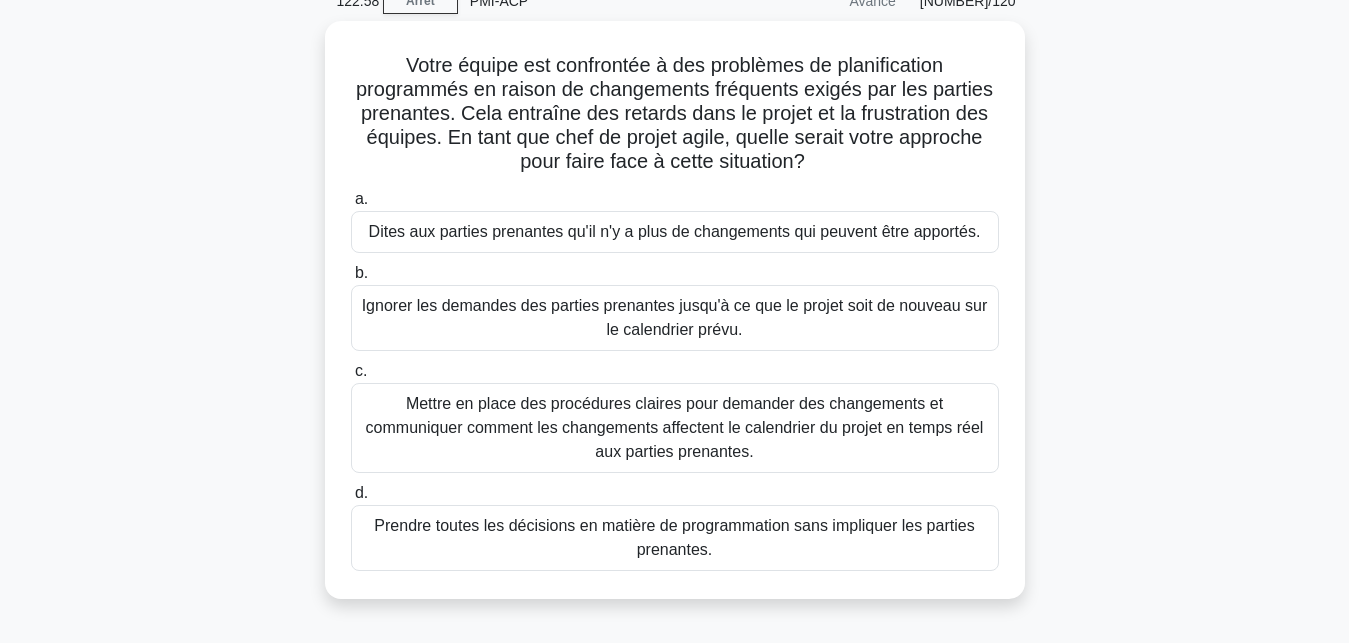 scroll, scrollTop: 102, scrollLeft: 0, axis: vertical 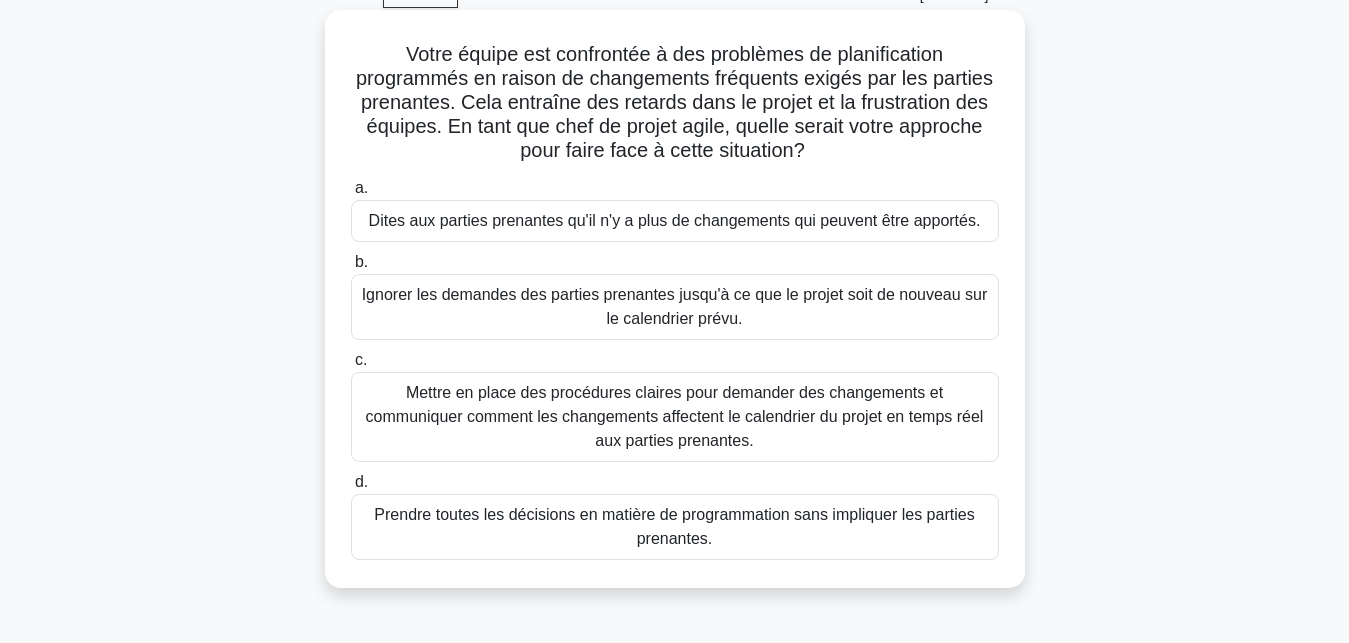 click on "Mettre en place des procédures claires pour demander des changements et communiquer comment les changements affectent le calendrier du projet en temps réel aux parties prenantes." at bounding box center (675, 417) 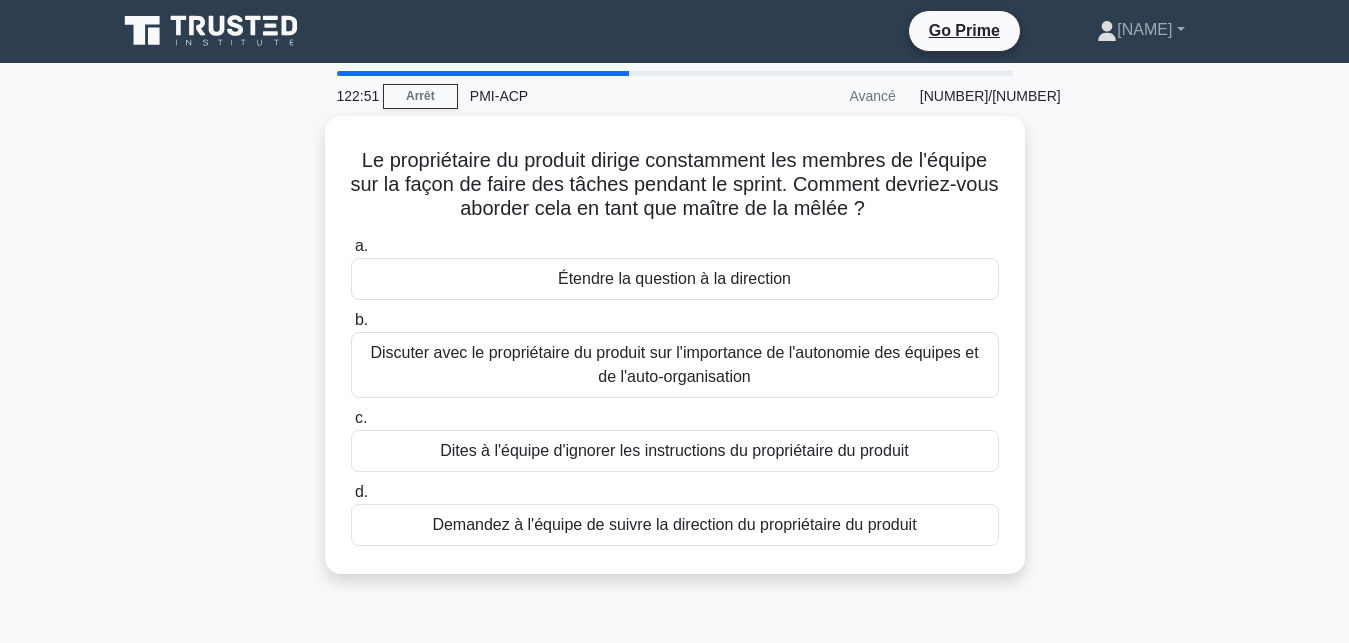 scroll, scrollTop: 0, scrollLeft: 0, axis: both 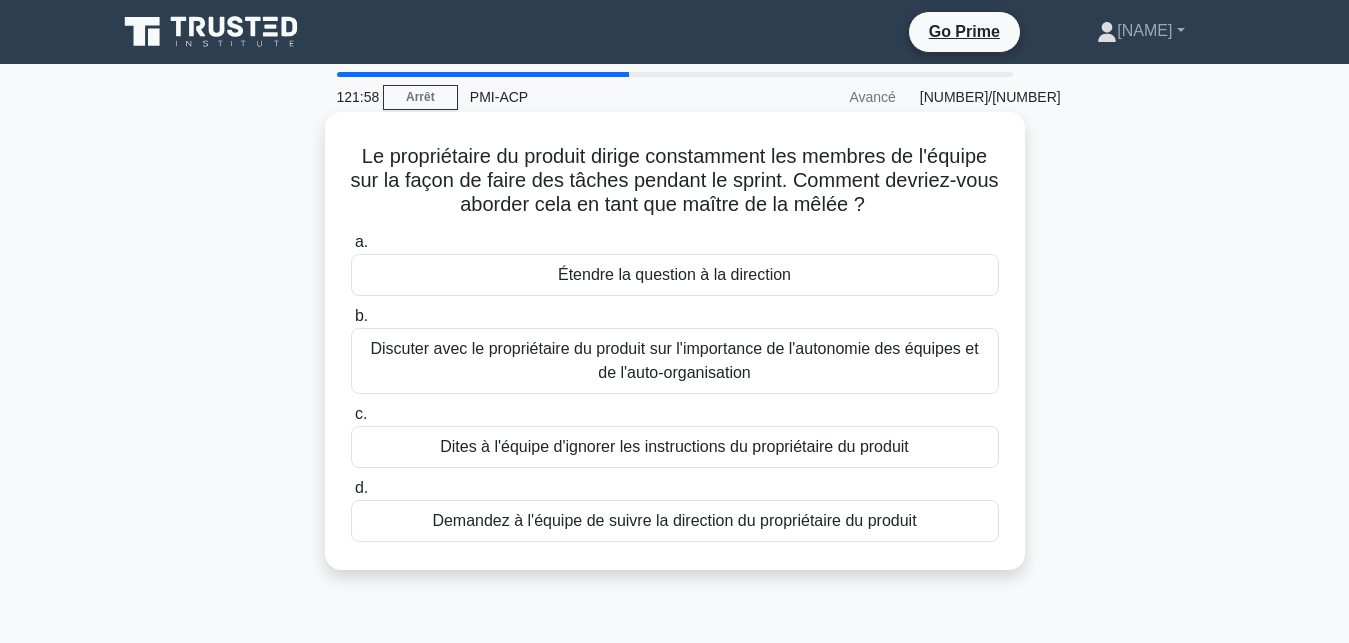 click on "Discuter avec le propriétaire du produit sur l'importance de l'autonomie des équipes et de l'auto-organisation" at bounding box center [675, 361] 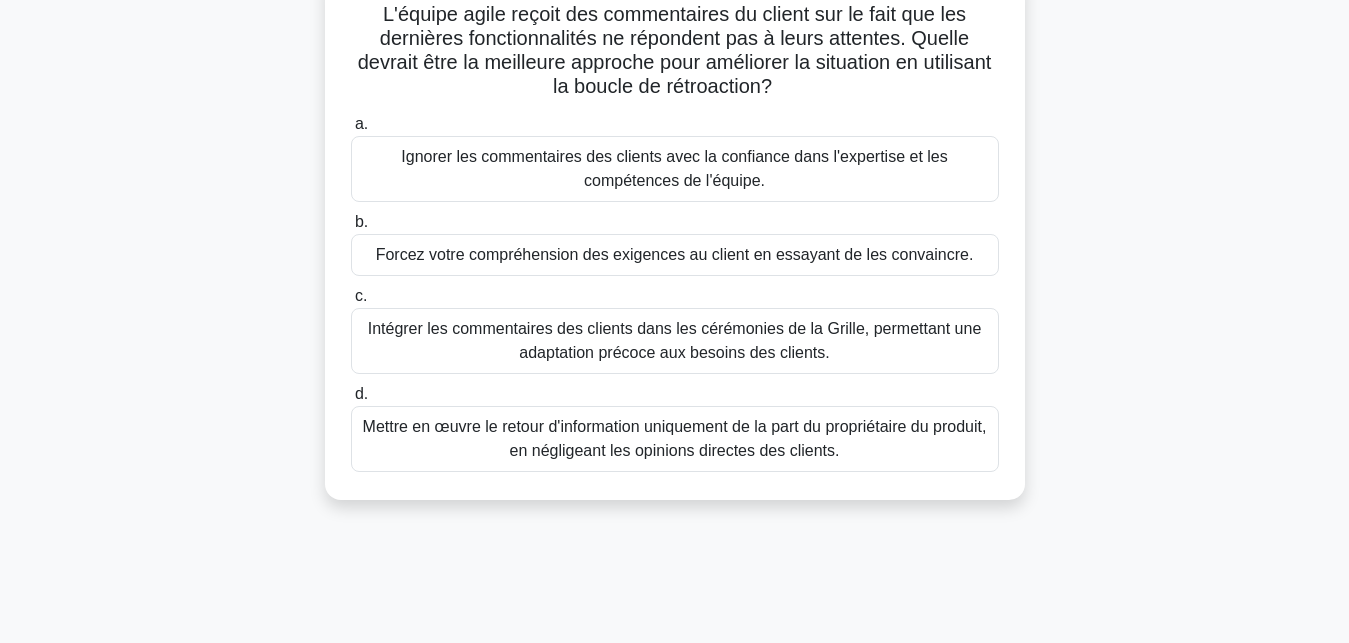 scroll, scrollTop: 153, scrollLeft: 0, axis: vertical 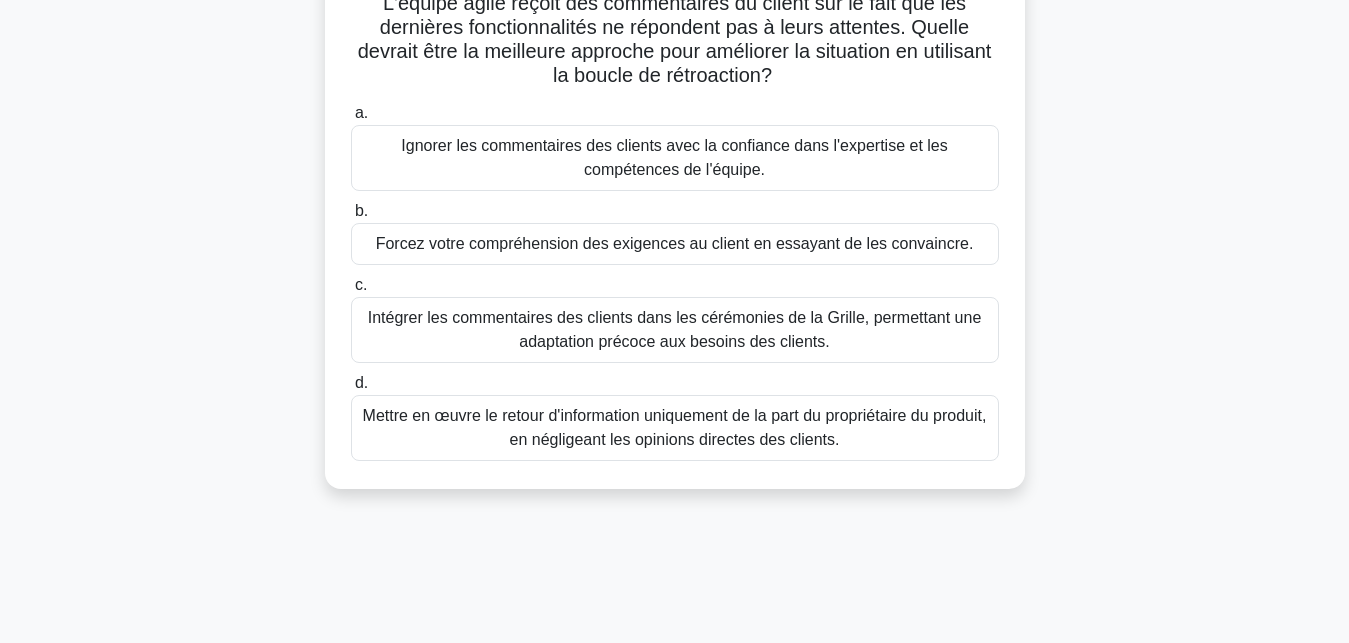 click on "Intégrer les commentaires des clients dans les cérémonies de la Grille, permettant une adaptation précoce aux besoins des clients." at bounding box center [675, 330] 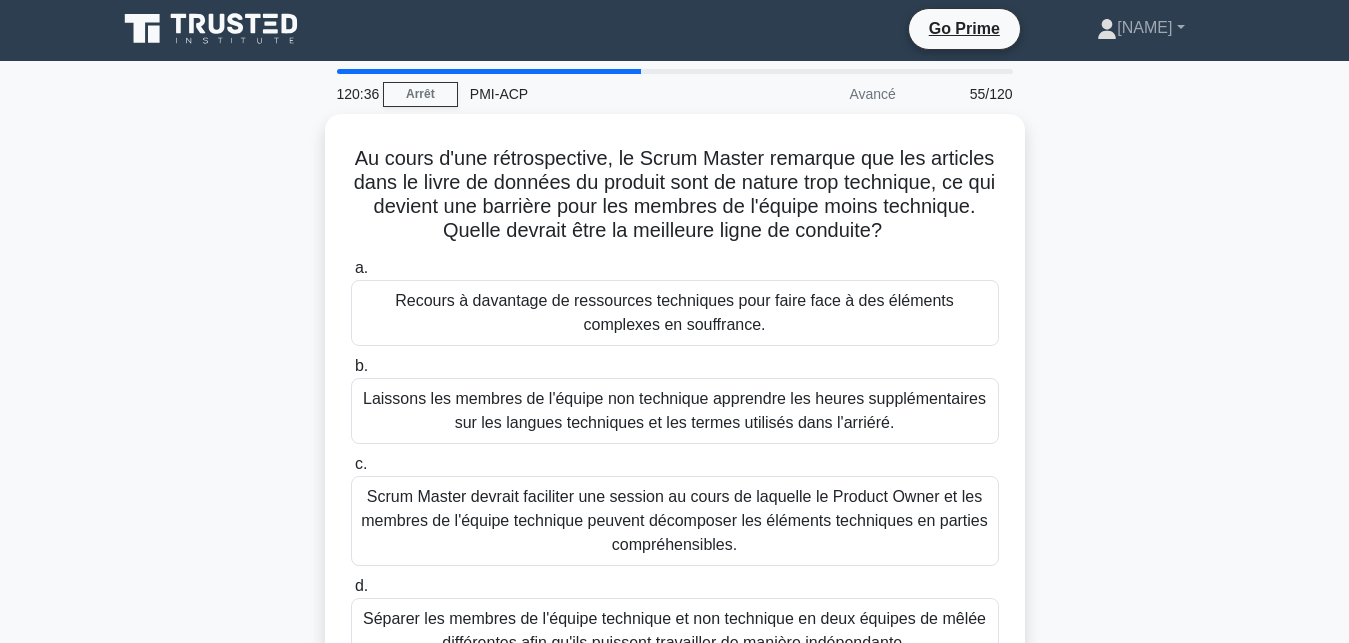 scroll, scrollTop: 0, scrollLeft: 0, axis: both 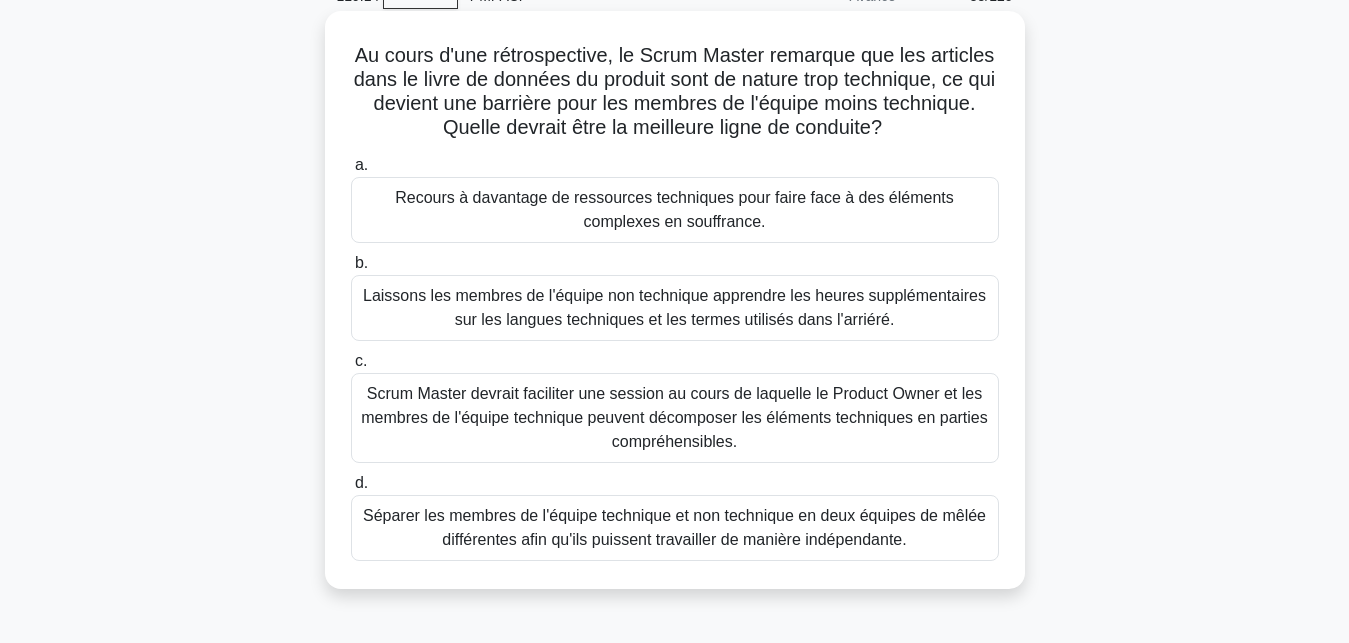 click on "Scrum Master devrait faciliter une session au cours de laquelle le Product Owner et les membres de l'équipe technique peuvent décomposer les éléments techniques en parties compréhensibles." at bounding box center (675, 418) 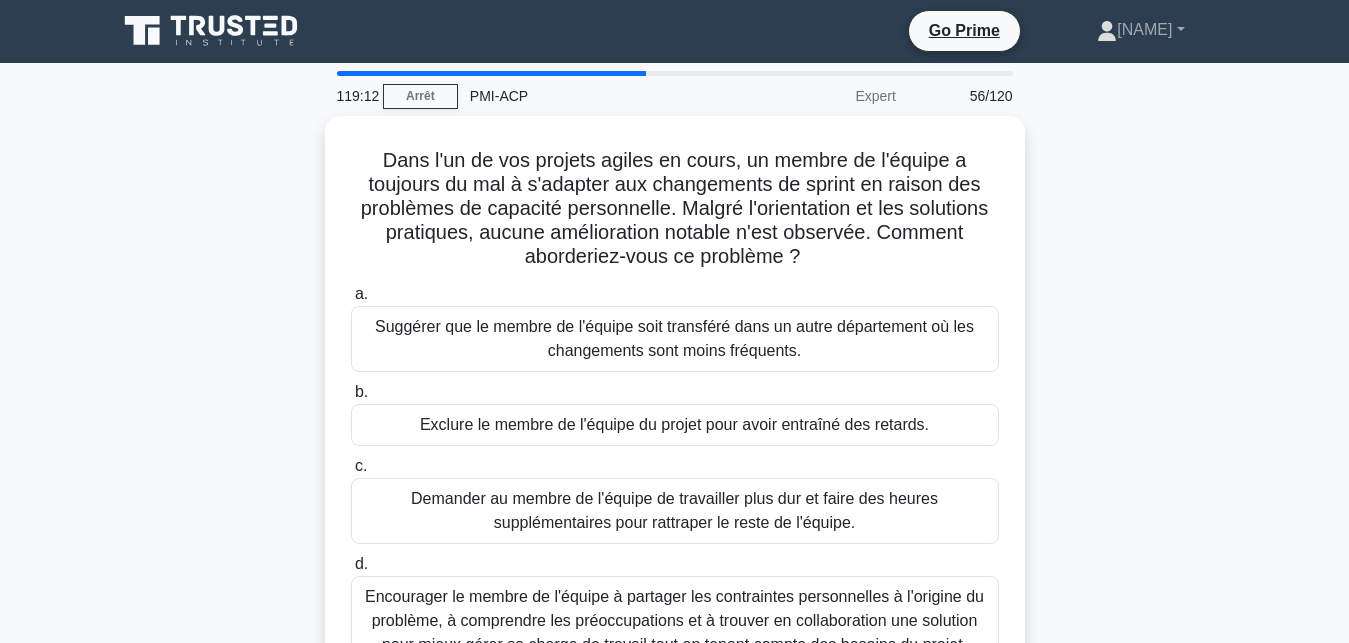 scroll, scrollTop: 0, scrollLeft: 0, axis: both 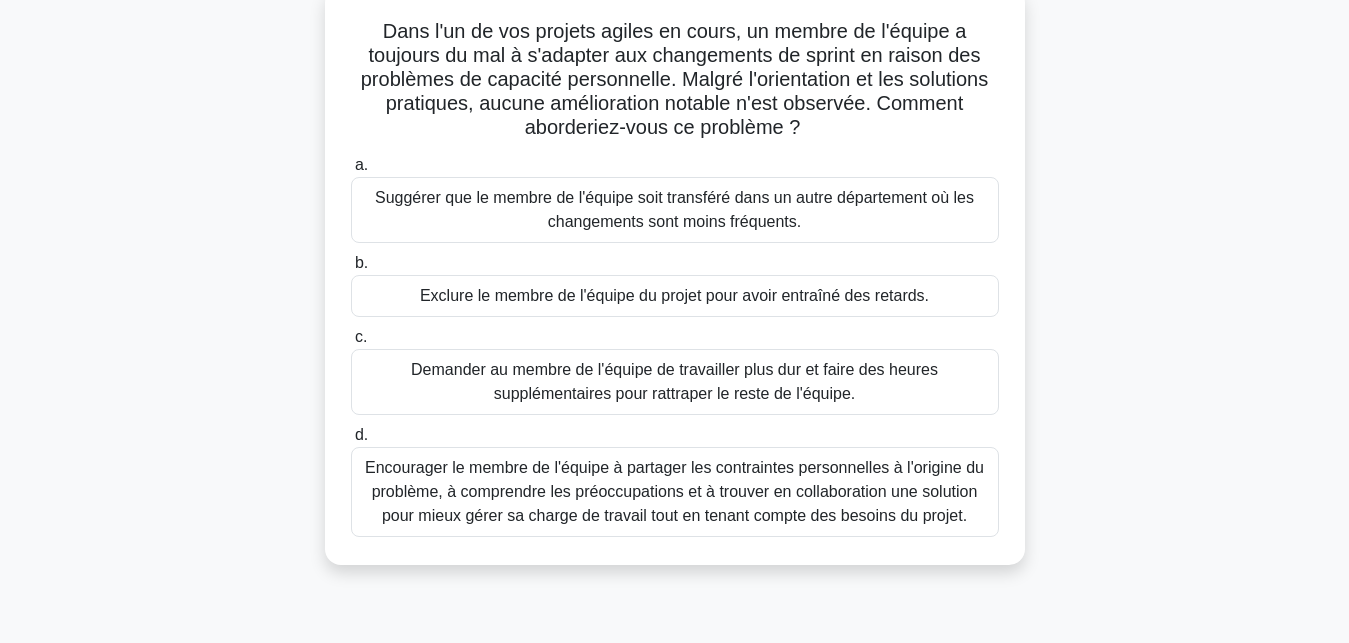click on "Suggérer que le membre de l'équipe soit transféré dans un autre département où les changements sont moins fréquents." at bounding box center [675, 210] 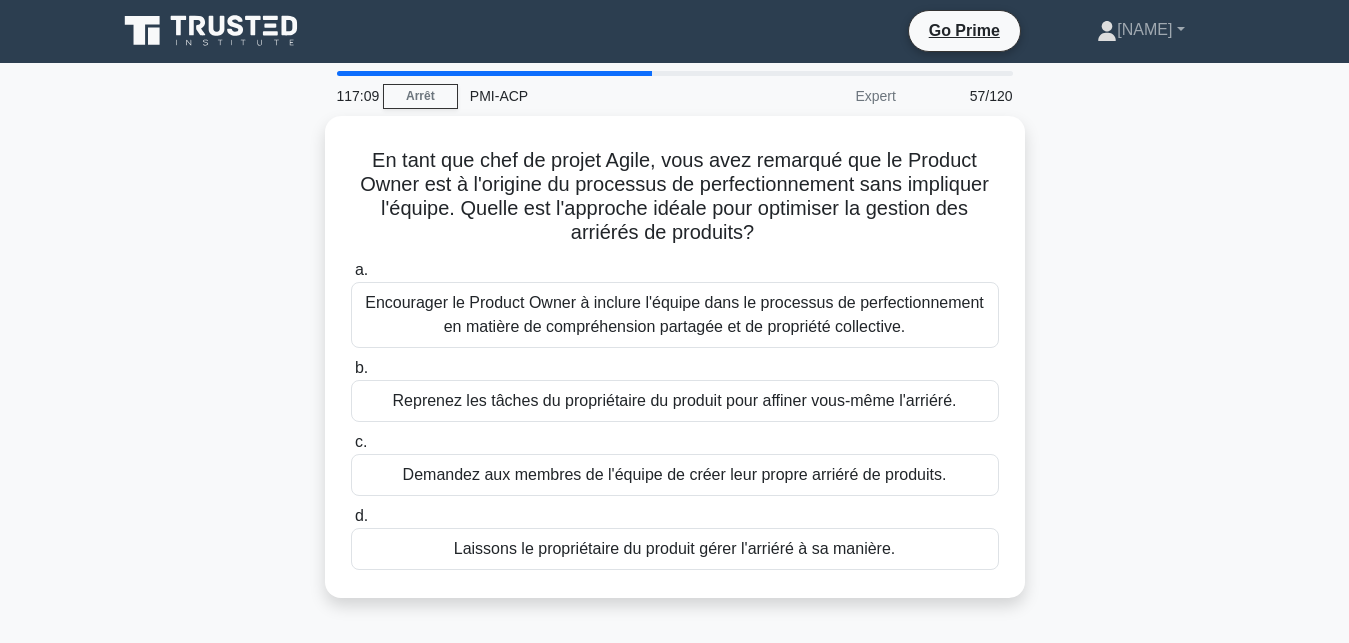 scroll, scrollTop: 0, scrollLeft: 0, axis: both 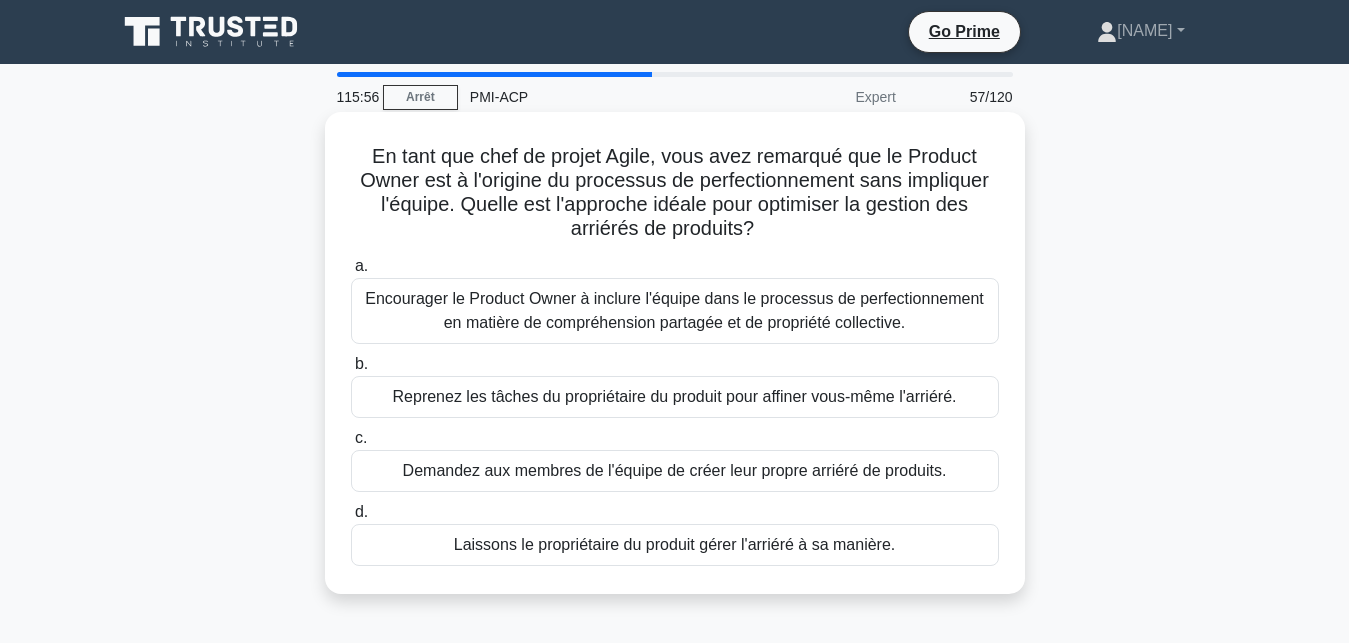 click on "Encourager le Product Owner à inclure l'équipe dans le processus de perfectionnement en matière de compréhension partagée et de propriété collective." at bounding box center (675, 311) 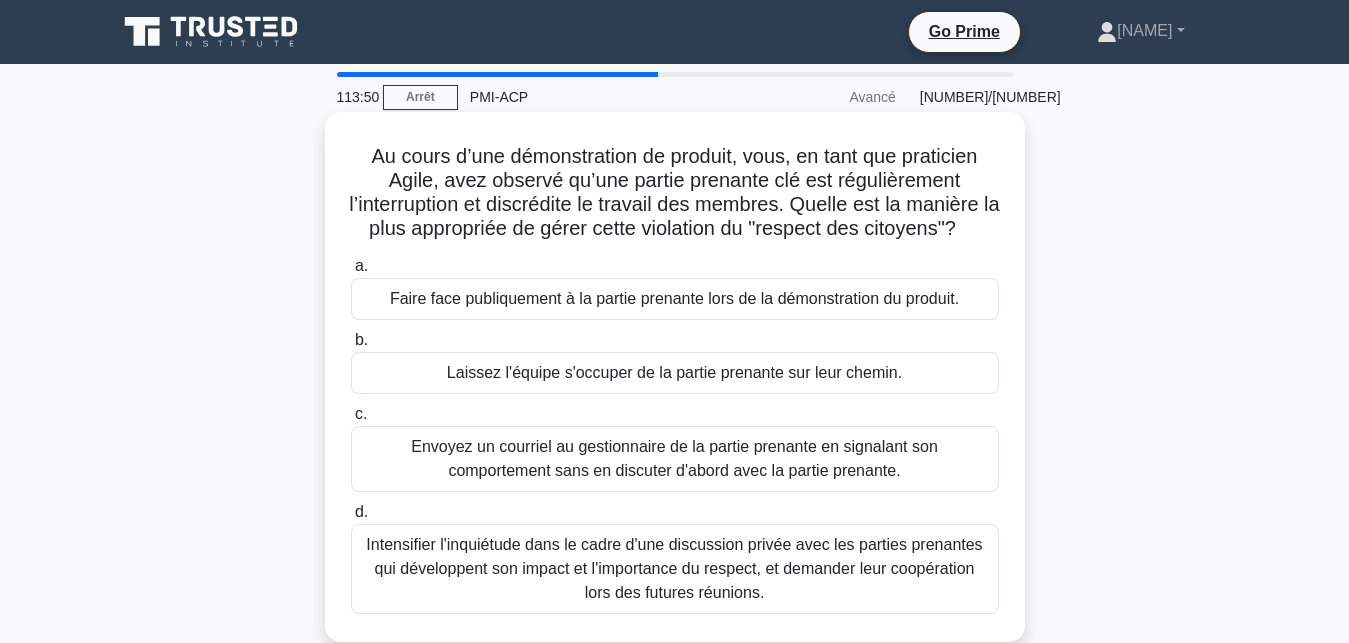 click on "Intensifier l'inquiétude dans le cadre d'une discussion privée avec les parties prenantes qui développent son impact et l'importance du respect, et demander leur coopération lors des futures réunions." at bounding box center (675, 569) 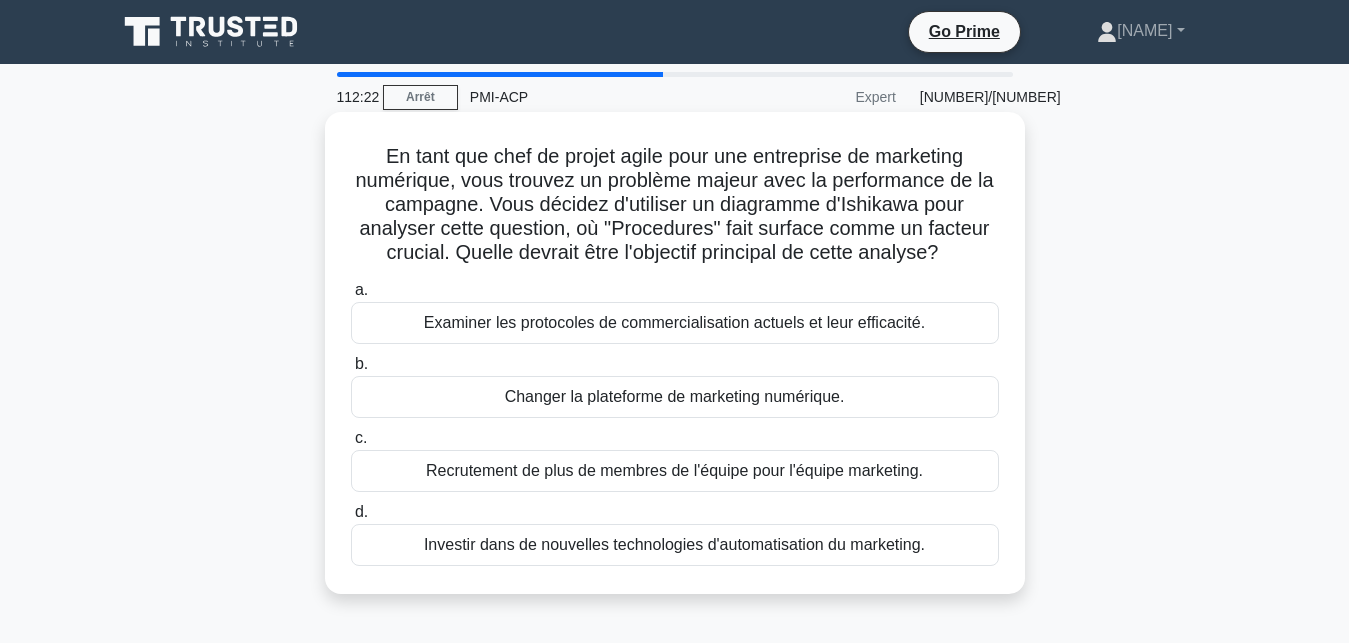 click on "Examiner les protocoles de commercialisation actuels et leur efficacité." at bounding box center (675, 323) 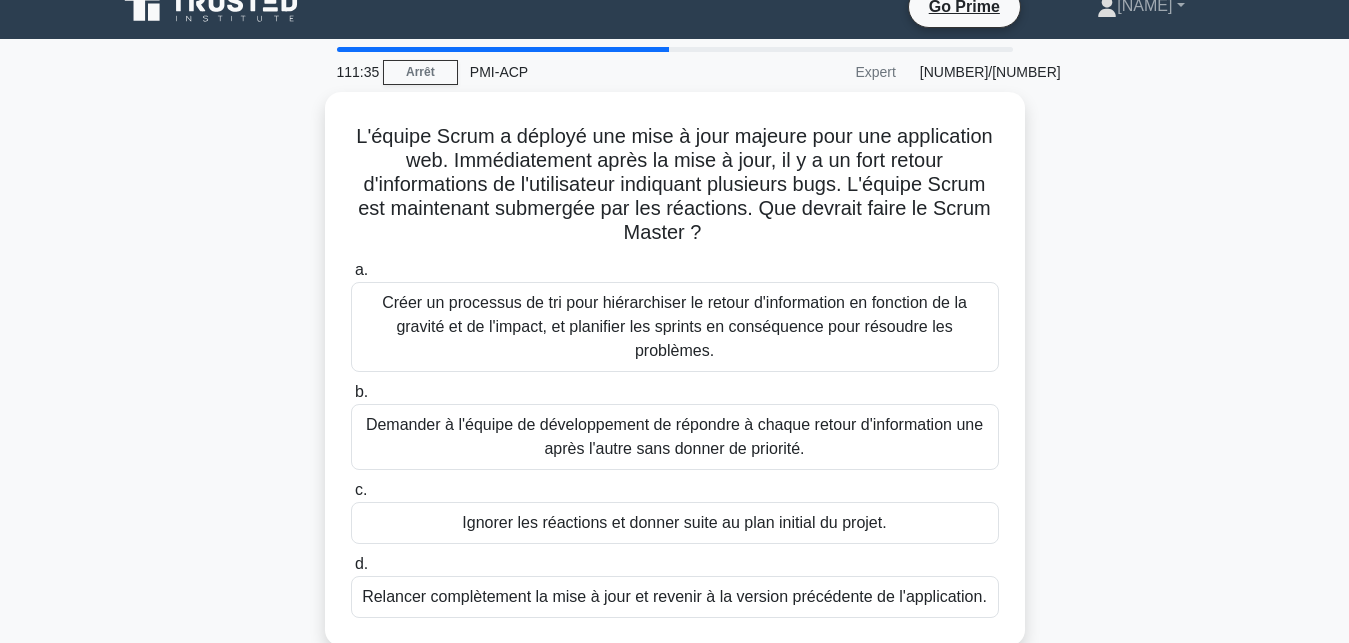scroll, scrollTop: 27, scrollLeft: 0, axis: vertical 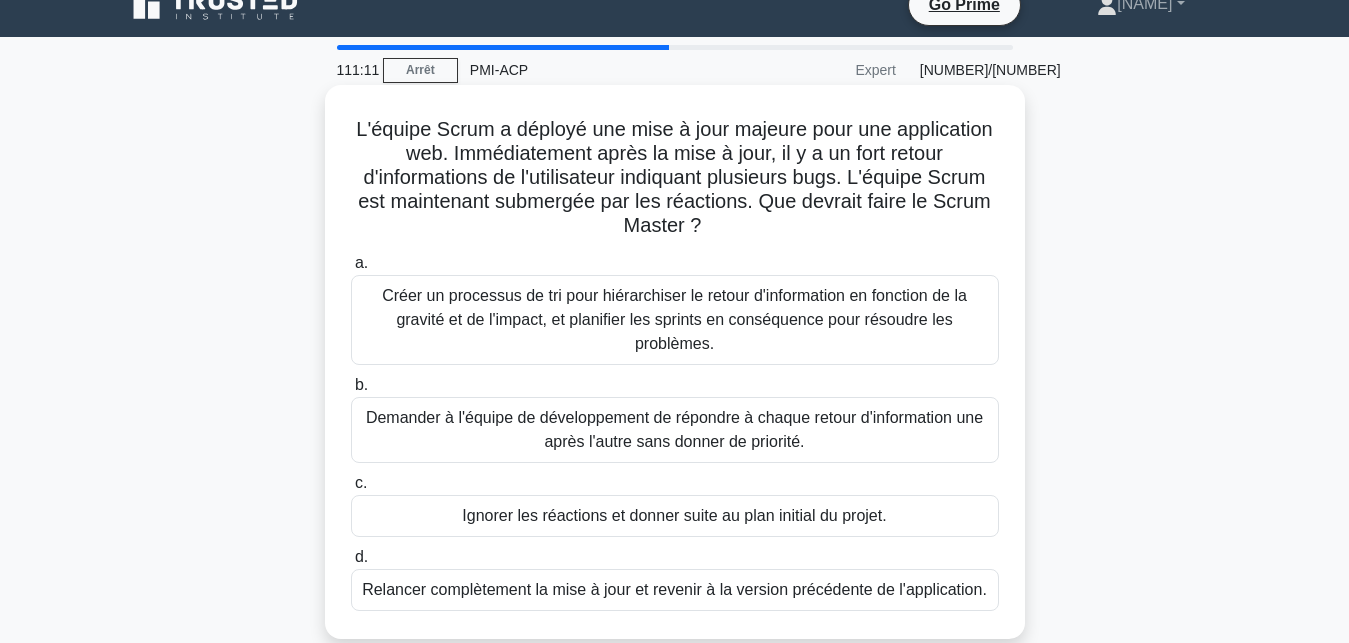 click on "Créer un processus de tri pour hiérarchiser le retour d'information en fonction de la gravité et de l'impact, et planifier les sprints en conséquence pour résoudre les problèmes." at bounding box center [675, 320] 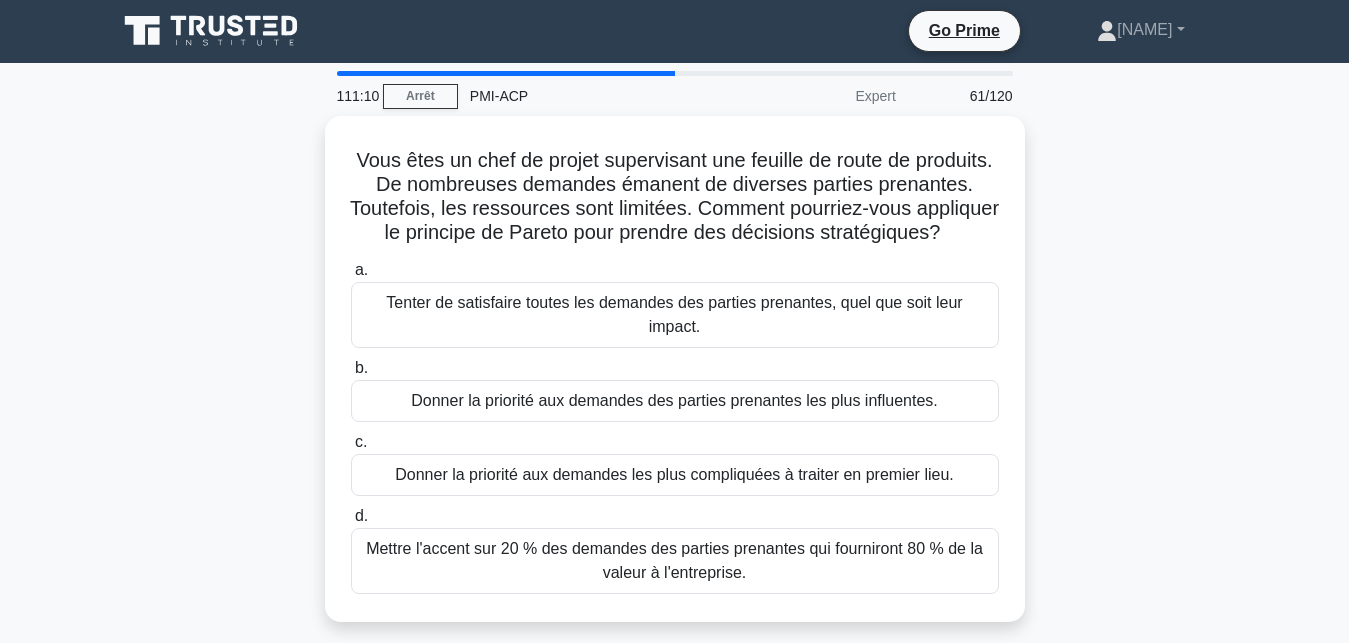 scroll, scrollTop: 0, scrollLeft: 0, axis: both 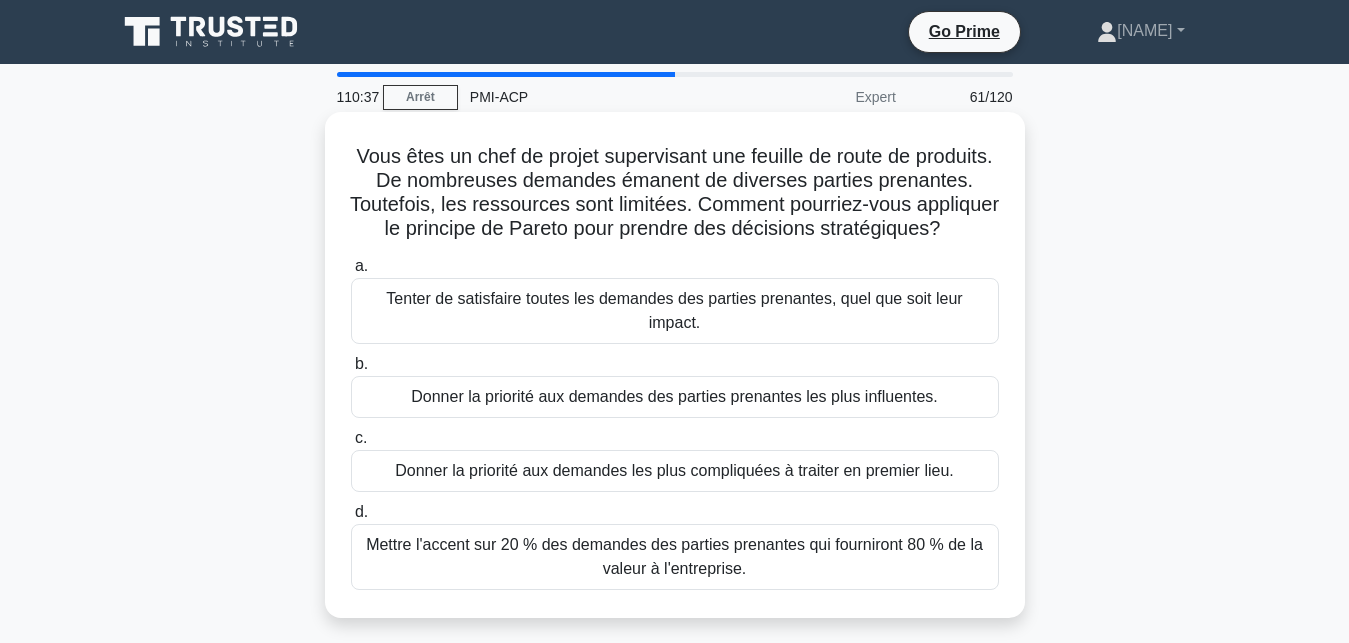 click on "Mettre l'accent sur 20 % des demandes des parties prenantes qui fourniront 80 % de la valeur à l'entreprise." at bounding box center [675, 557] 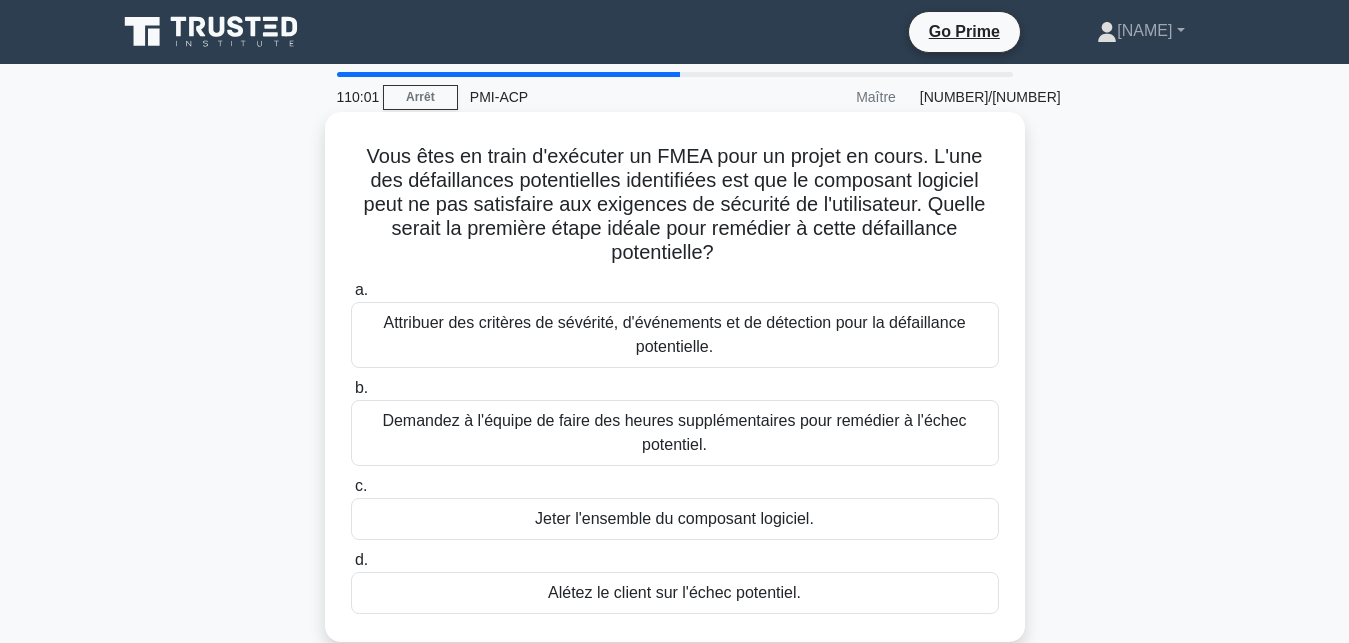 click on "Attribuer des critères de sévérité, d'événements et de détection pour la défaillance potentielle." at bounding box center [675, 335] 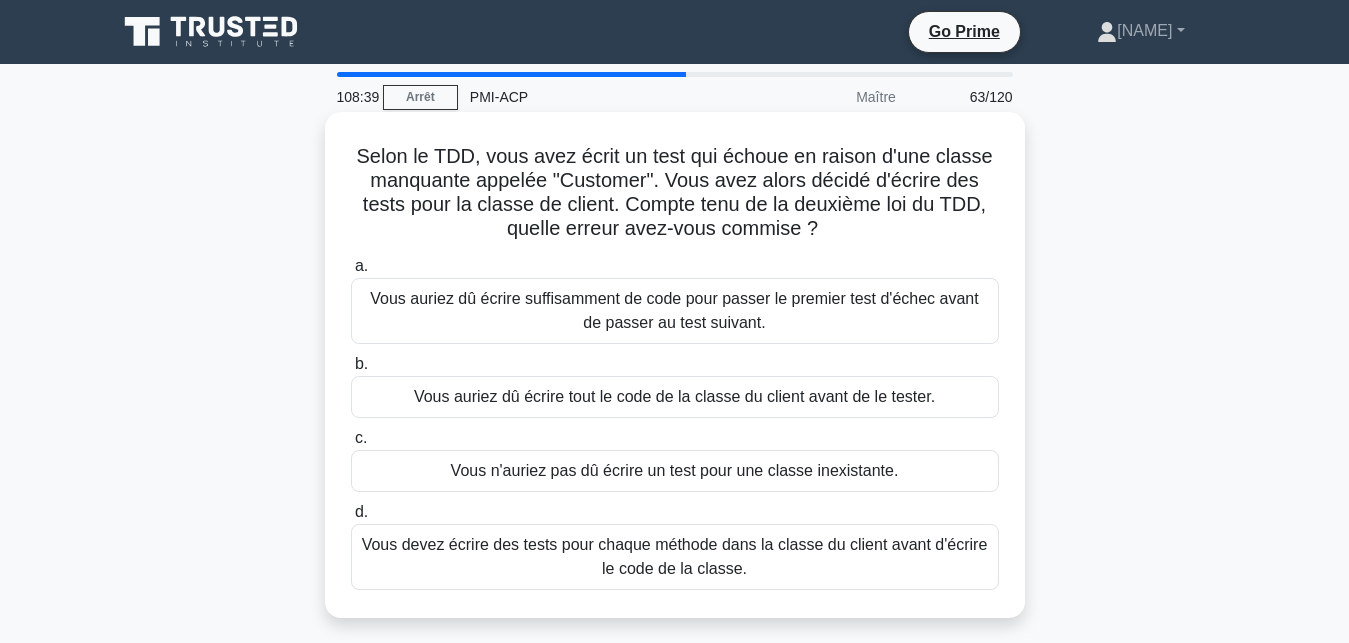 click on "Vous auriez dû écrire suffisamment de code pour passer le premier test d'échec avant de passer au test suivant." at bounding box center [675, 311] 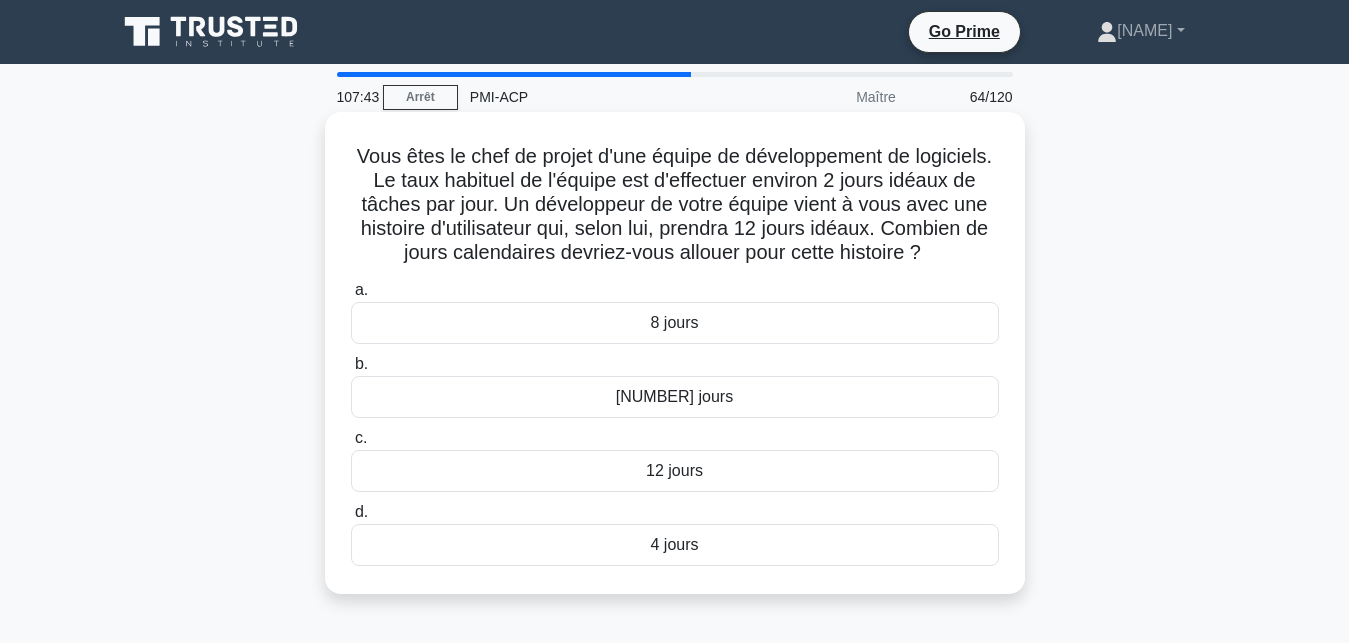 click on "12 jours" at bounding box center [675, 471] 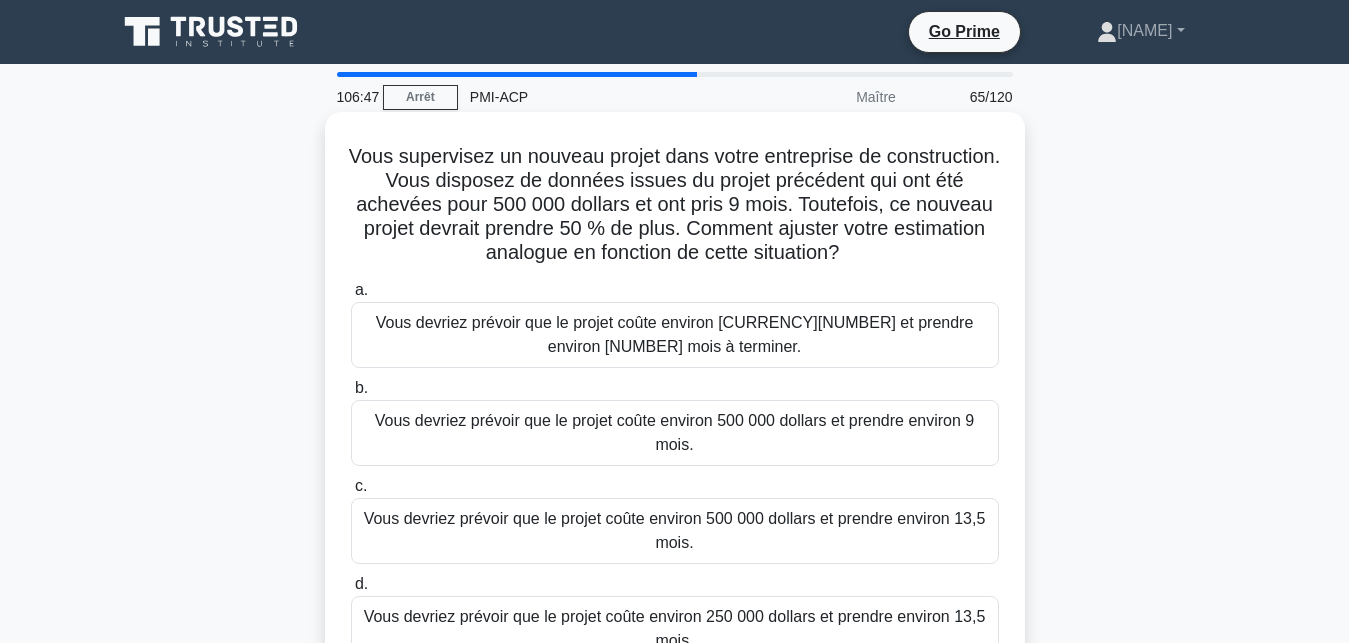click on "Vous devriez prévoir que le projet coûte environ [CURRENCY][NUMBER] et prendre environ [NUMBER] mois à terminer." at bounding box center [675, 335] 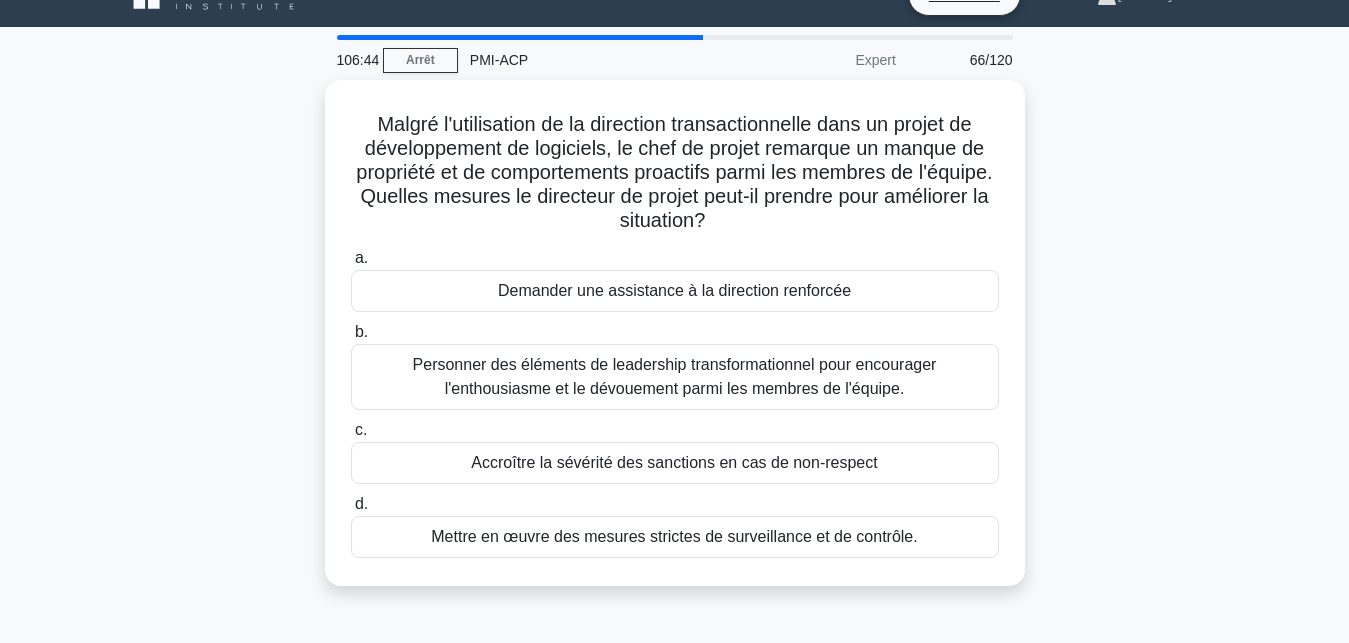 scroll, scrollTop: 41, scrollLeft: 0, axis: vertical 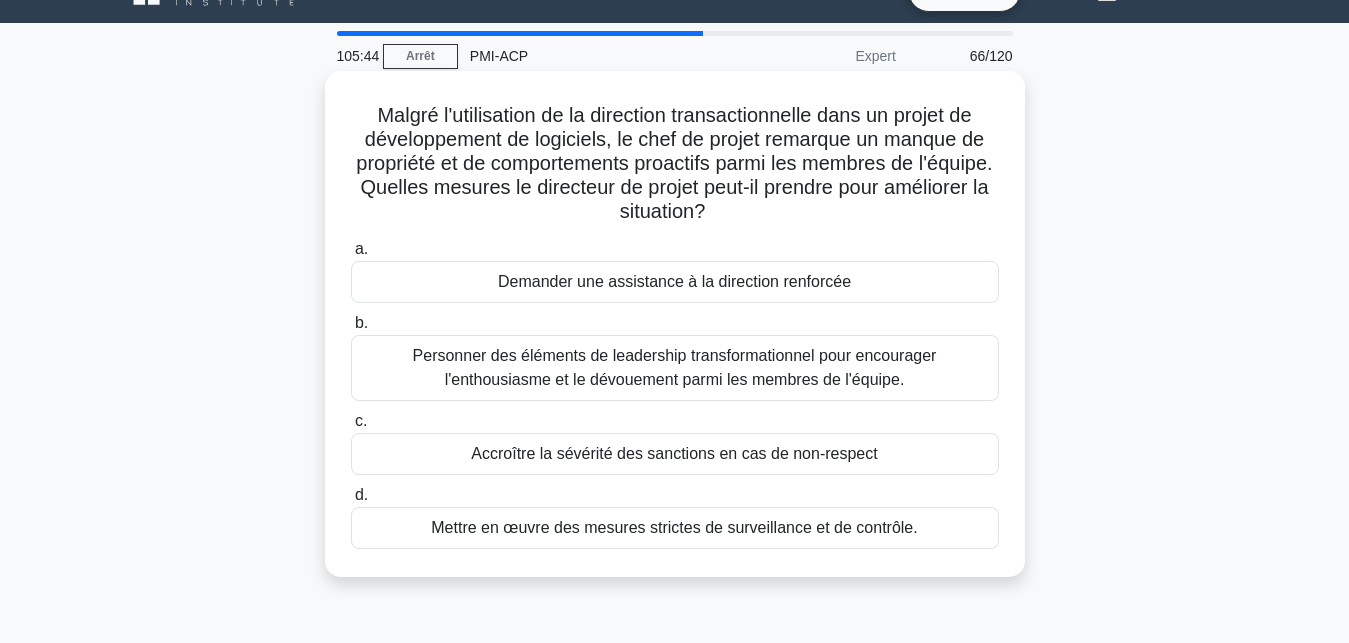 click on "Personner des éléments de leadership transformationnel pour encourager l'enthousiasme et le dévouement parmi les membres de l'équipe." at bounding box center [675, 368] 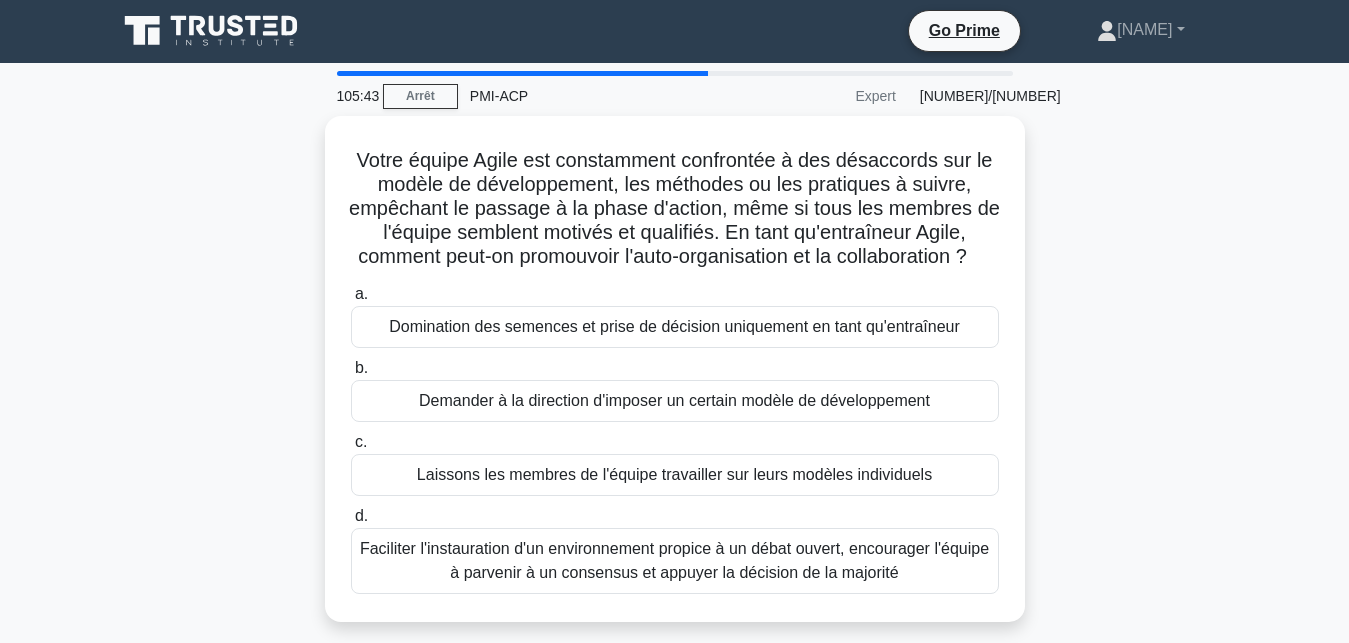 scroll, scrollTop: 0, scrollLeft: 0, axis: both 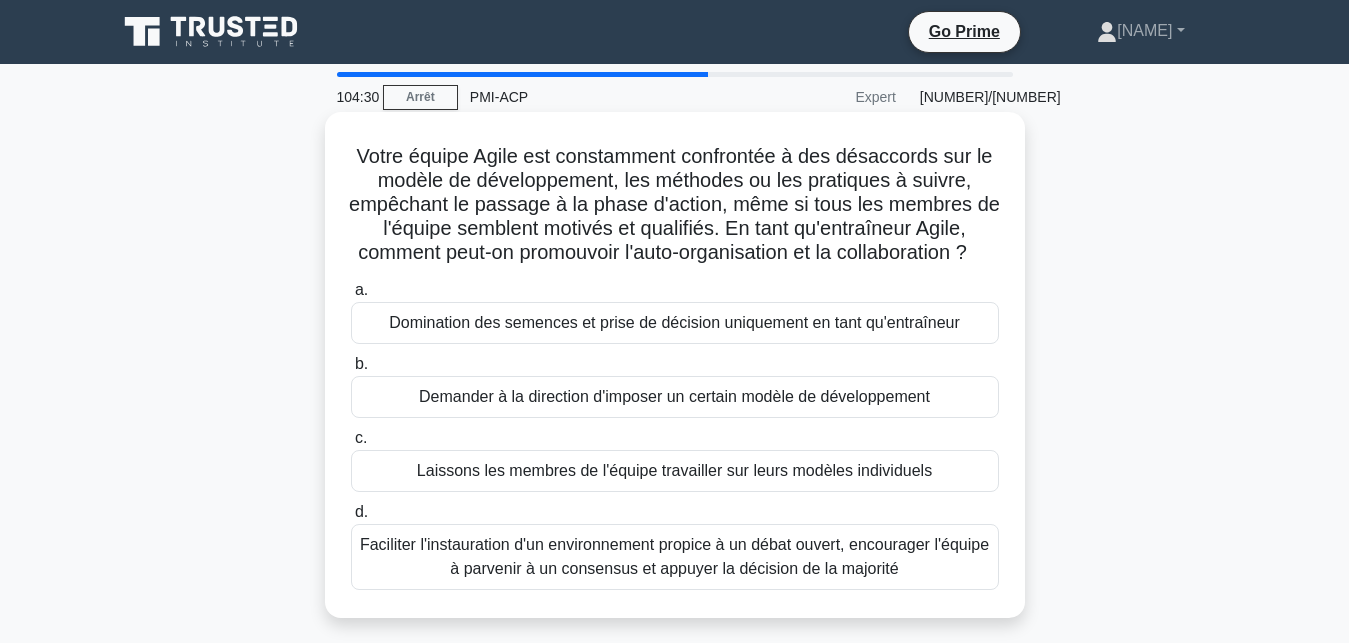 click on "Faciliter l'instauration d'un environnement propice à un débat ouvert, encourager l'équipe à parvenir à un consensus et appuyer la décision de la majorité" at bounding box center [675, 557] 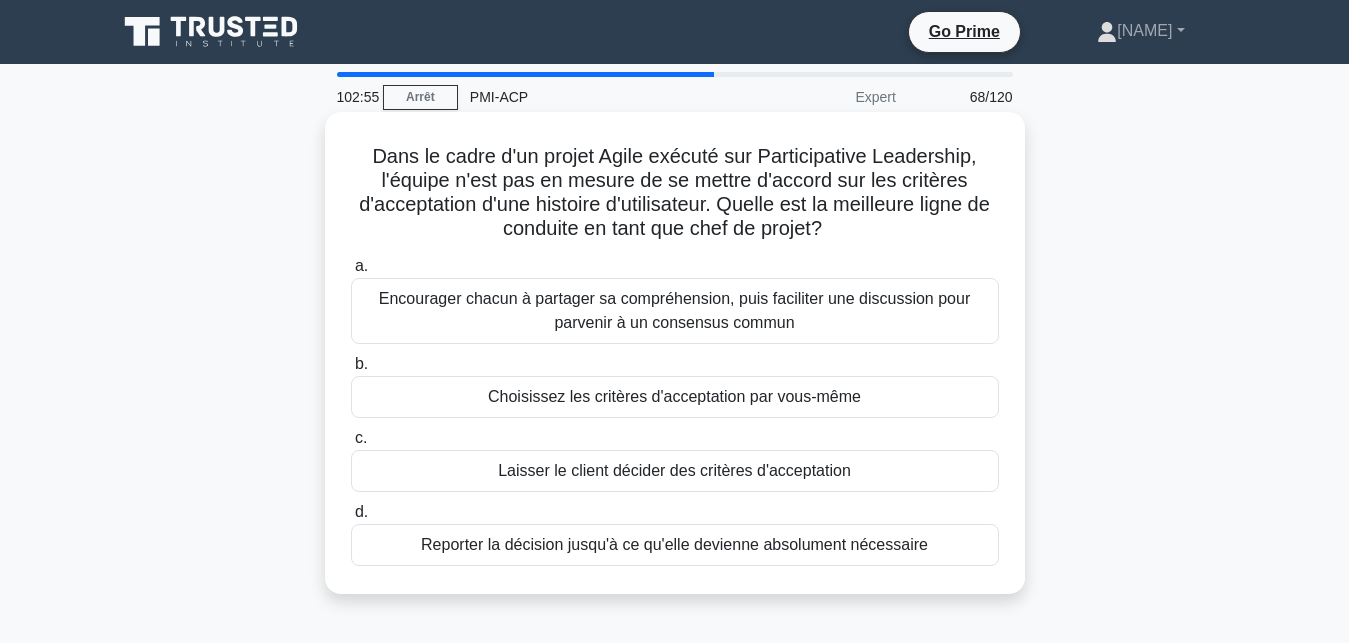 click on "Encourager chacun à partager sa compréhension, puis faciliter une discussion pour parvenir à un consensus commun" at bounding box center (675, 311) 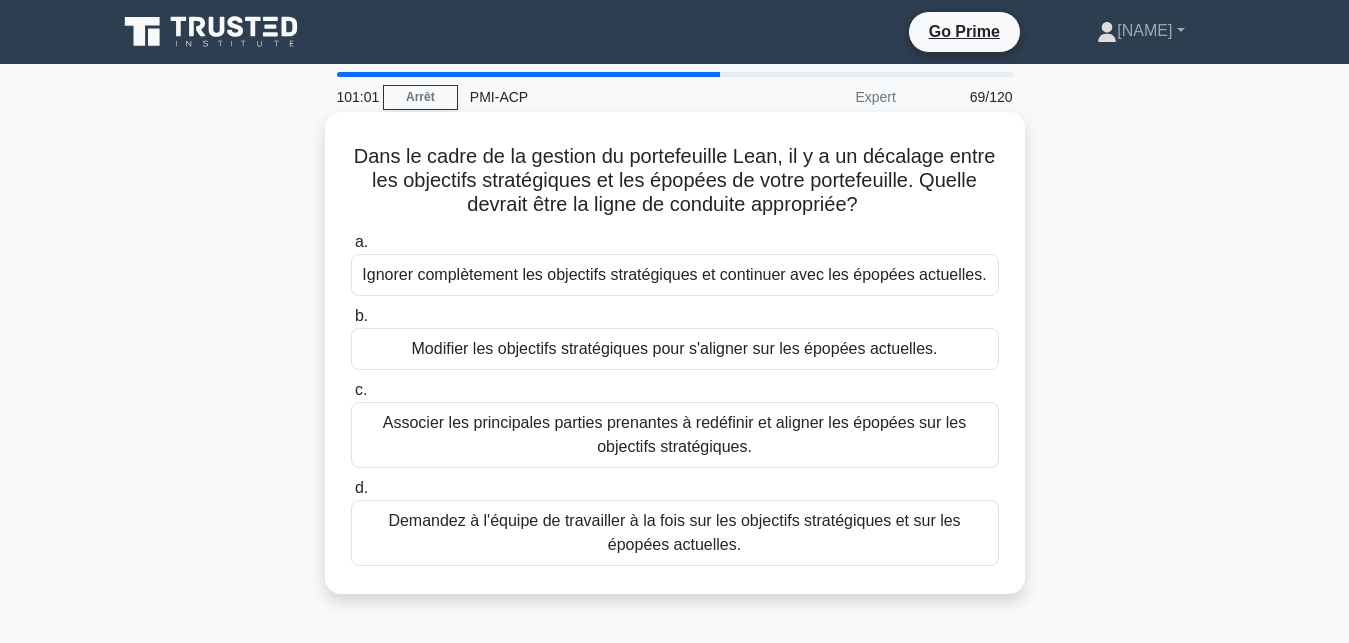 click on "Associer les principales parties prenantes à redéfinir et aligner les épopées sur les objectifs stratégiques." at bounding box center (675, 435) 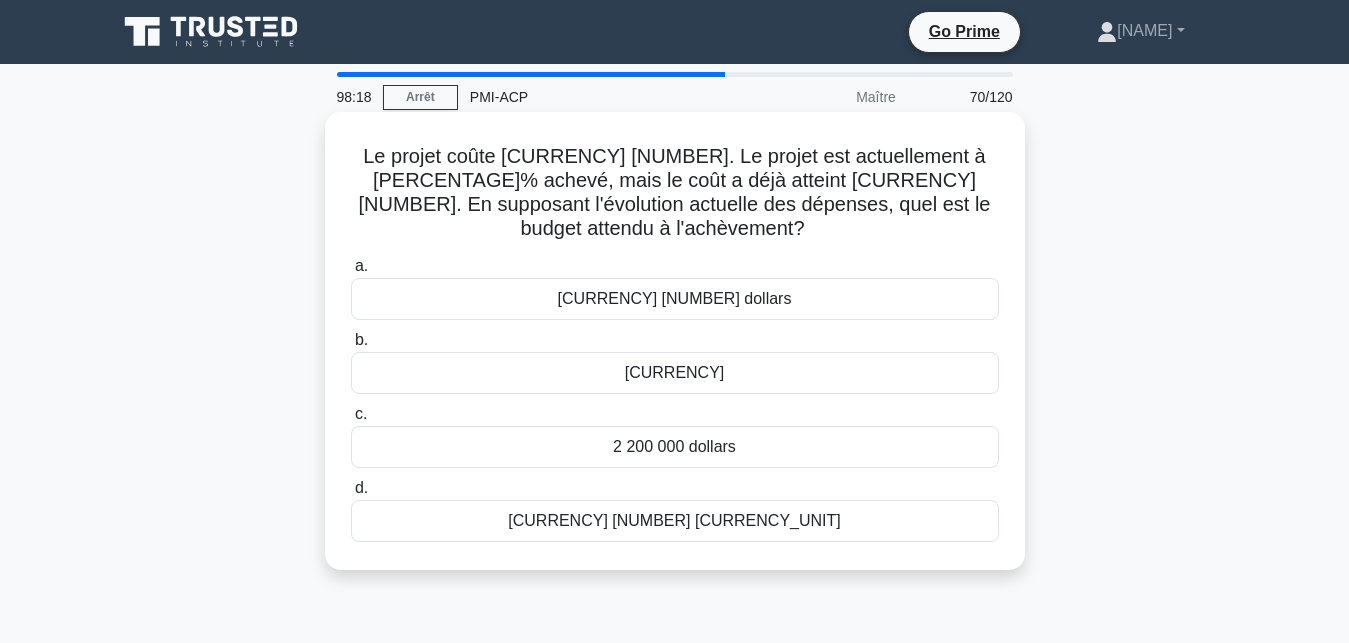 click on "2 200 000 dollars" at bounding box center (675, 447) 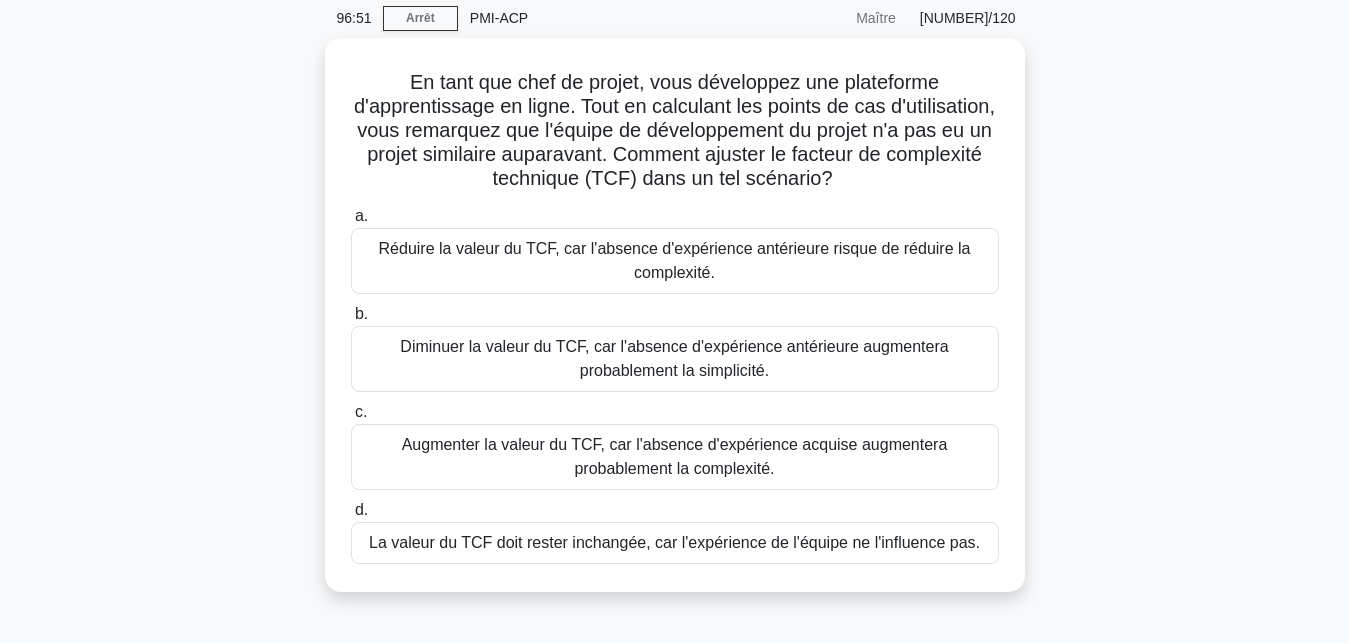 scroll, scrollTop: 81, scrollLeft: 0, axis: vertical 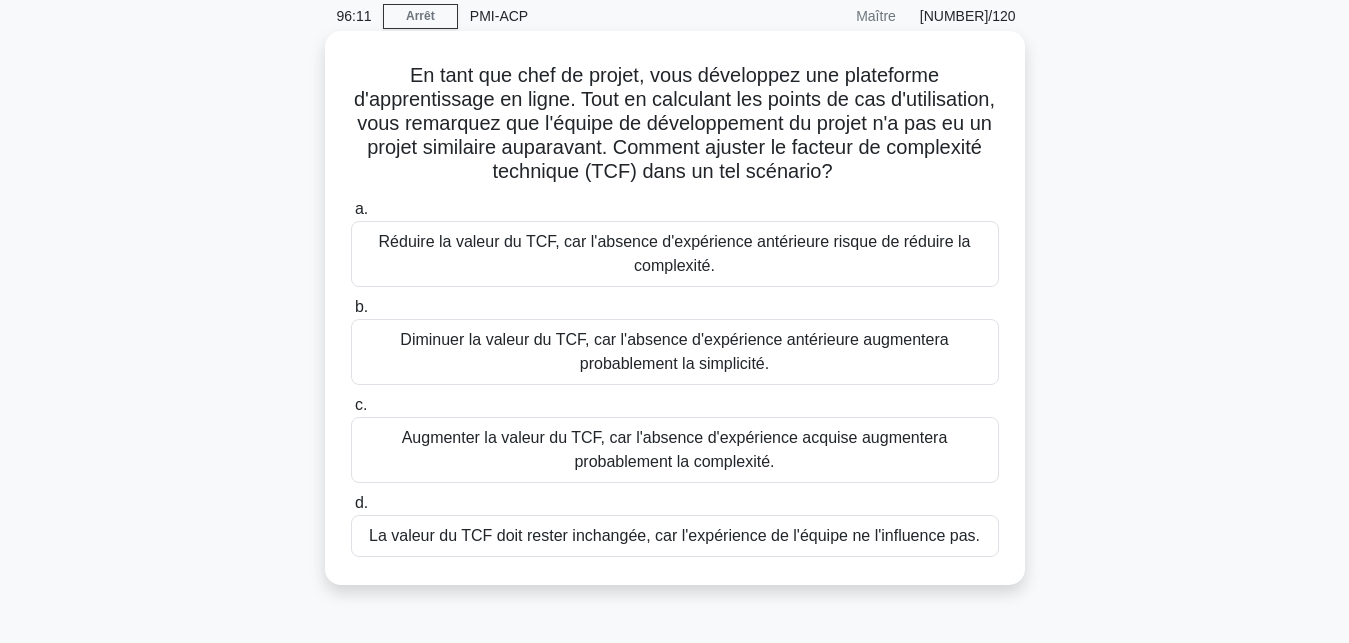 click on "Augmenter la valeur du TCF, car l'absence d'expérience acquise augmentera probablement la complexité." at bounding box center [675, 450] 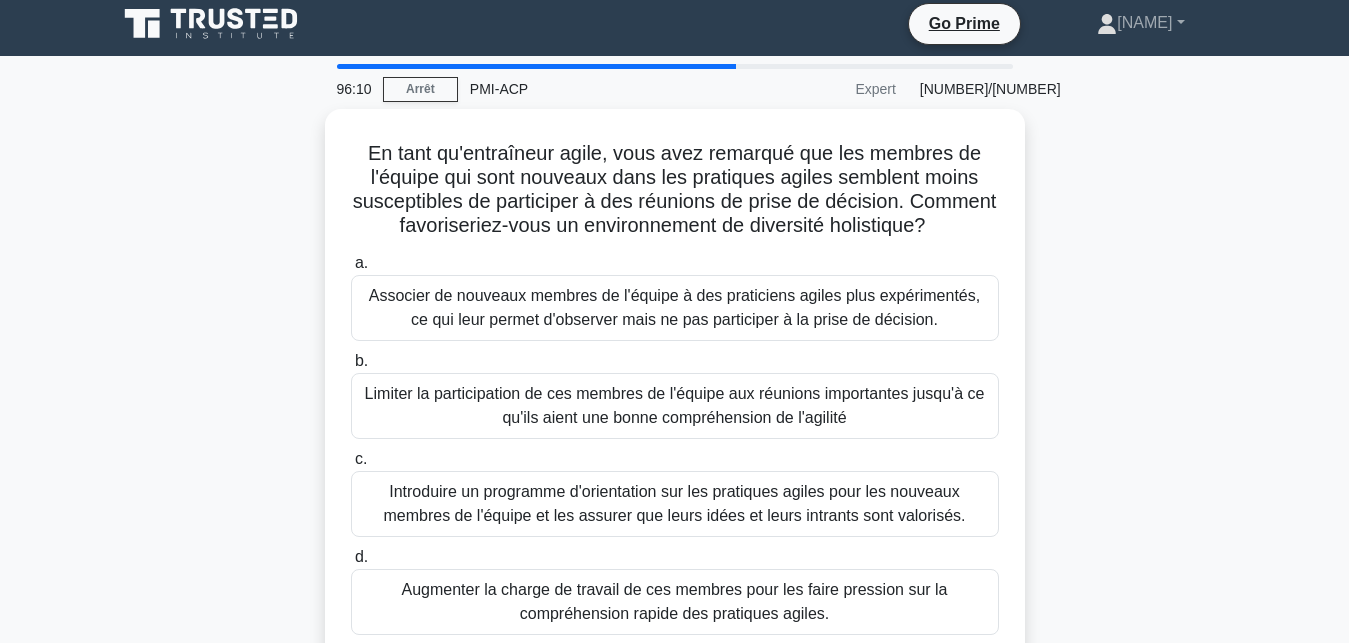 scroll, scrollTop: 0, scrollLeft: 0, axis: both 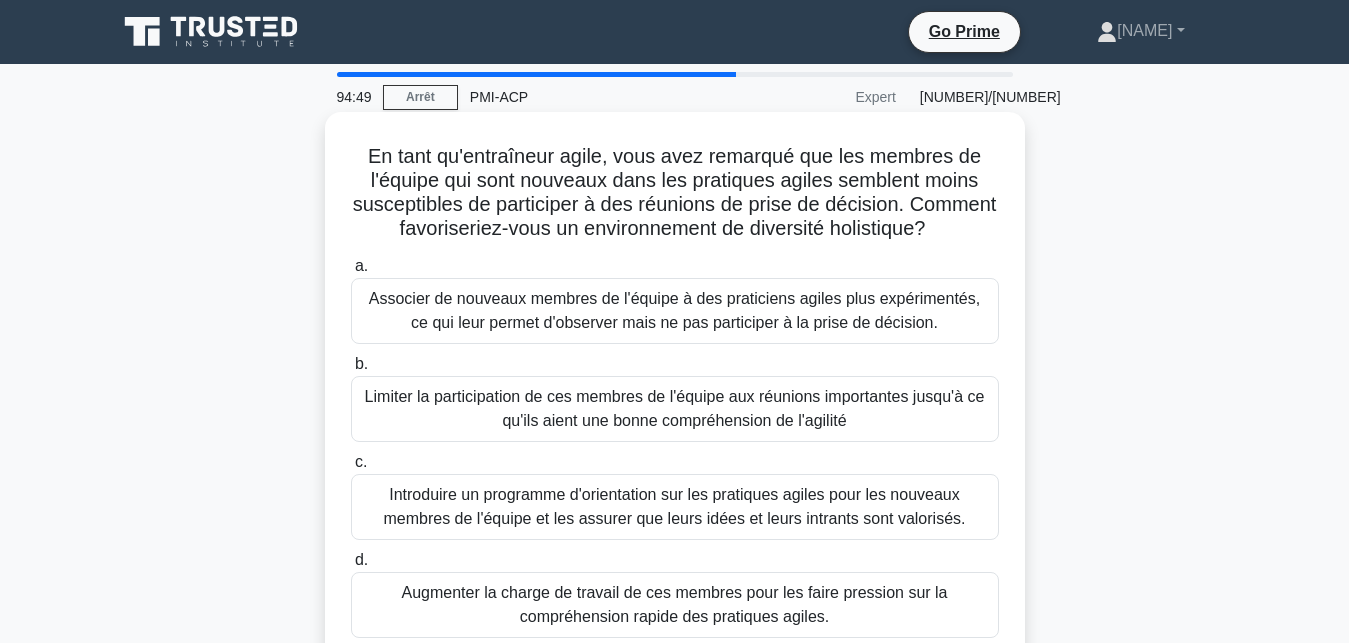 click on "Introduire un programme d'orientation sur les pratiques agiles pour les nouveaux membres de l'équipe et les assurer que leurs idées et leurs intrants sont valorisés." at bounding box center [675, 507] 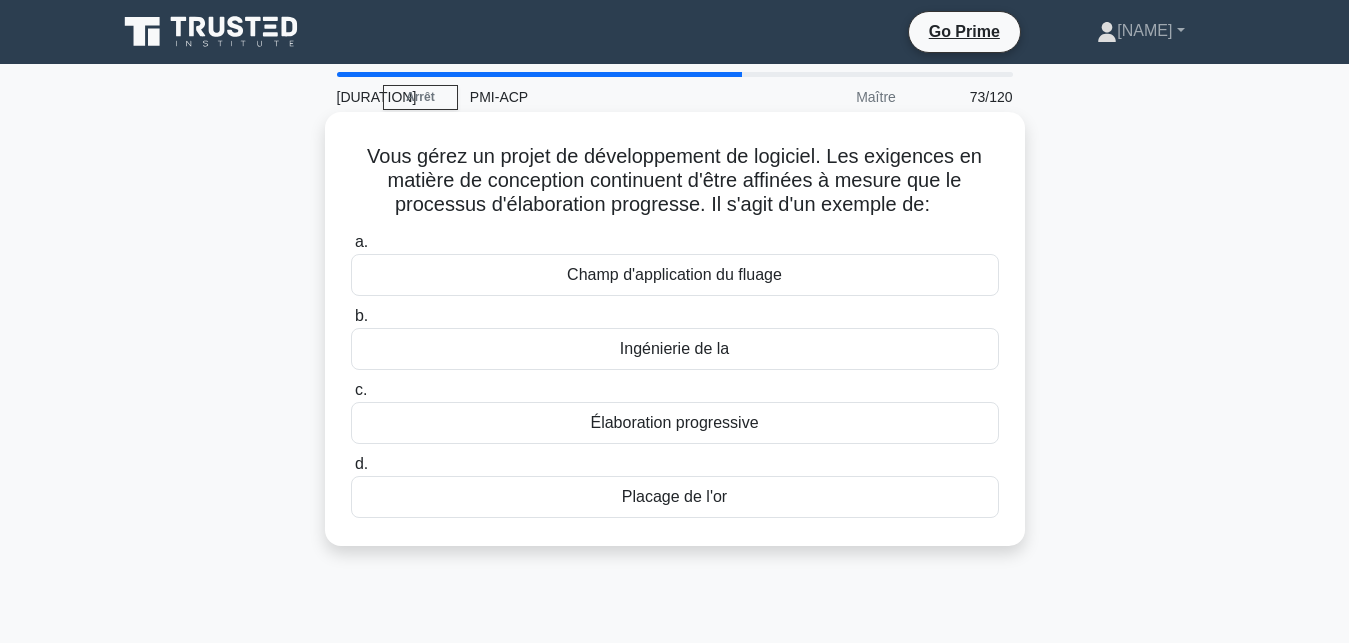 click on "Élaboration progressive" at bounding box center [675, 423] 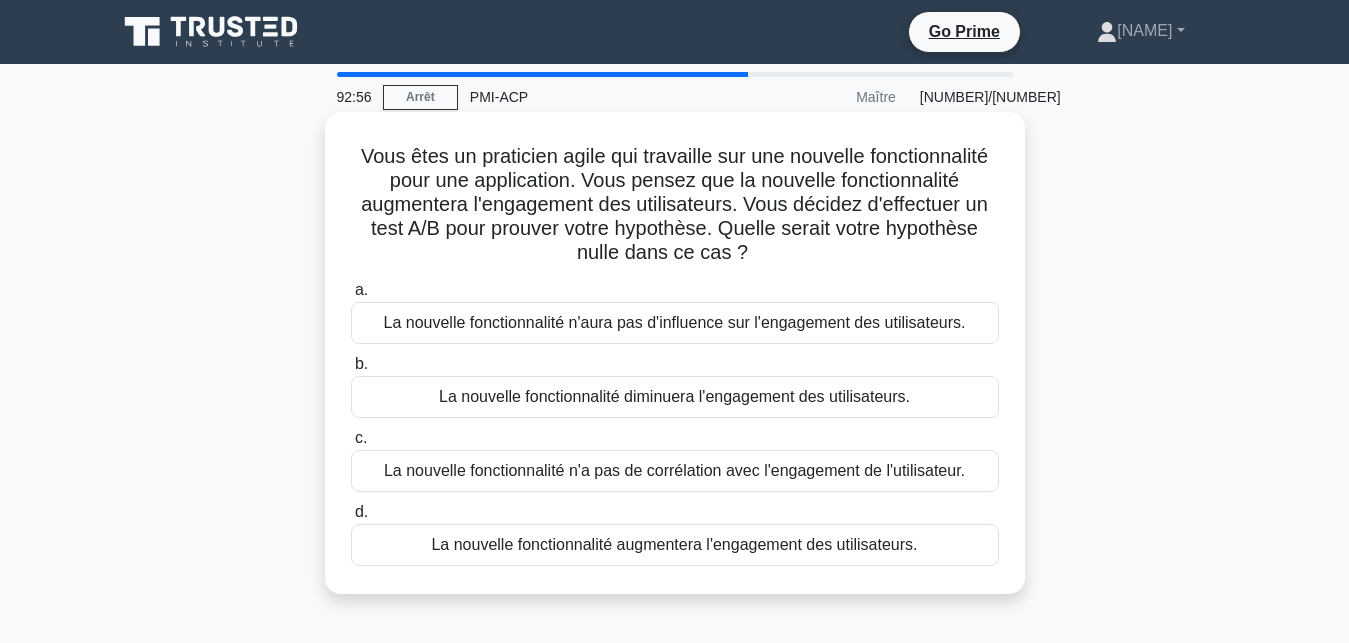 click on "La nouvelle fonctionnalité n'aura pas d'influence sur l'engagement des utilisateurs." at bounding box center (675, 323) 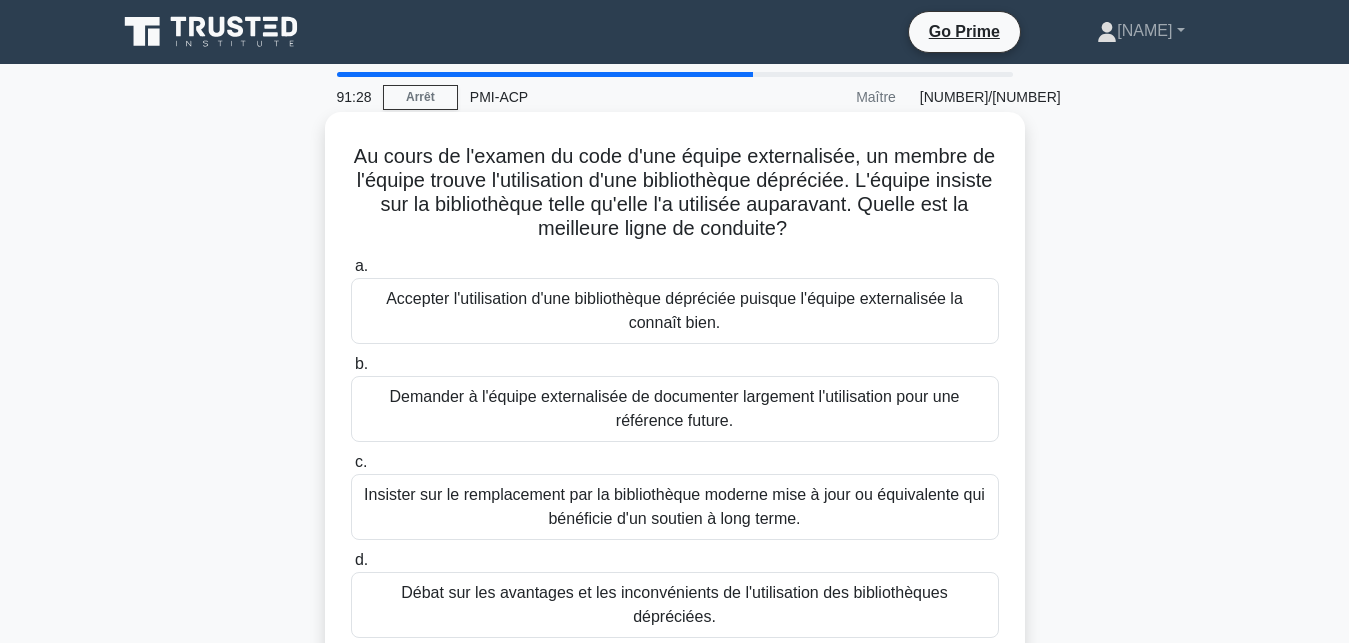 click on "Demander à l'équipe externalisée de documenter largement l'utilisation pour une référence future." at bounding box center [675, 409] 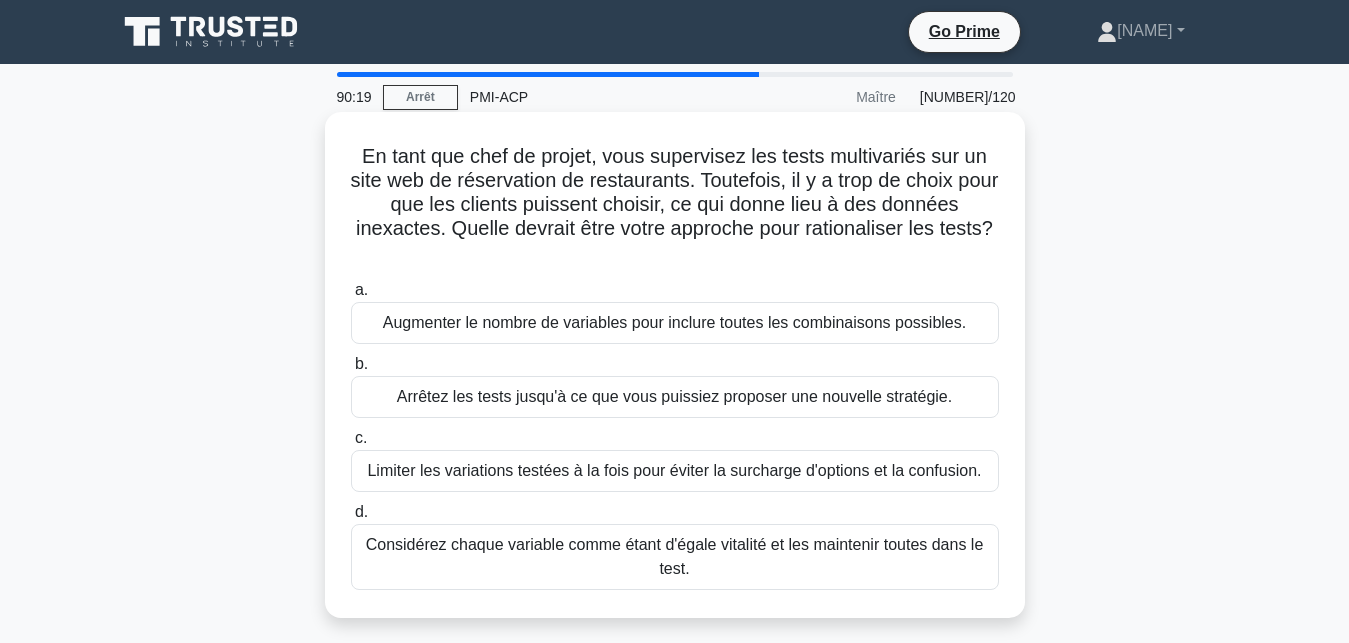 click on "Augmenter le nombre de variables pour inclure toutes les combinaisons possibles." at bounding box center (675, 323) 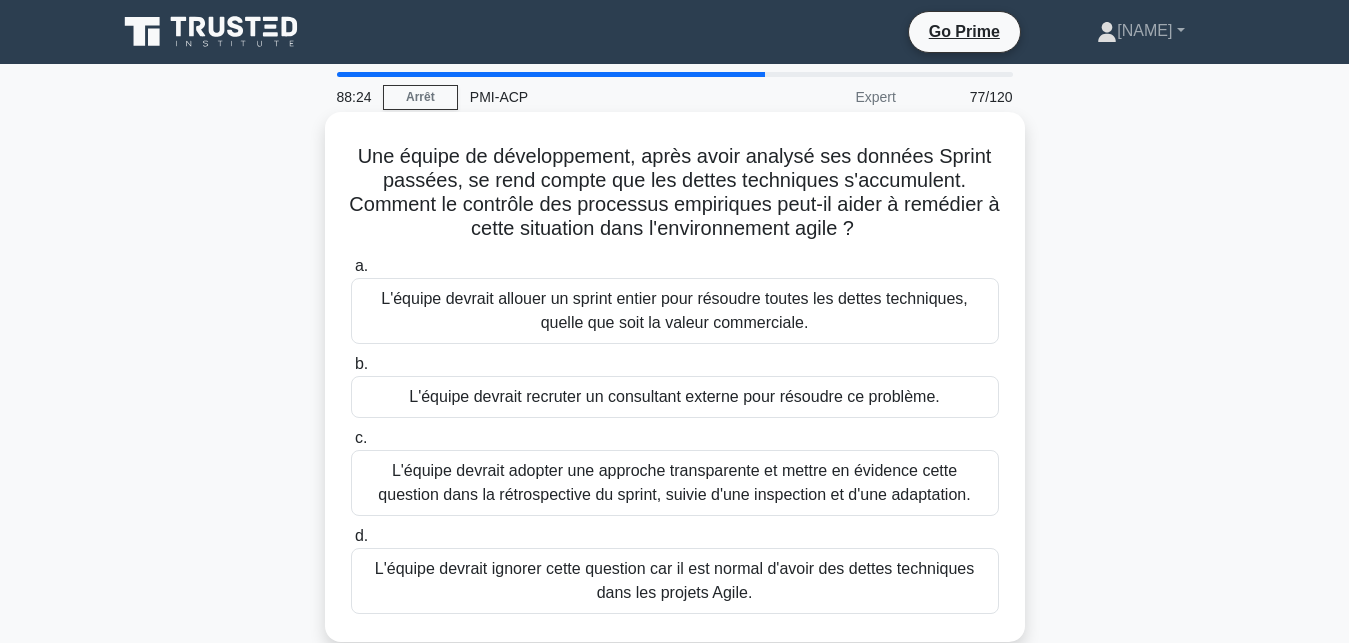 click on "L'équipe devrait allouer un sprint entier pour résoudre toutes les dettes techniques, quelle que soit la valeur commerciale." at bounding box center (675, 311) 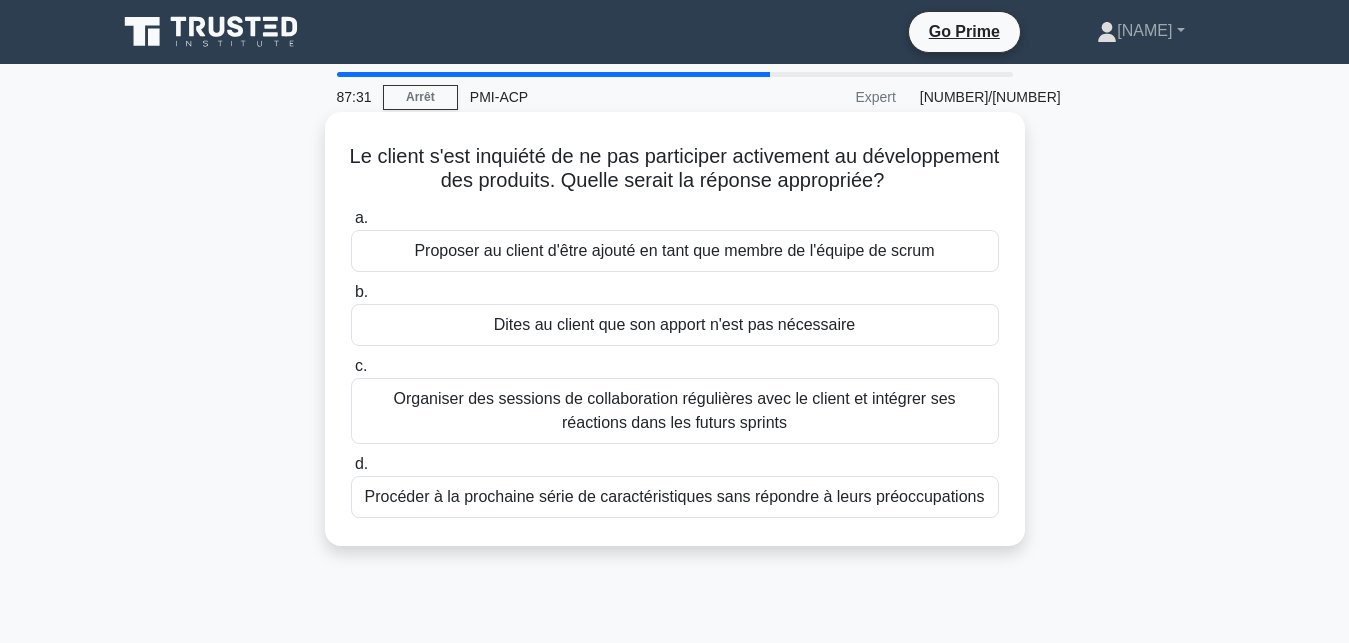 click on "Organiser des sessions de collaboration régulières avec le client et intégrer ses réactions dans les futurs sprints" at bounding box center [675, 411] 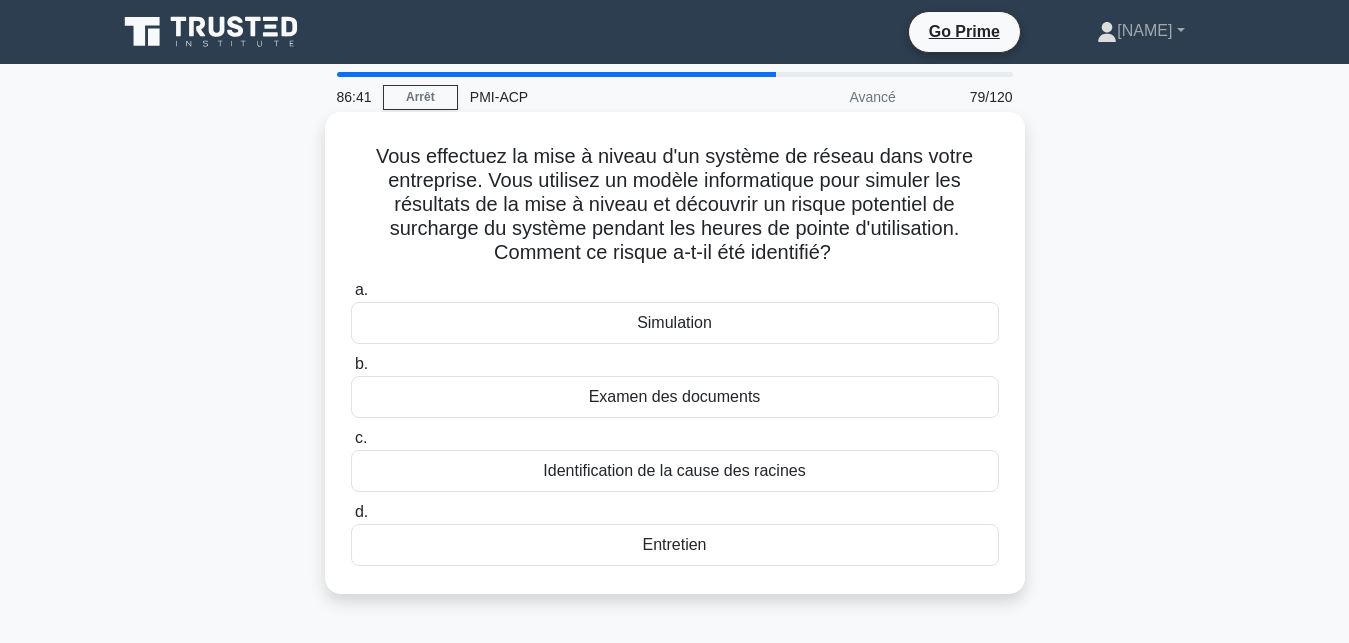 click on "Simulation" at bounding box center [675, 323] 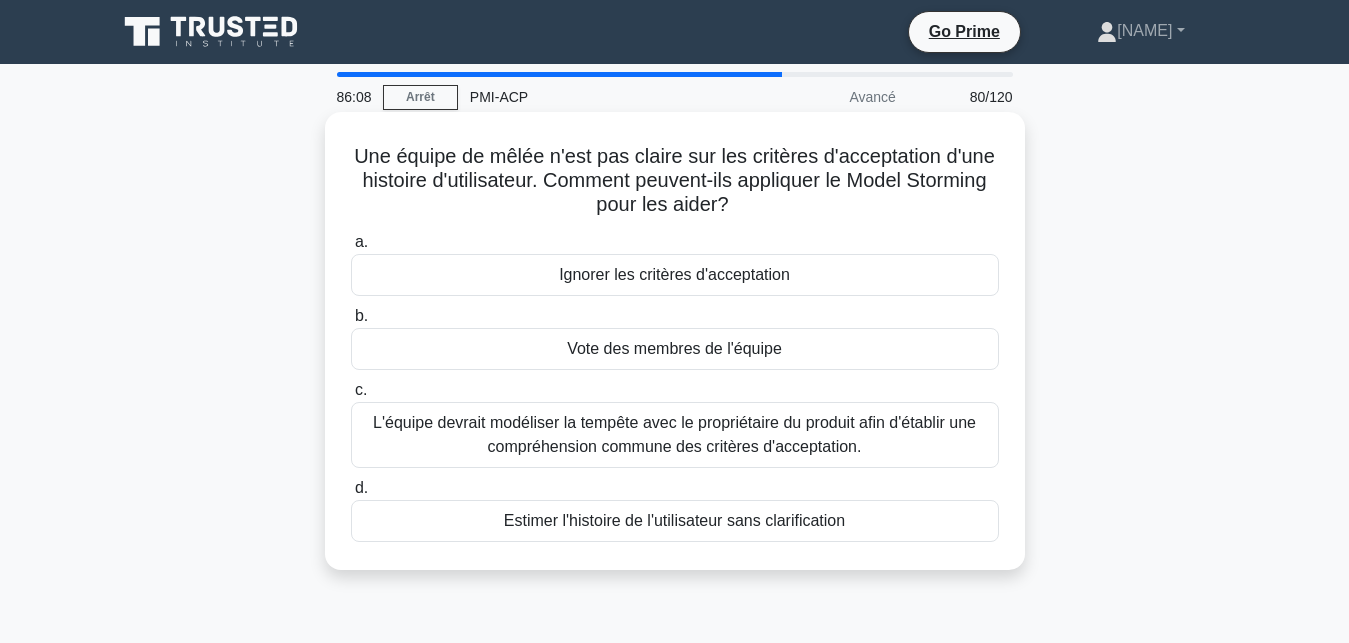 click on "L'équipe devrait modéliser la tempête avec le propriétaire du produit afin d'établir une compréhension commune des critères d'acceptation." at bounding box center (675, 435) 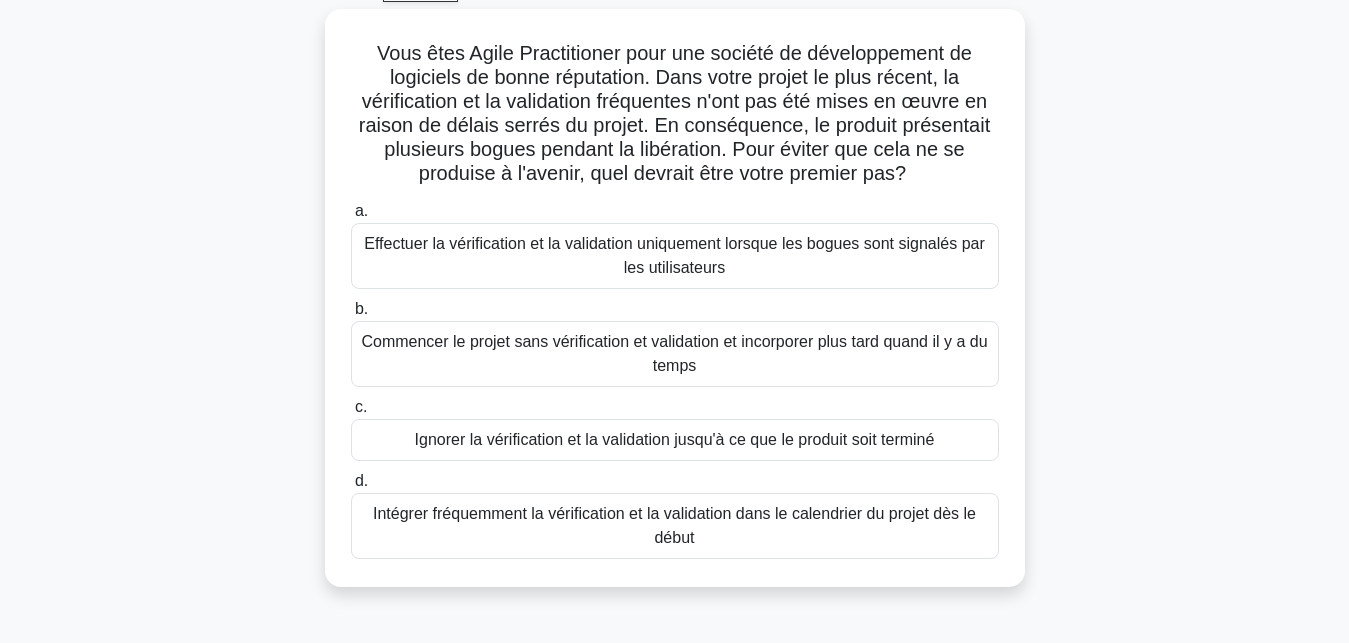 scroll, scrollTop: 116, scrollLeft: 0, axis: vertical 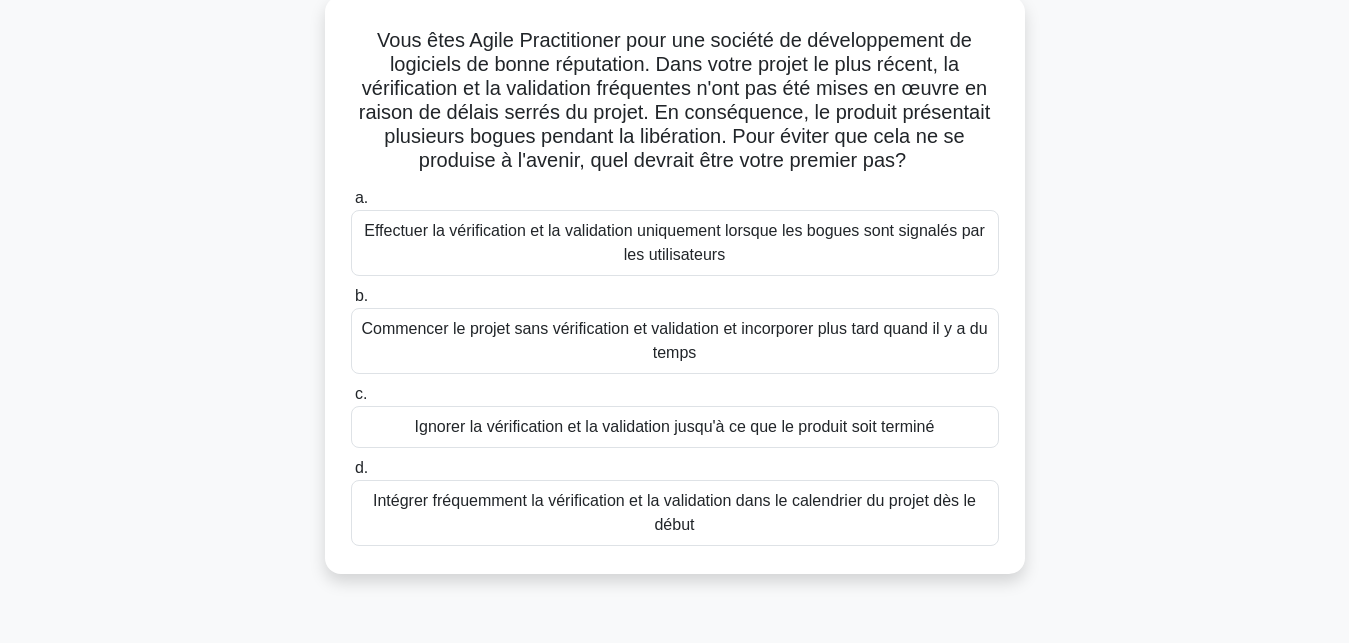 click on "Intégrer fréquemment la vérification et la validation dans le calendrier du projet dès le début" at bounding box center [675, 513] 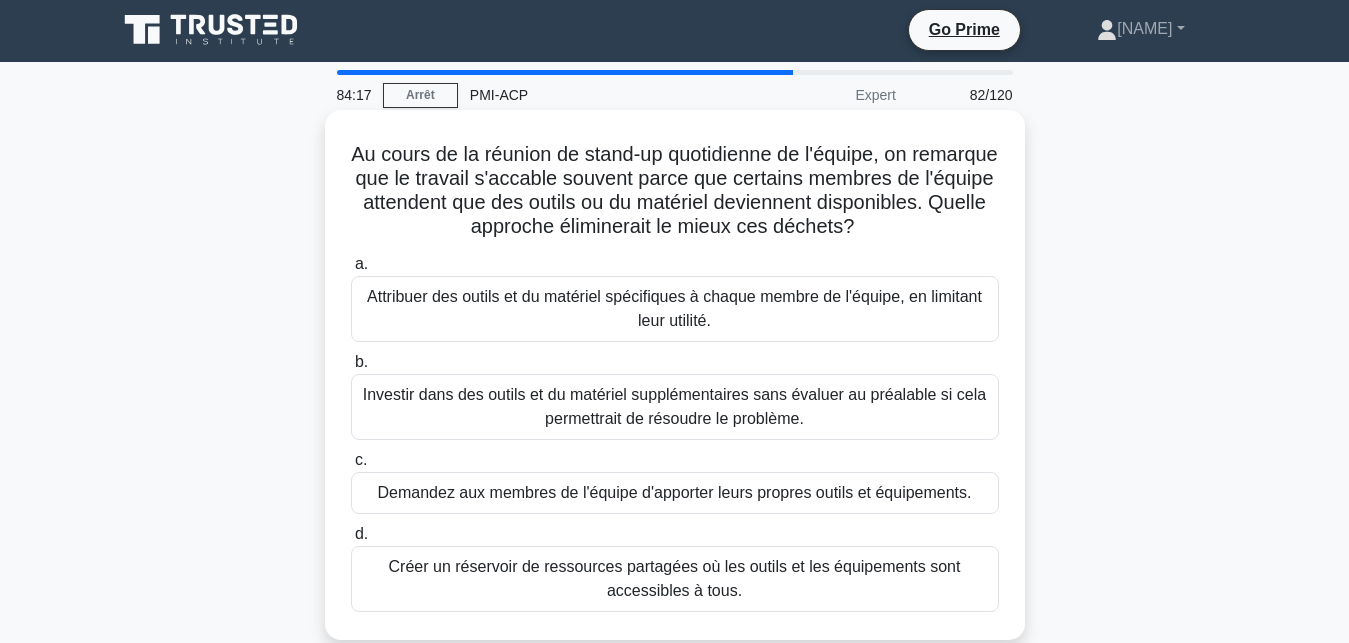 scroll, scrollTop: 0, scrollLeft: 0, axis: both 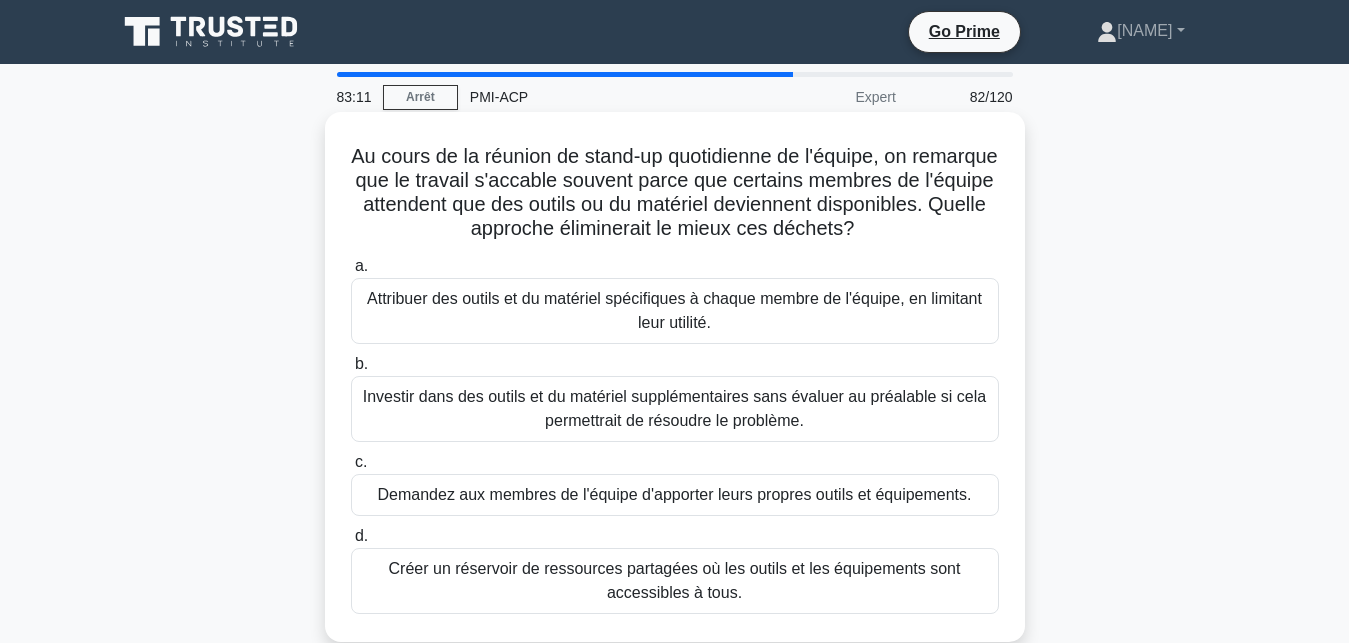 click on "Créer un réservoir de ressources partagées où les outils et les équipements sont accessibles à tous." at bounding box center (675, 581) 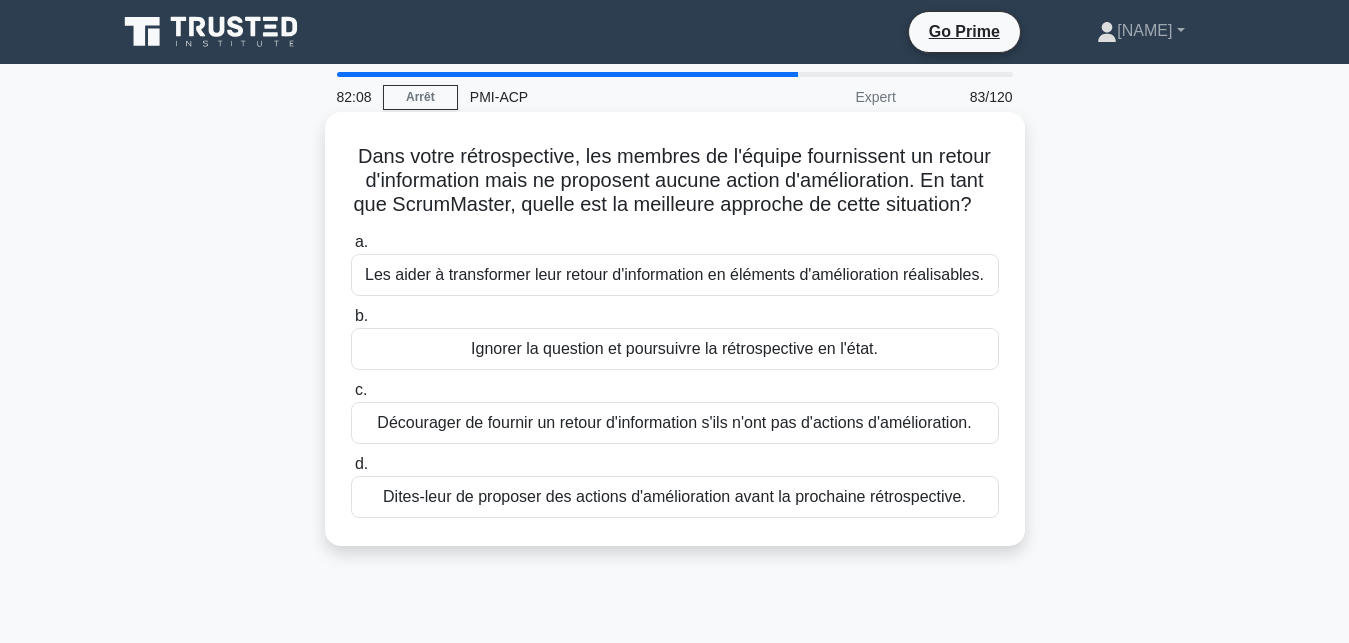 click on "Les aider à transformer leur retour d'information en éléments d'amélioration réalisables." at bounding box center [675, 275] 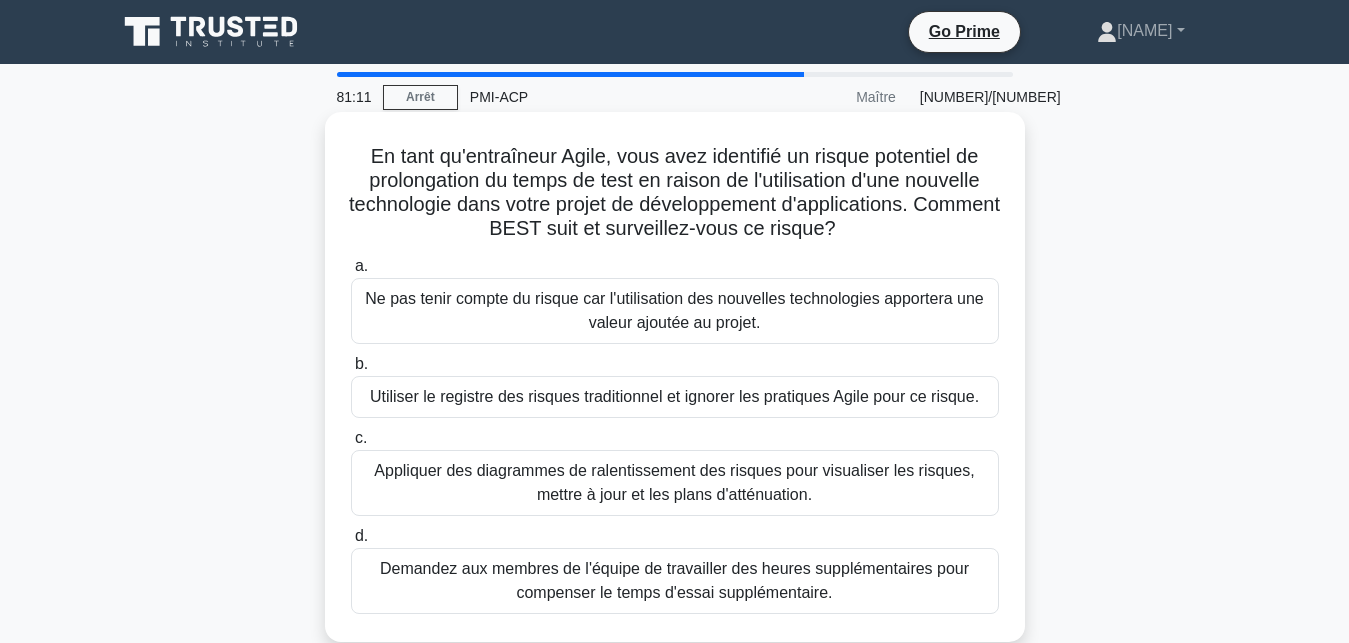 click on "Appliquer des diagrammes de ralentissement des risques pour visualiser les risques, mettre à jour et les plans d'atténuation." at bounding box center [675, 483] 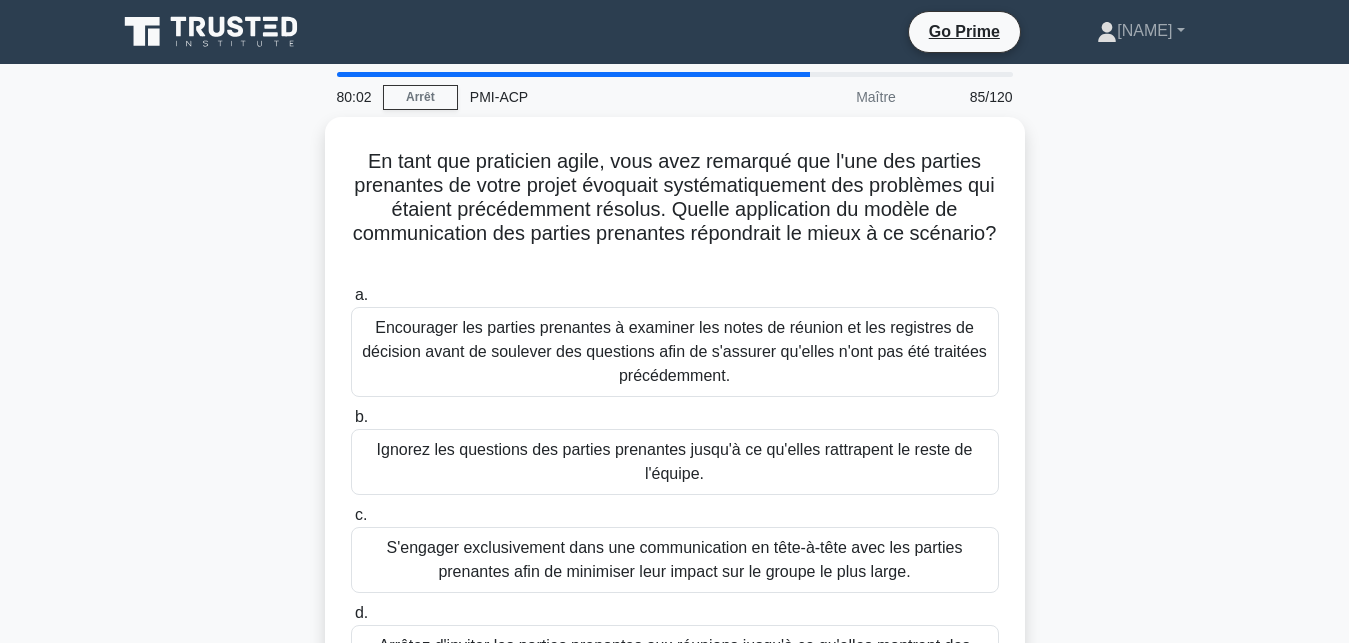click on "En tant que praticien agile, vous avez remarqué que l'une des parties prenantes de votre projet évoquait systématiquement des problèmes qui étaient précédemment résolus. Quelle application du modèle de communication des parties prenantes répondrait le mieux à ce scénario?
.spinner_0XTQ{transform-origin:center;animation:spinner_y6GP .75s linear infinite}@keyframes spinner_y6GP{100%{transform:rotate(360deg)}}
a.
b. c. d." at bounding box center (675, 430) 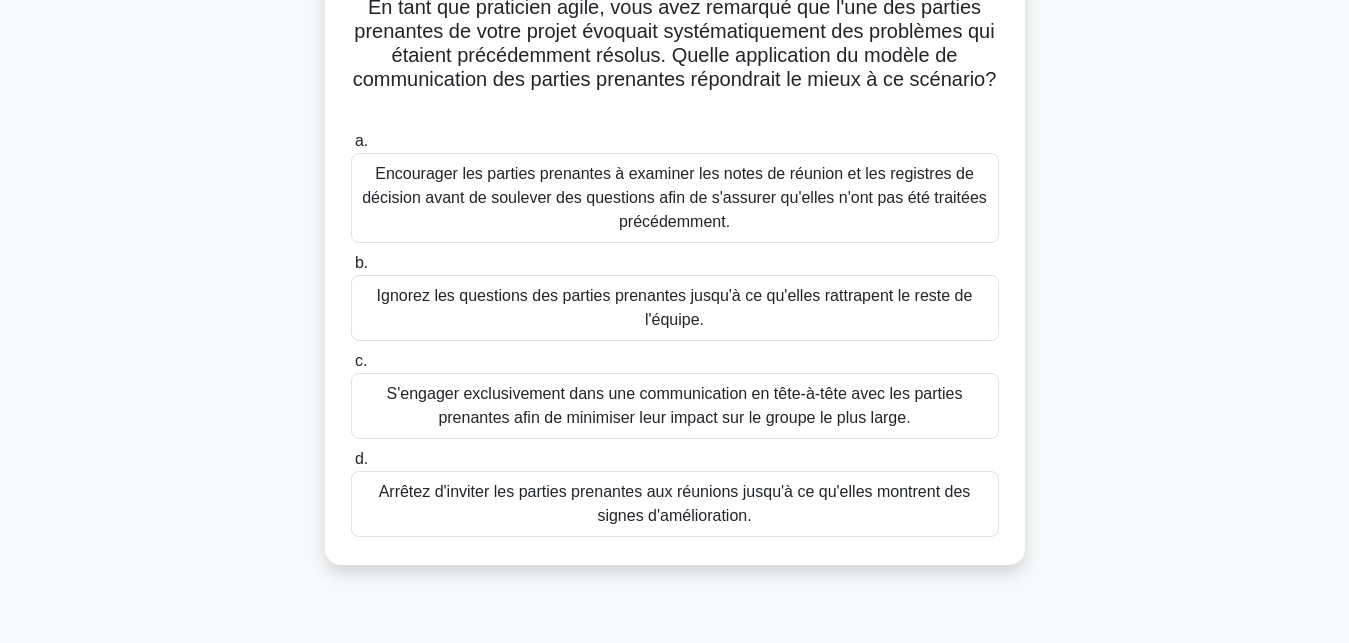 scroll, scrollTop: 155, scrollLeft: 0, axis: vertical 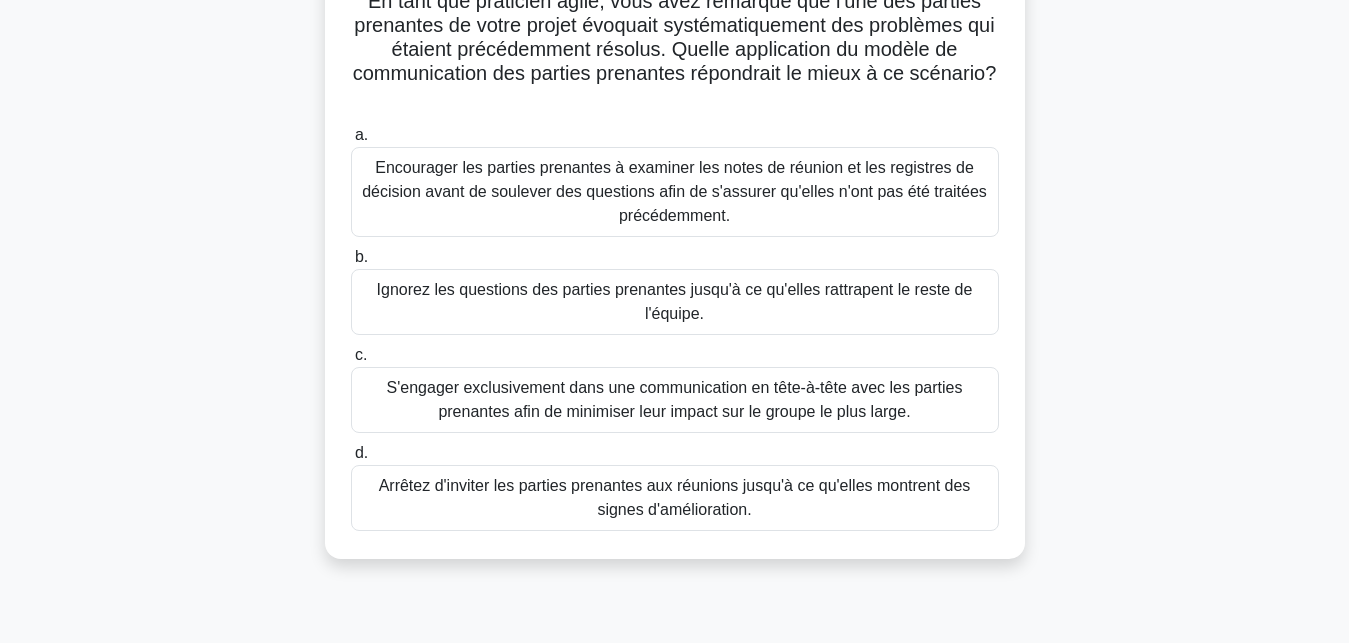 click on "Encourager les parties prenantes à examiner les notes de réunion et les registres de décision avant de soulever des questions afin de s'assurer qu'elles n'ont pas été traitées précédemment." at bounding box center (675, 192) 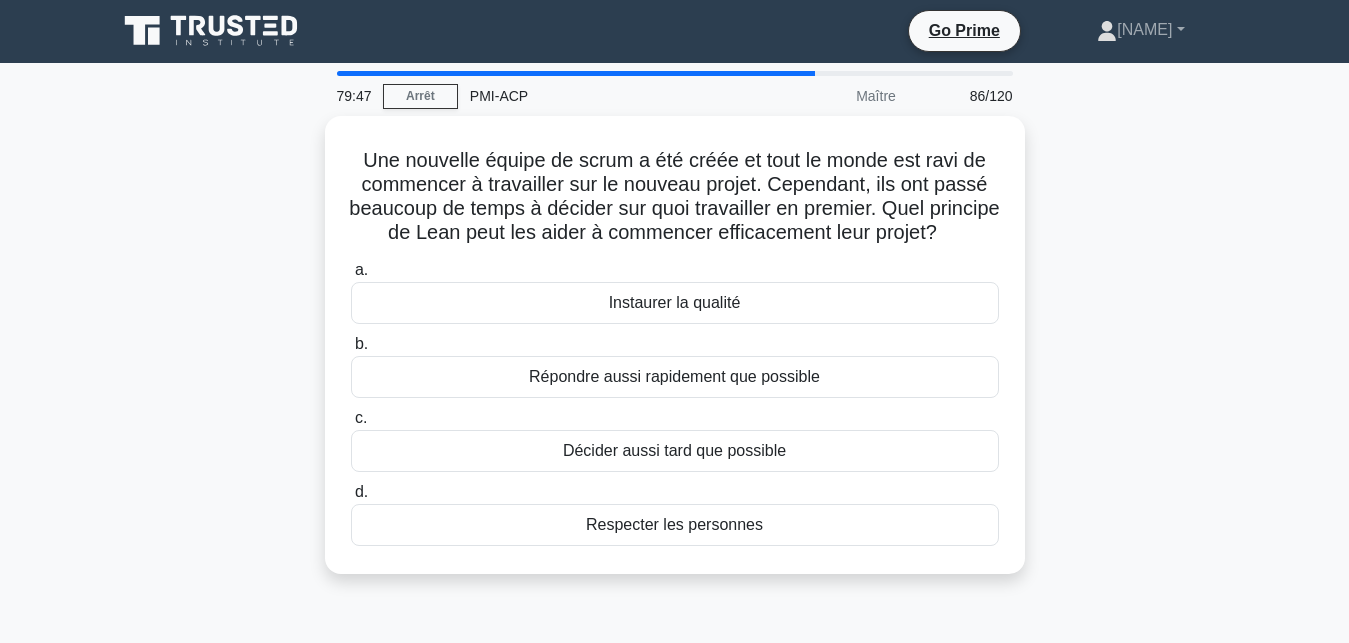 scroll, scrollTop: 0, scrollLeft: 0, axis: both 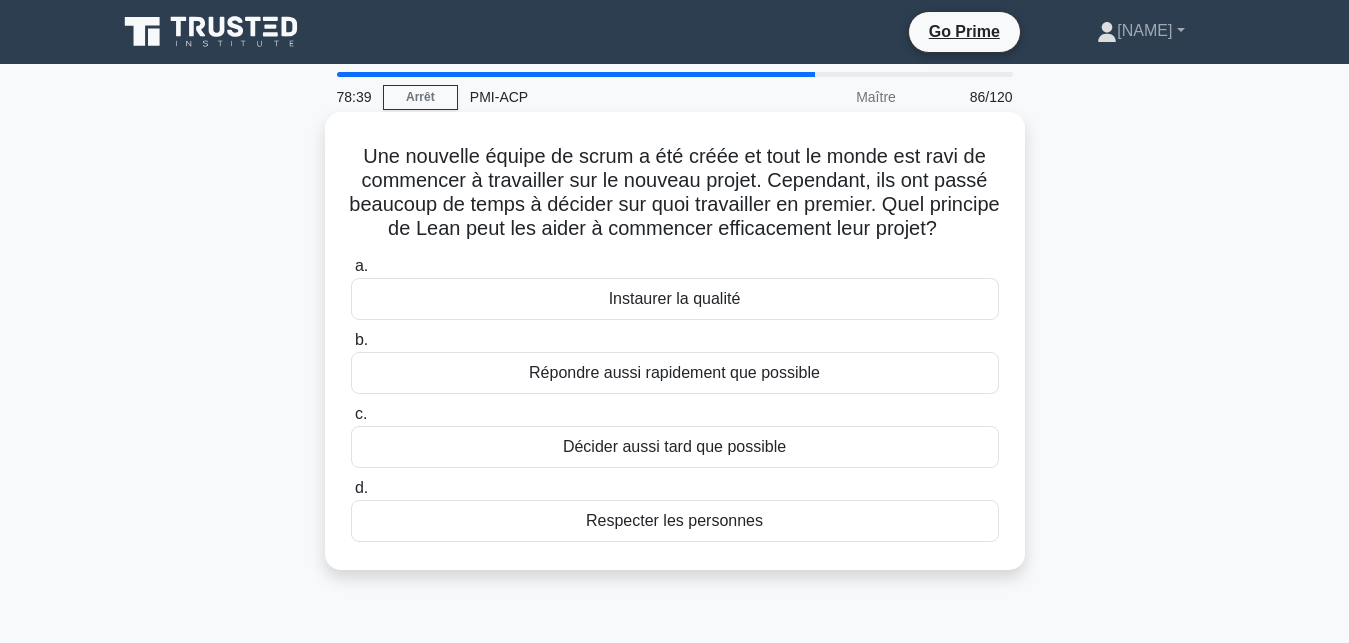 click on "Répondre aussi rapidement que possible" at bounding box center (675, 373) 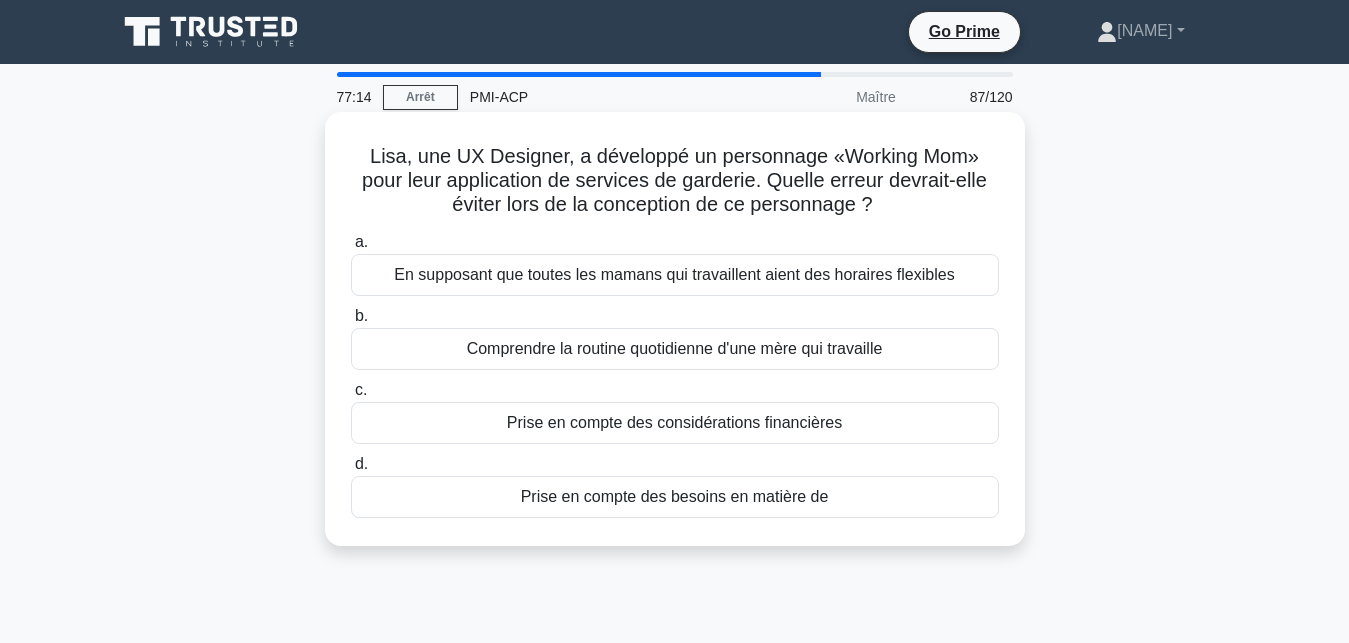 click on "En supposant que toutes les mamans qui travaillent aient des horaires flexibles" at bounding box center (675, 275) 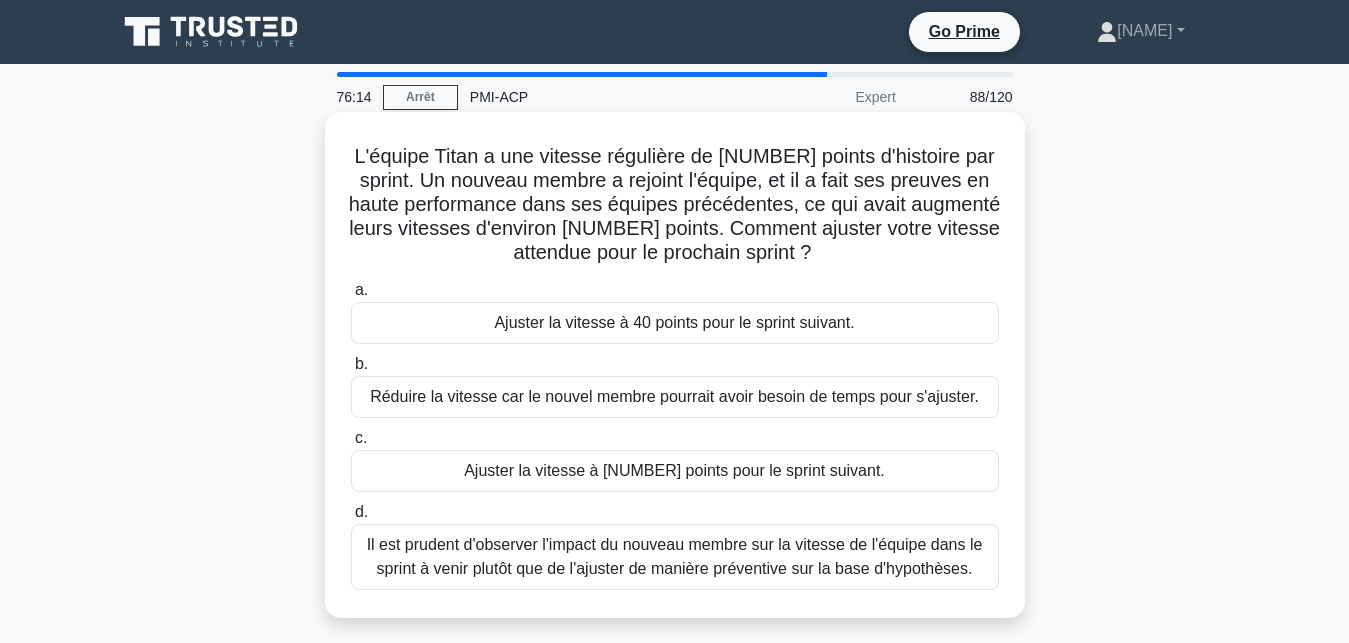 click on "Ajuster la vitesse à 40 points pour le sprint suivant." at bounding box center (675, 323) 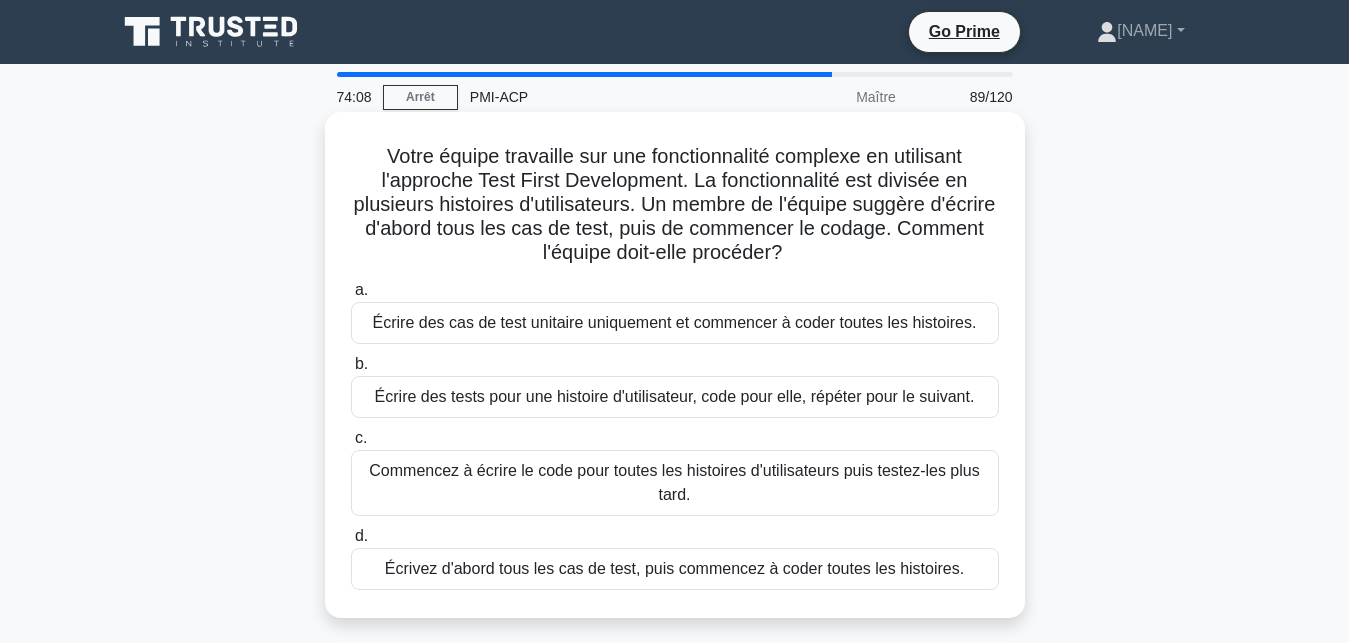 click on "Écrire des cas de test unitaire uniquement et commencer à coder toutes les histoires." at bounding box center (675, 323) 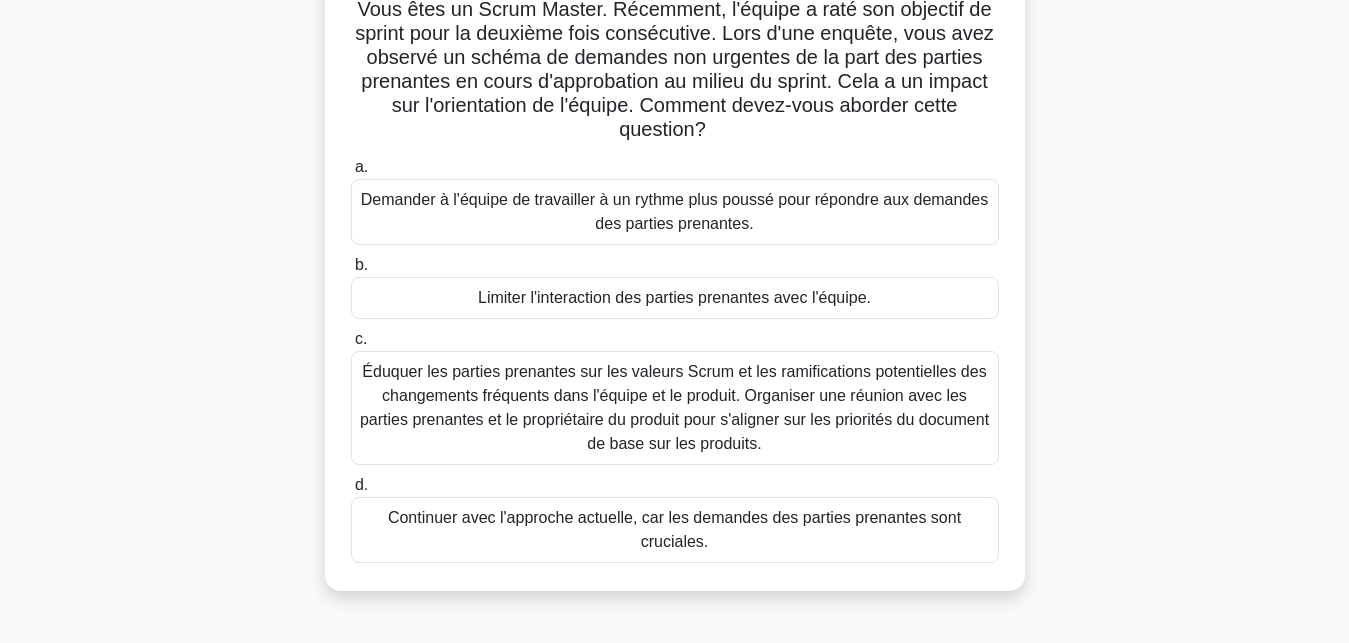 scroll, scrollTop: 154, scrollLeft: 0, axis: vertical 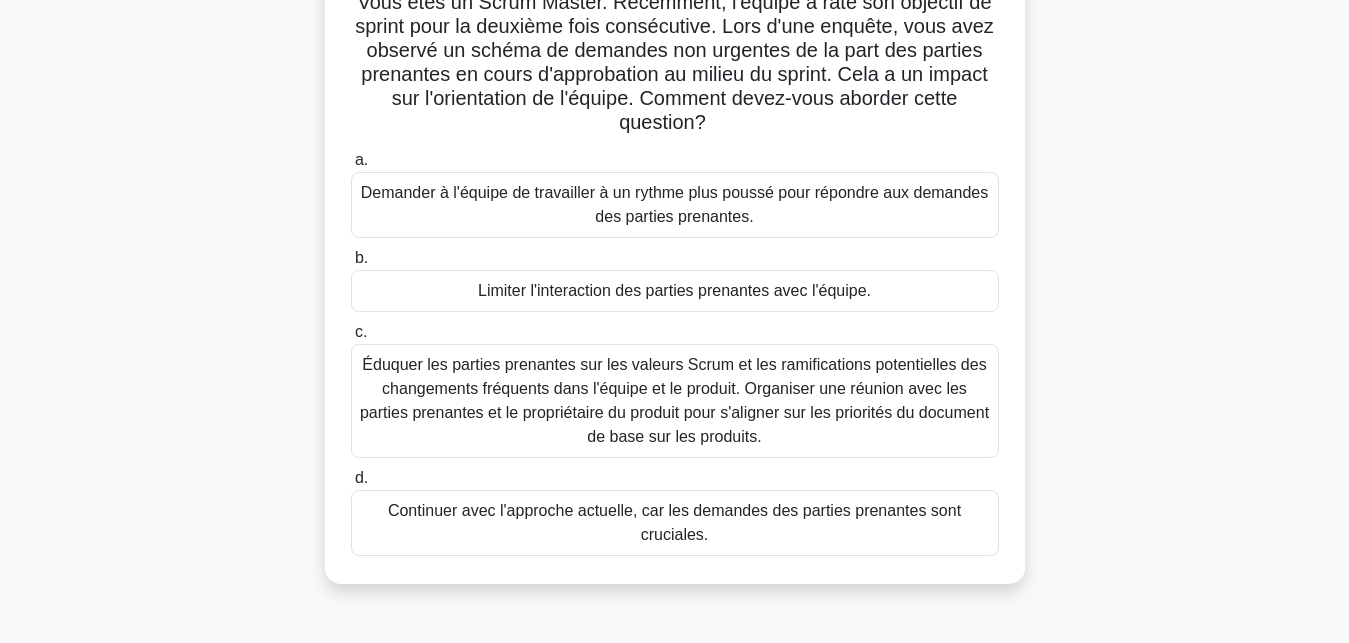 click on "Éduquer les parties prenantes sur les valeurs Scrum et les ramifications potentielles des changements fréquents dans l'équipe et le produit. Organiser une réunion avec les parties prenantes et le propriétaire du produit pour s'aligner sur les priorités du document de base sur les produits." at bounding box center (675, 401) 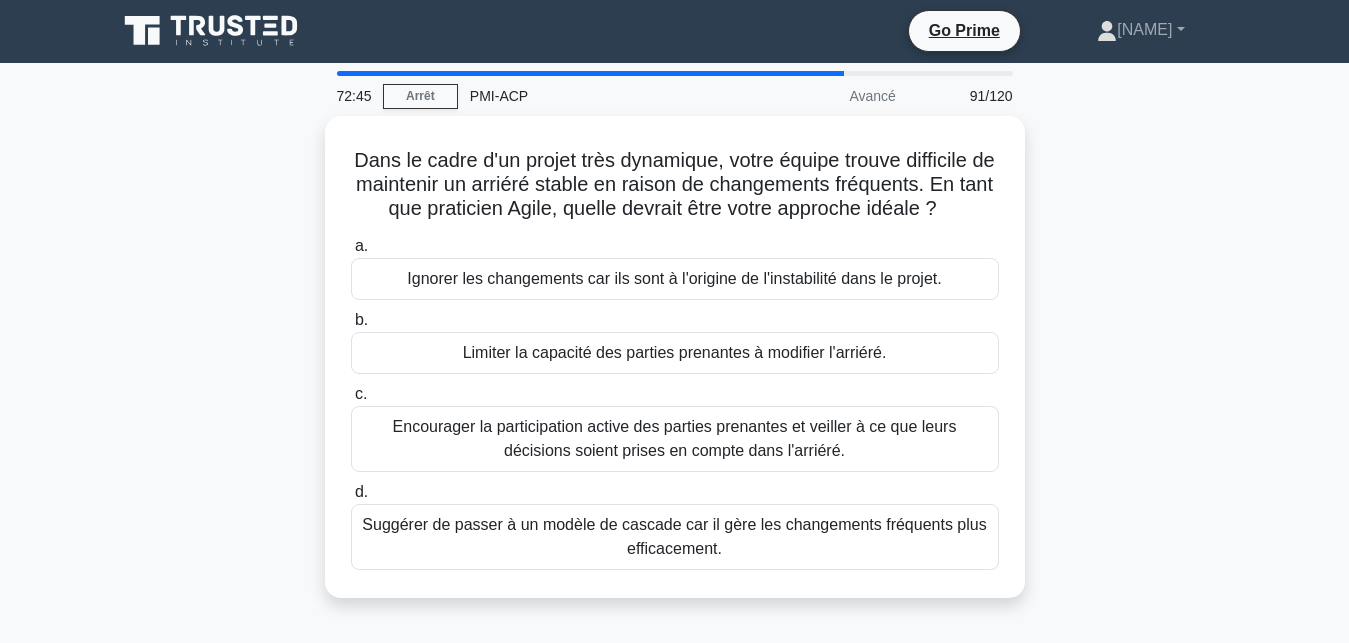 scroll, scrollTop: 0, scrollLeft: 0, axis: both 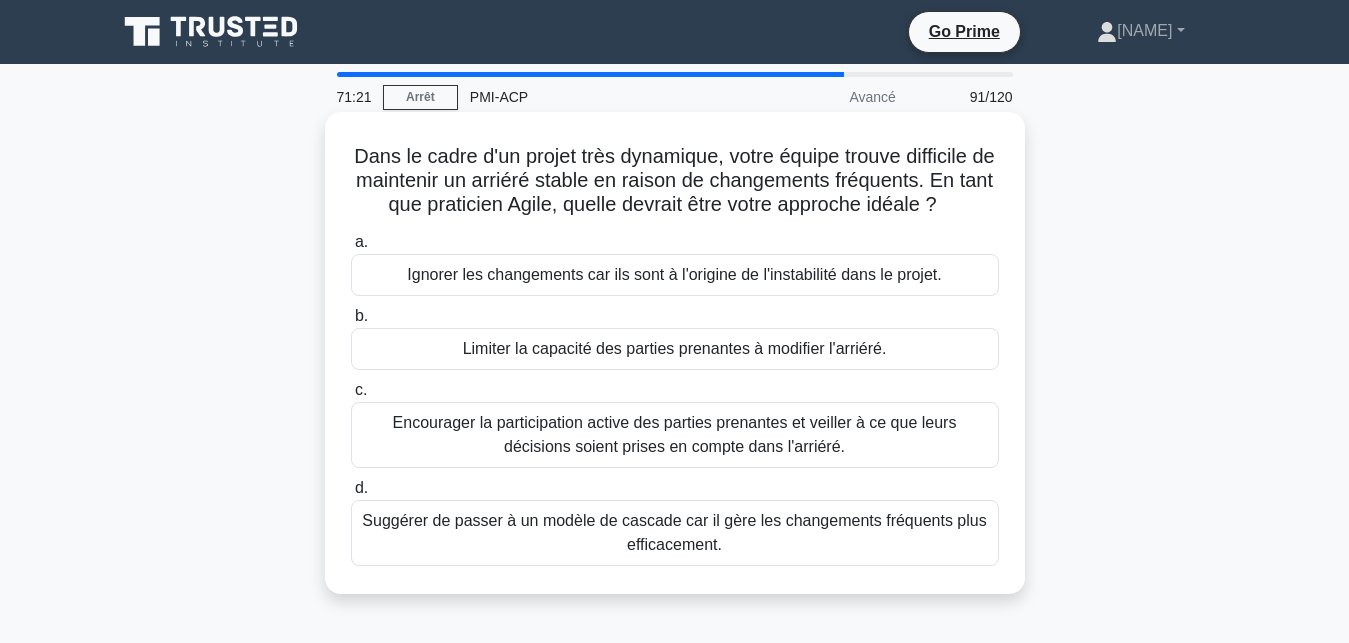 click on "Encourager la participation active des parties prenantes et veiller à ce que leurs décisions soient prises en compte dans l'arriéré." at bounding box center (675, 435) 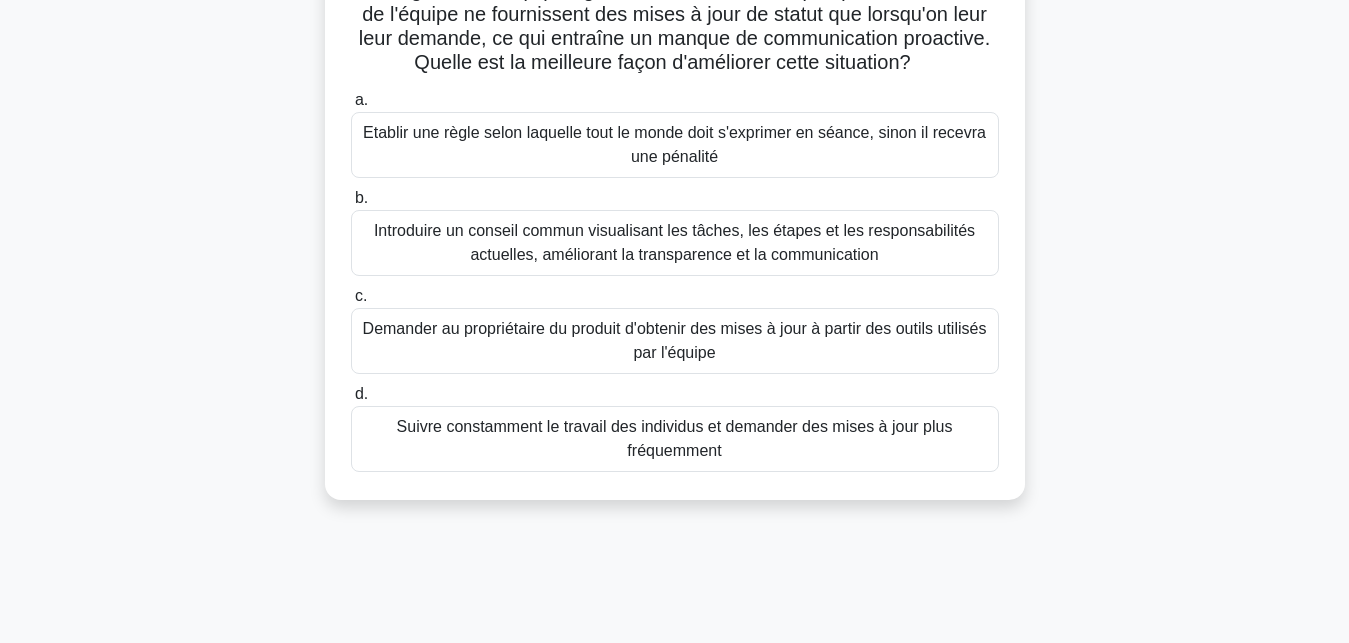 scroll, scrollTop: 147, scrollLeft: 0, axis: vertical 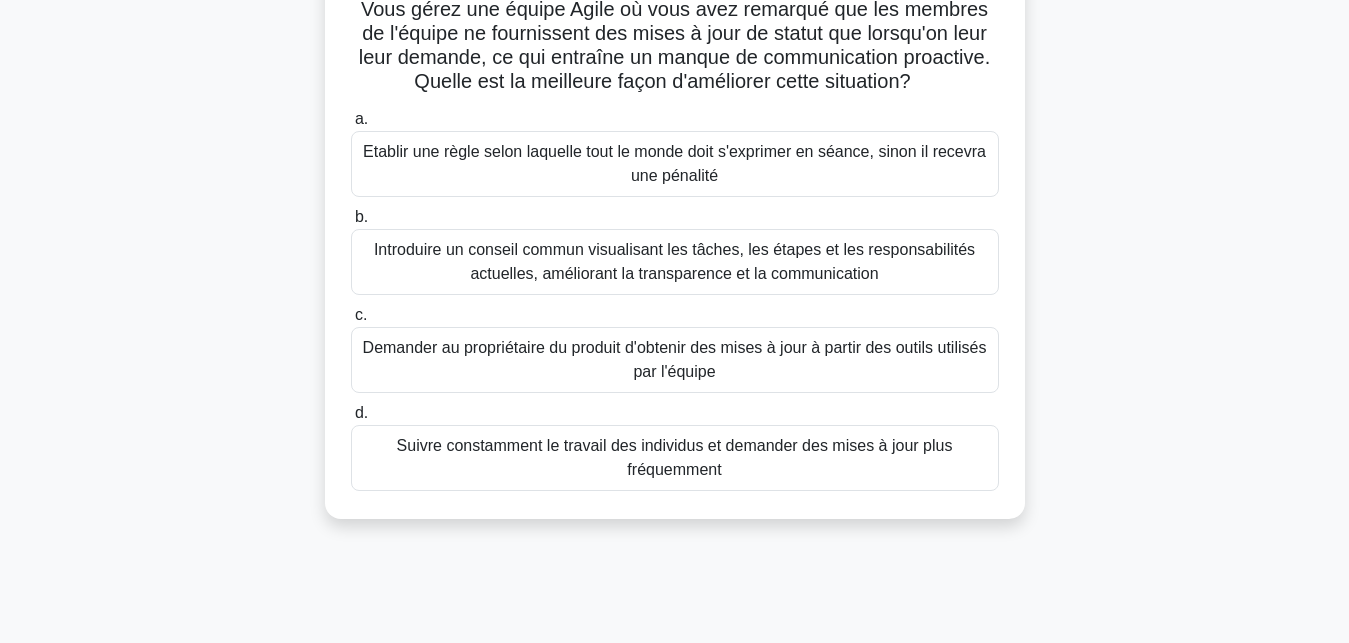 click on "Suivre constamment le travail des individus et demander des mises à jour plus fréquemment" at bounding box center (675, 458) 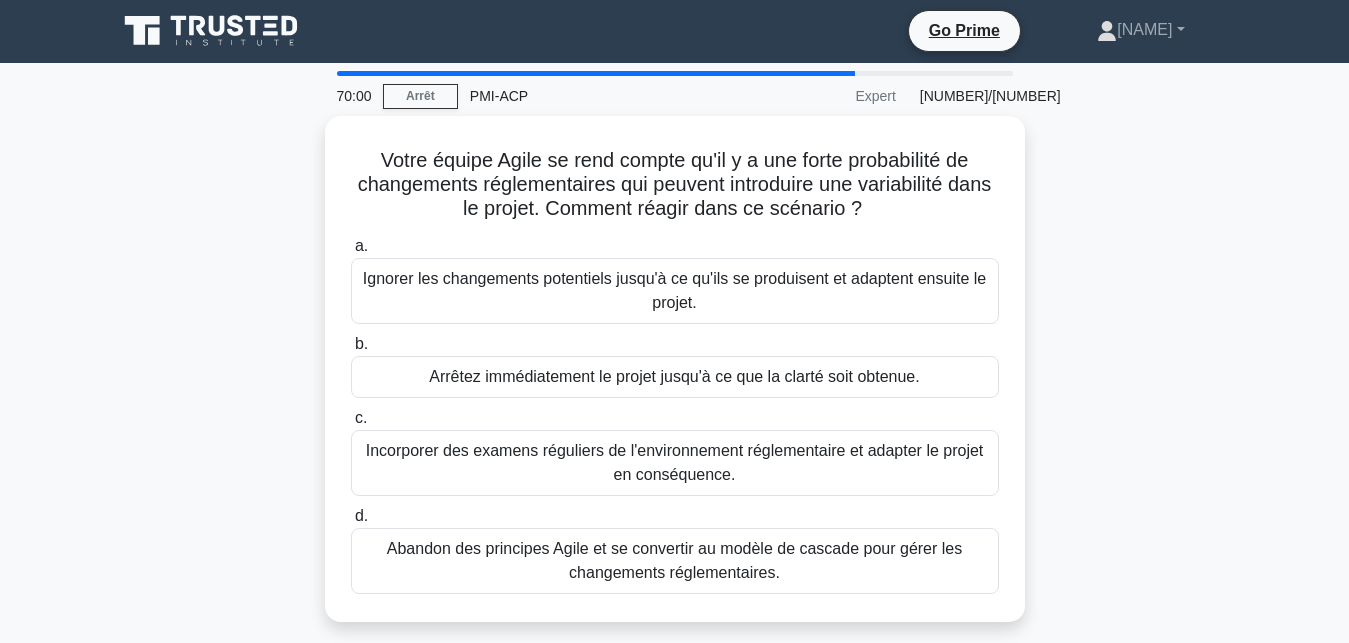 scroll, scrollTop: 0, scrollLeft: 0, axis: both 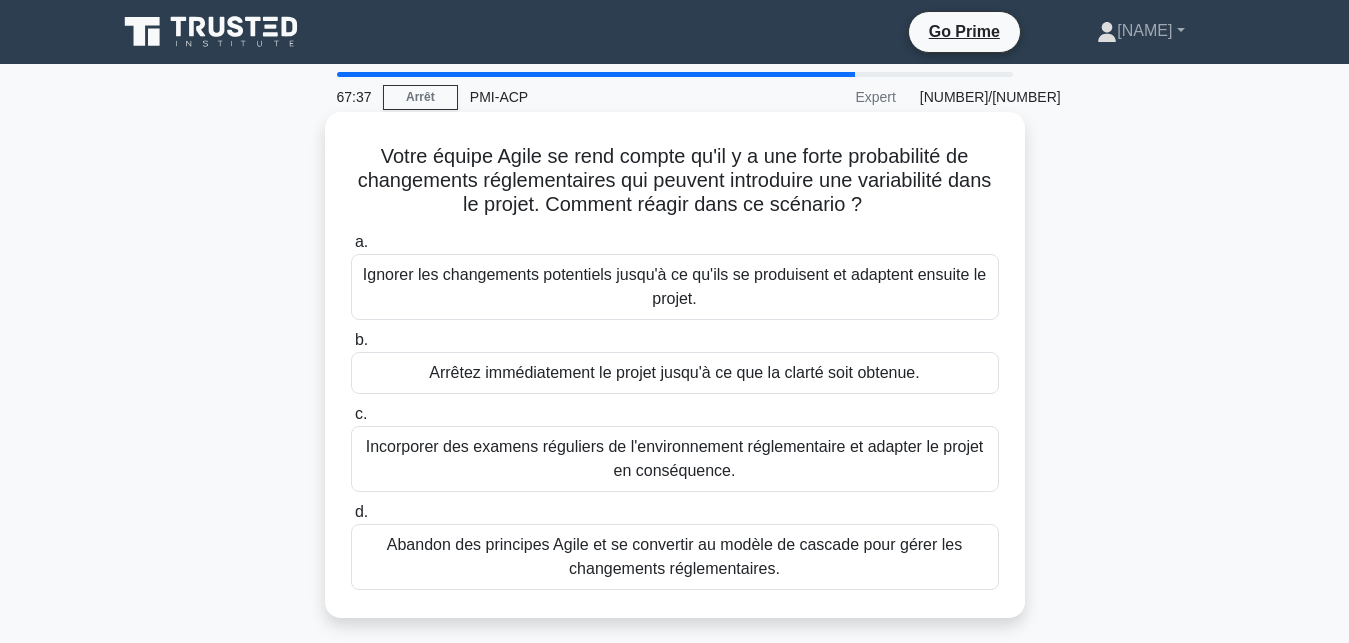 click on "Incorporer des examens réguliers de l'environnement réglementaire et adapter le projet en conséquence." at bounding box center (675, 459) 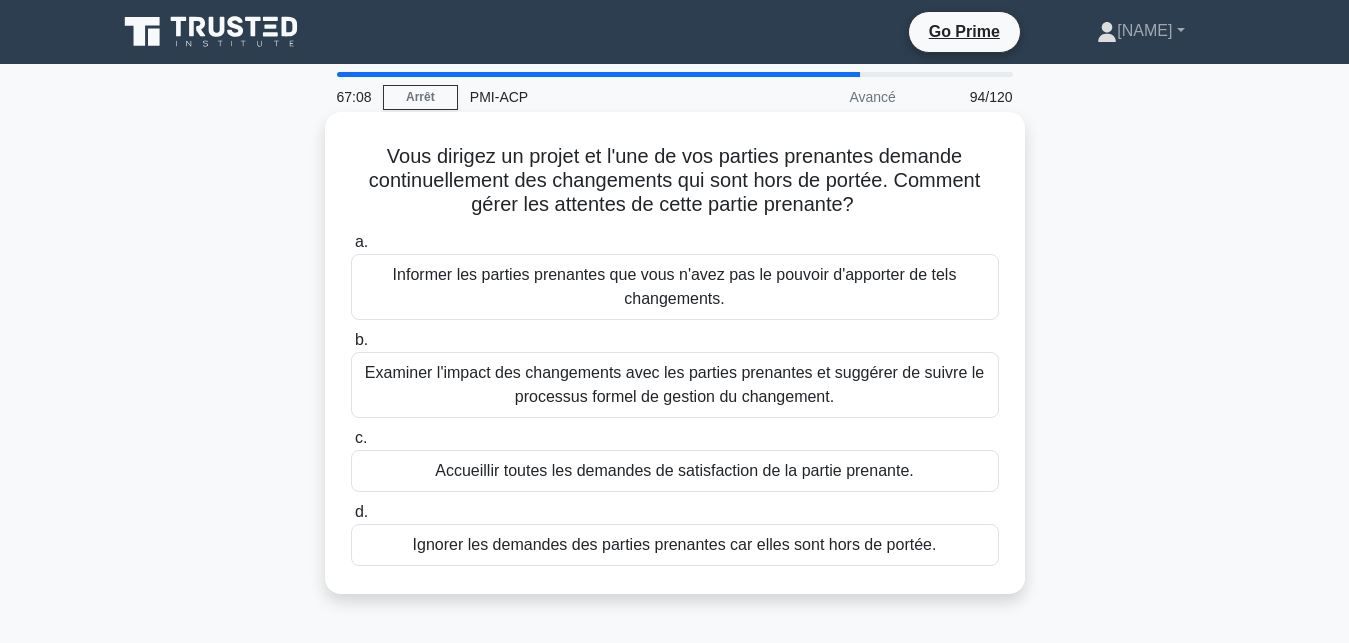 click on "Examiner l'impact des changements avec les parties prenantes et suggérer de suivre le processus formel de gestion du changement." at bounding box center (675, 385) 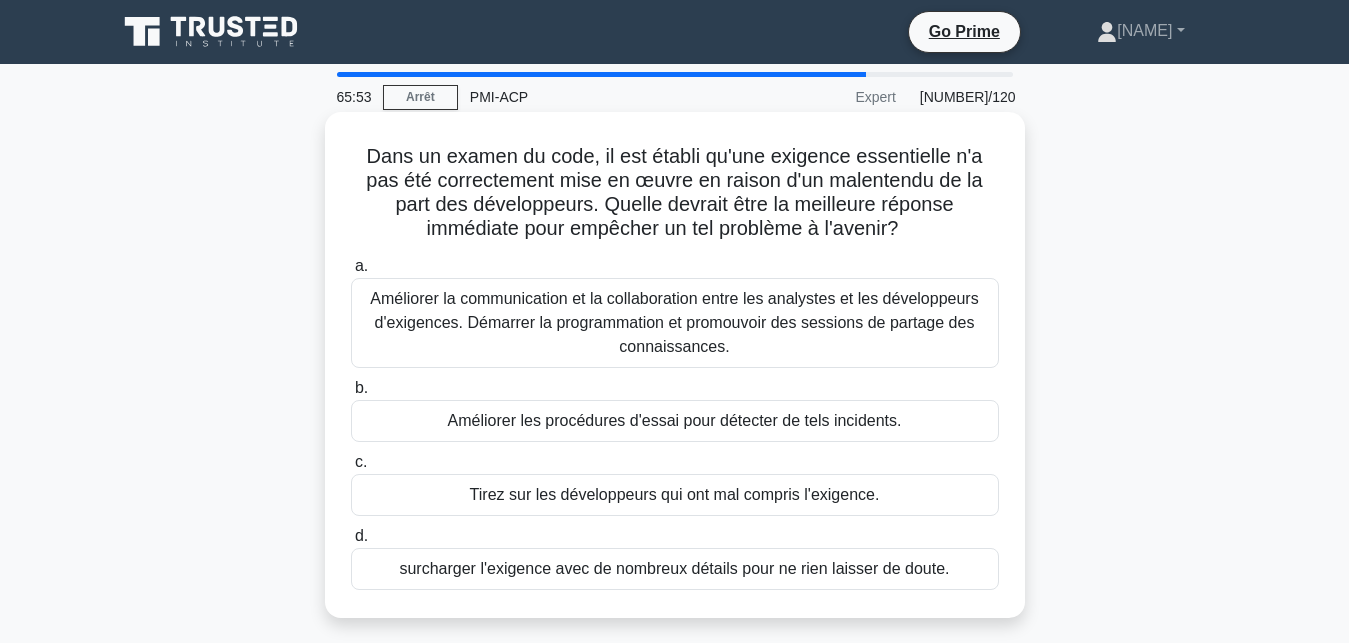 click on "Améliorer la communication et la collaboration entre les analystes et les développeurs d'exigences. Démarrer la programmation et promouvoir des sessions de partage des connaissances." at bounding box center [675, 323] 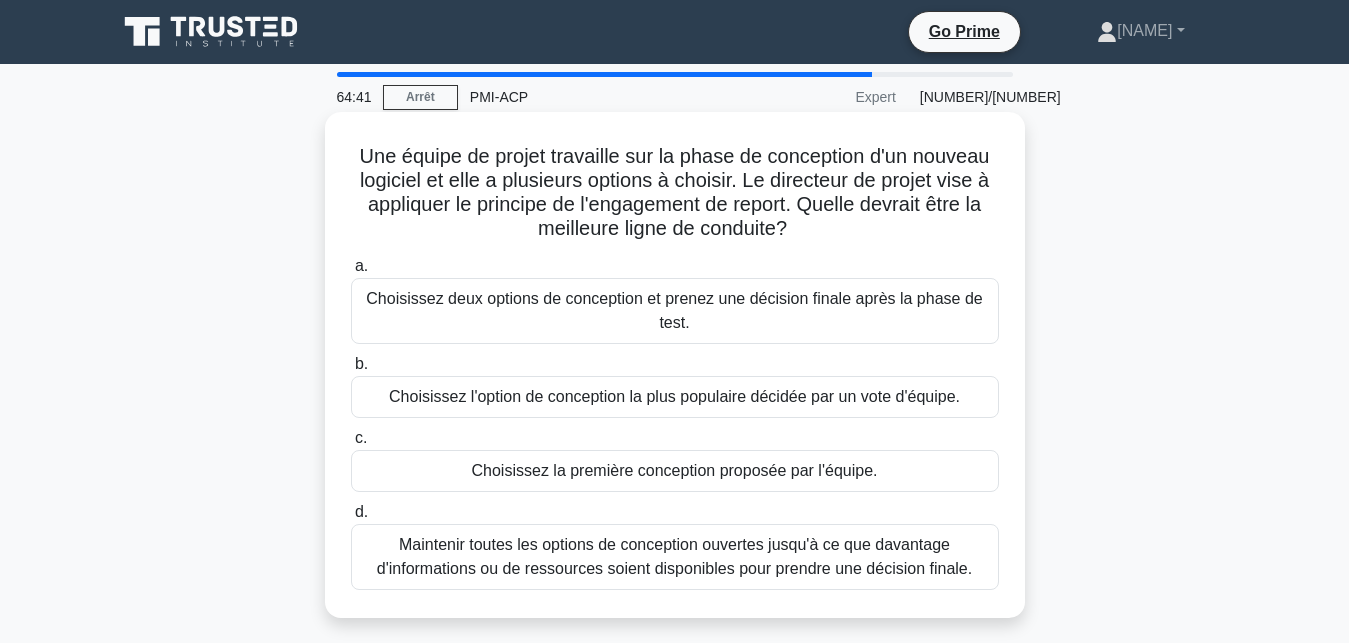 click on "Choisissez l'option de conception la plus populaire décidée par un vote d'équipe." at bounding box center [675, 397] 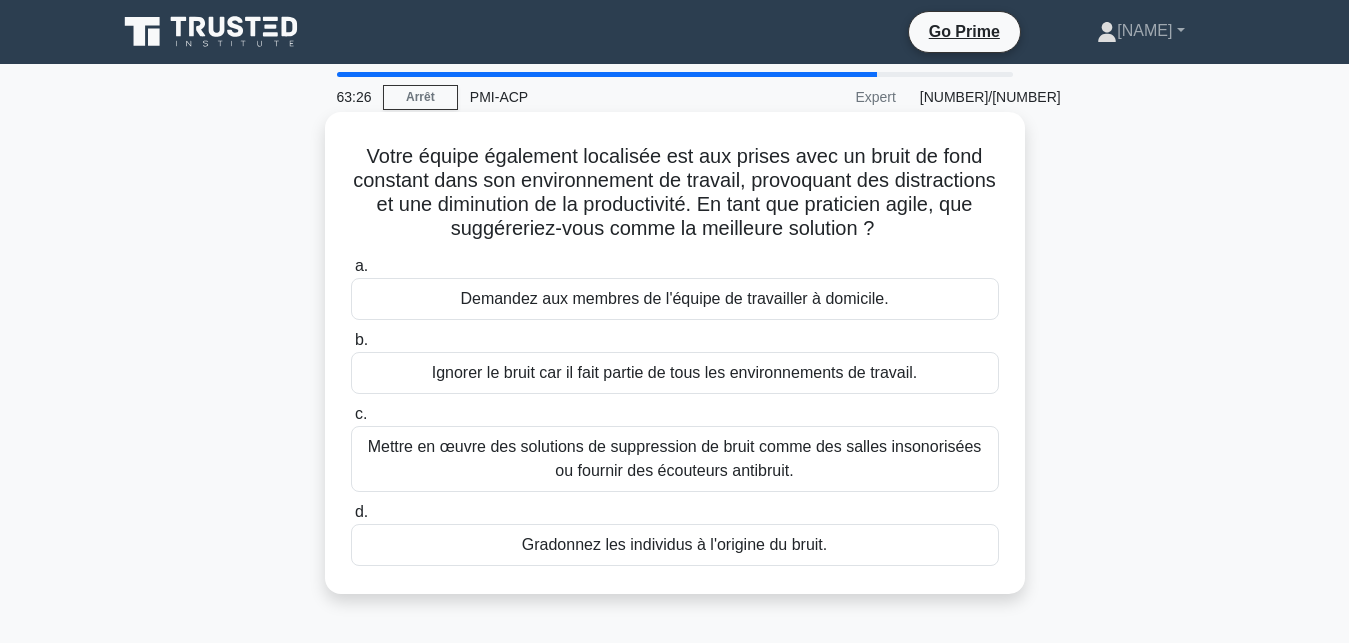 click on "Mettre en œuvre des solutions de suppression de bruit comme des salles insonorisées ou fournir des écouteurs antibruit." at bounding box center (675, 459) 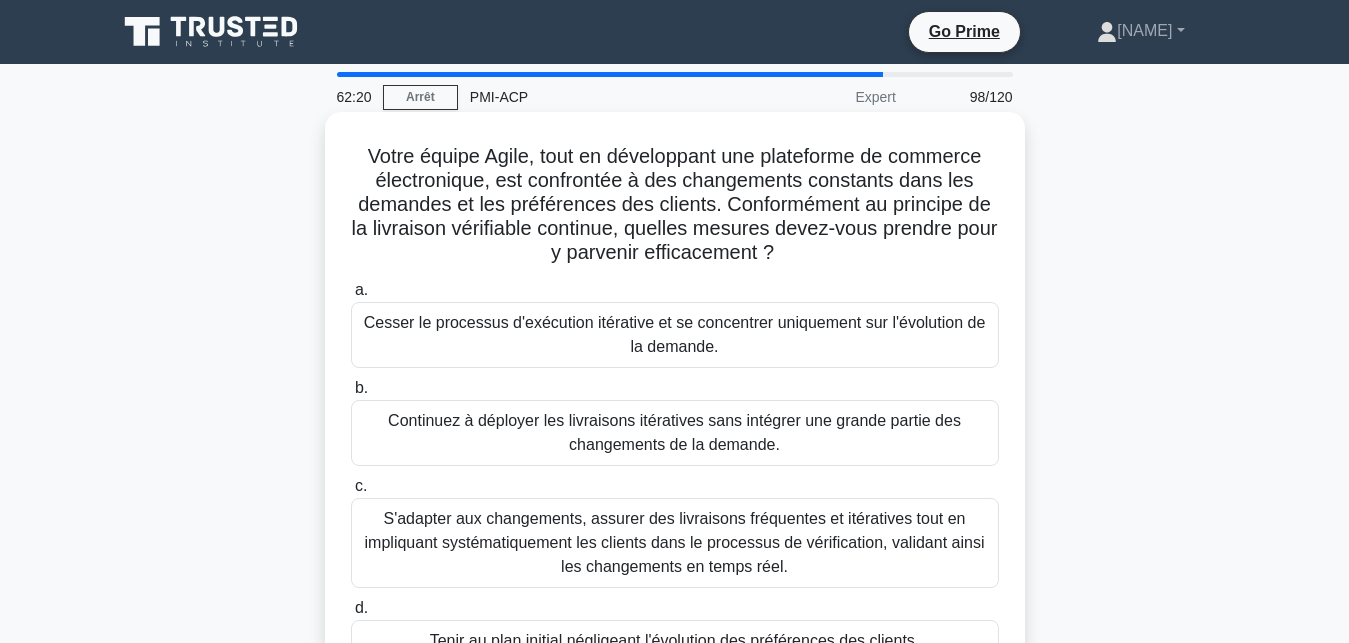 click on "S'adapter aux changements, assurer des livraisons fréquentes et itératives tout en impliquant systématiquement les clients dans le processus de vérification, validant ainsi les changements en temps réel." at bounding box center (675, 543) 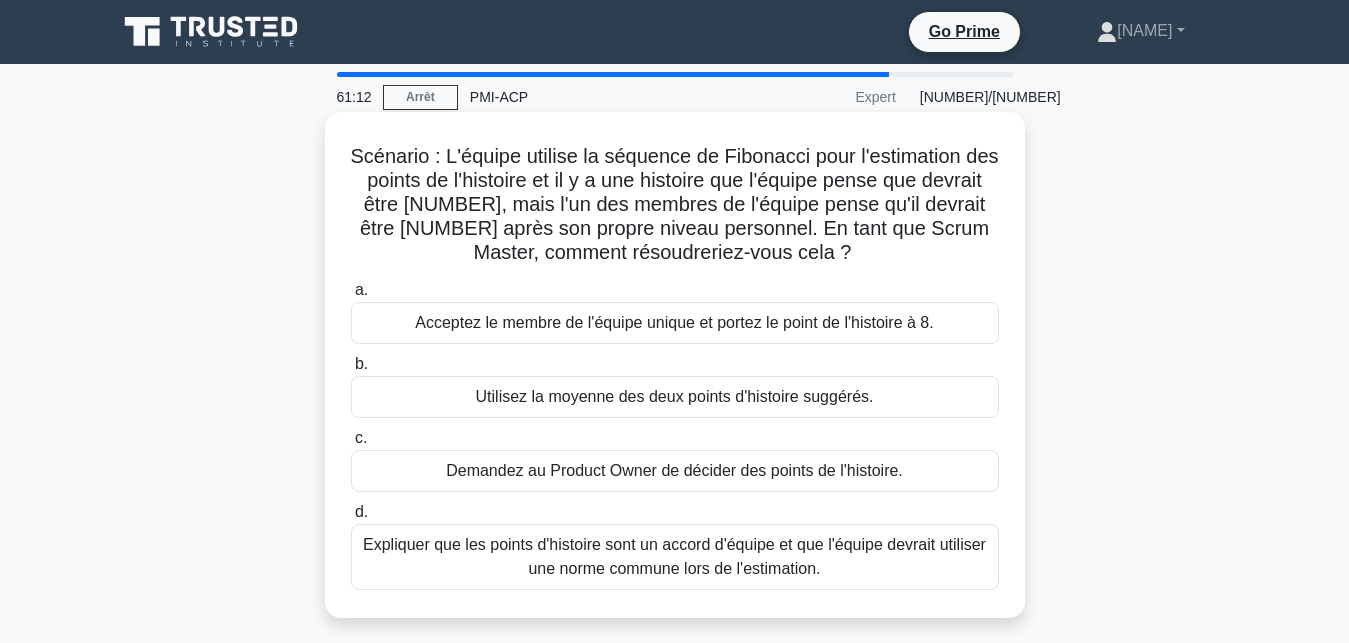 click on "Expliquer que les points d'histoire sont un accord d'équipe et que l'équipe devrait utiliser une norme commune lors de l'estimation." at bounding box center [675, 557] 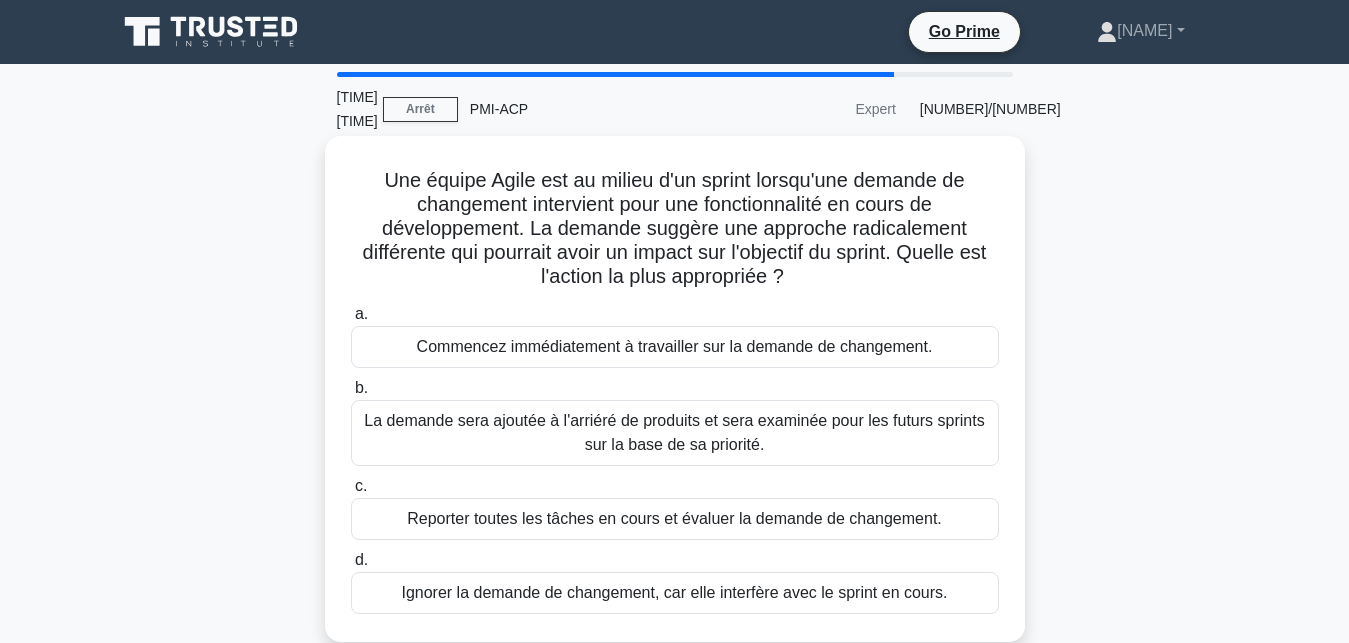 click on "La demande sera ajoutée à l'arriéré de produits et sera examinée pour les futurs sprints sur la base de sa priorité." at bounding box center (675, 433) 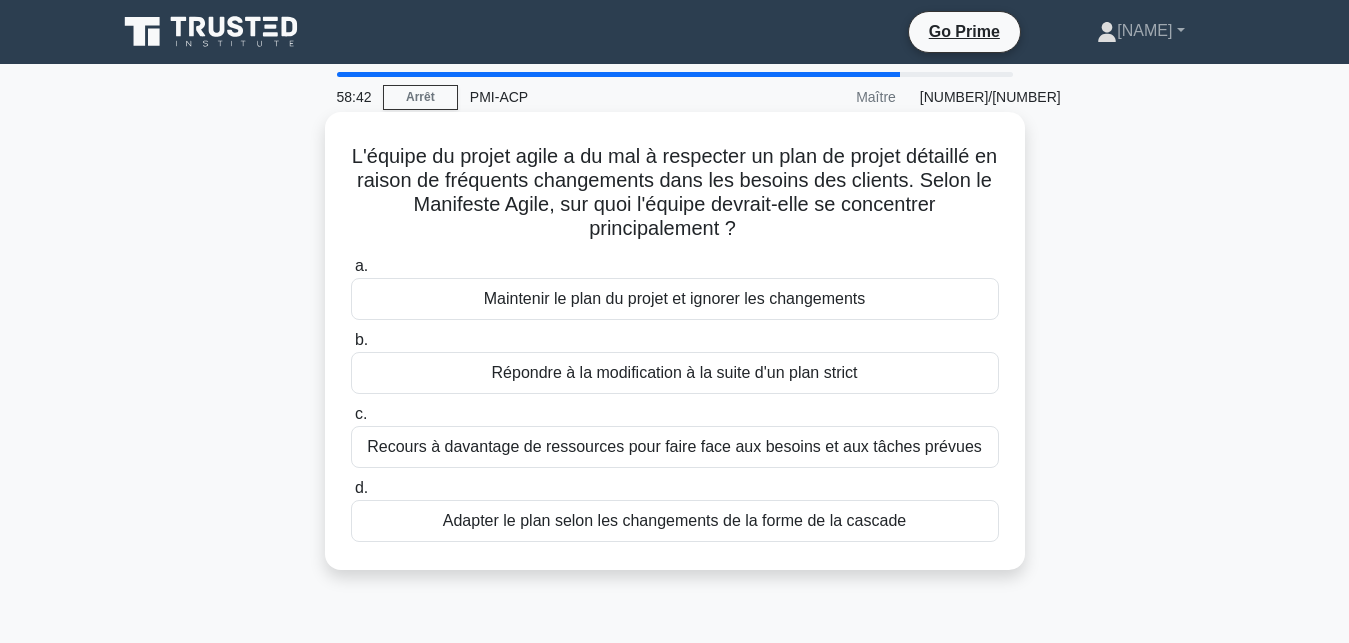 click on "Répondre à la modification à la suite d'un plan strict" at bounding box center [675, 373] 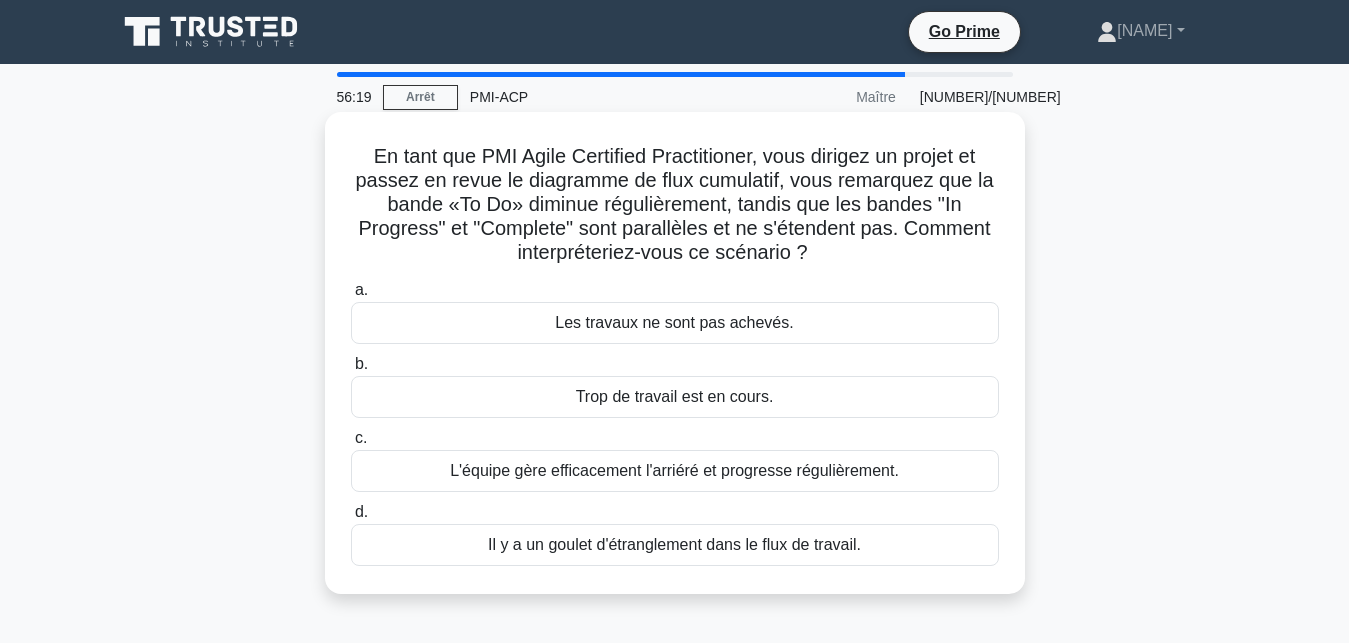 click on "Il y a un goulet d'étranglement dans le flux de travail." at bounding box center [675, 545] 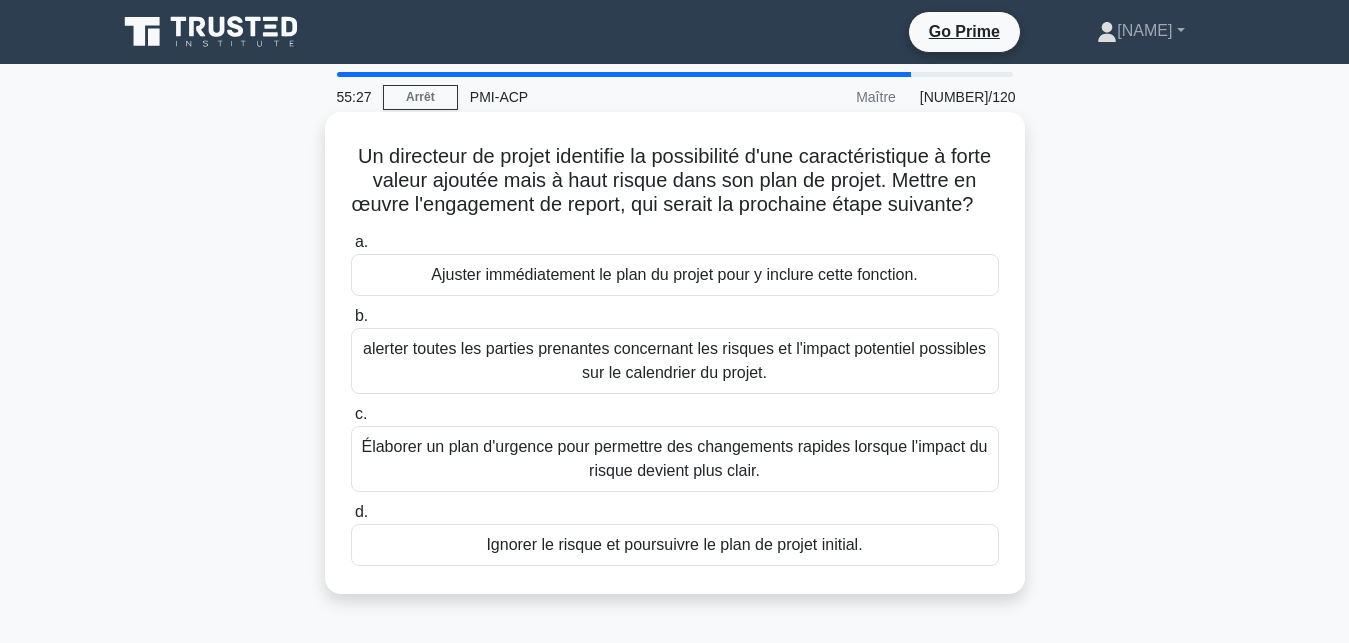 click on "alerter toutes les parties prenantes concernant les risques et l'impact potentiel possibles sur le calendrier du projet." at bounding box center (675, 361) 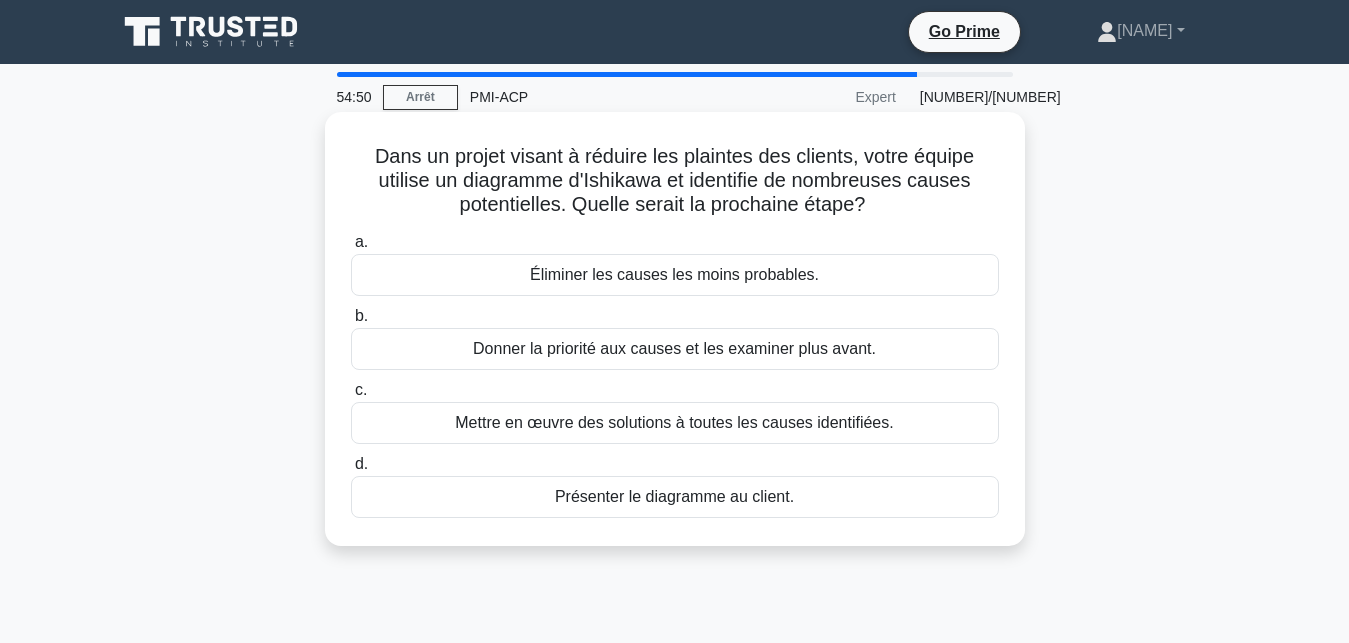 click on "Donner la priorité aux causes et les examiner plus avant." at bounding box center (675, 349) 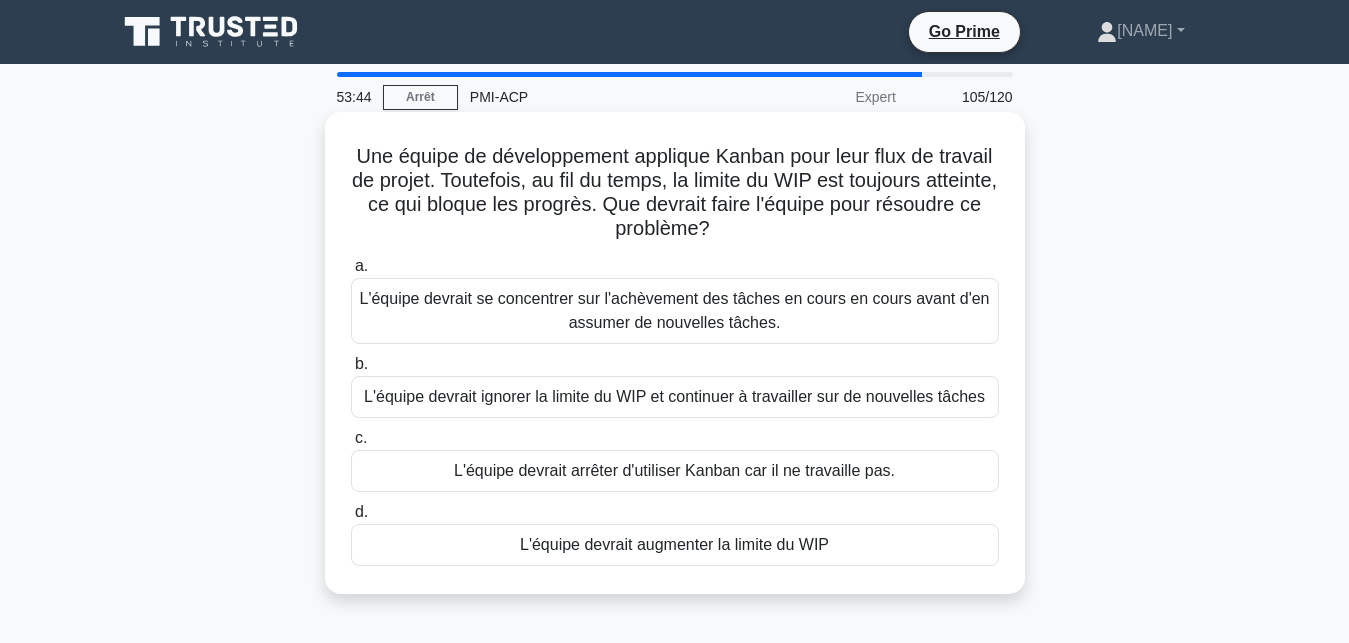 click on "L'équipe devrait augmenter la limite du WIP" at bounding box center [675, 545] 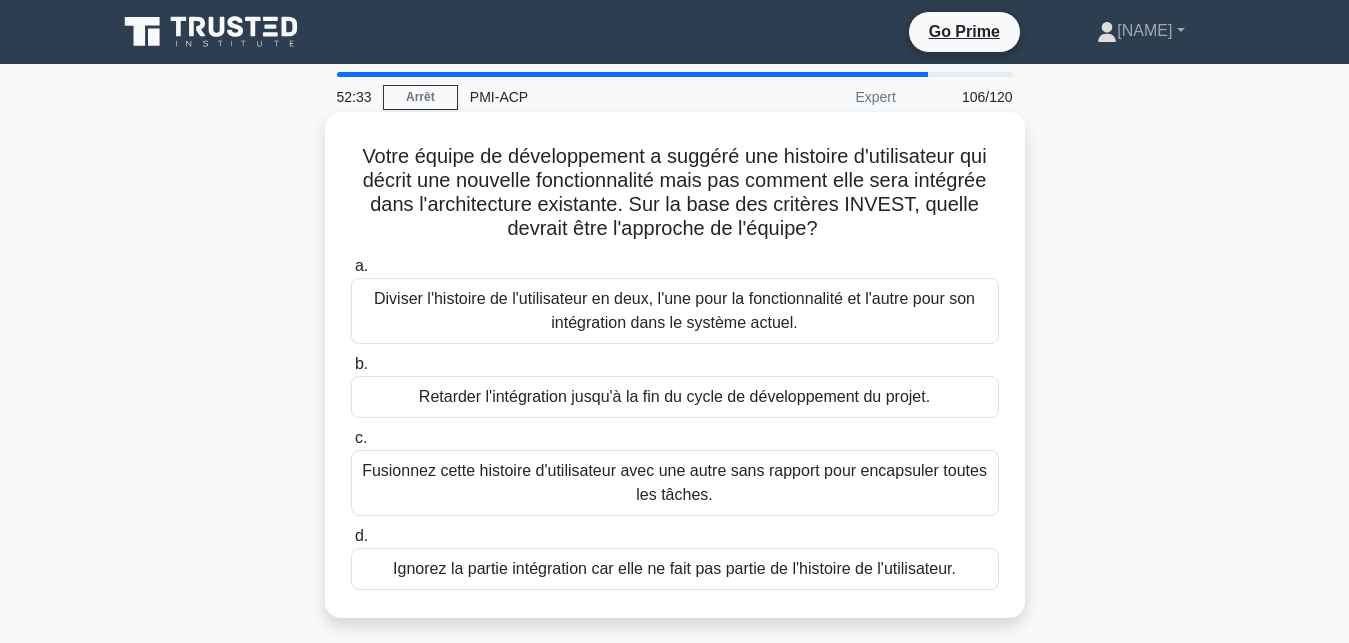 click on "Diviser l'histoire de l'utilisateur en deux, l'une pour la fonctionnalité et l'autre pour son intégration dans le système actuel." at bounding box center (675, 311) 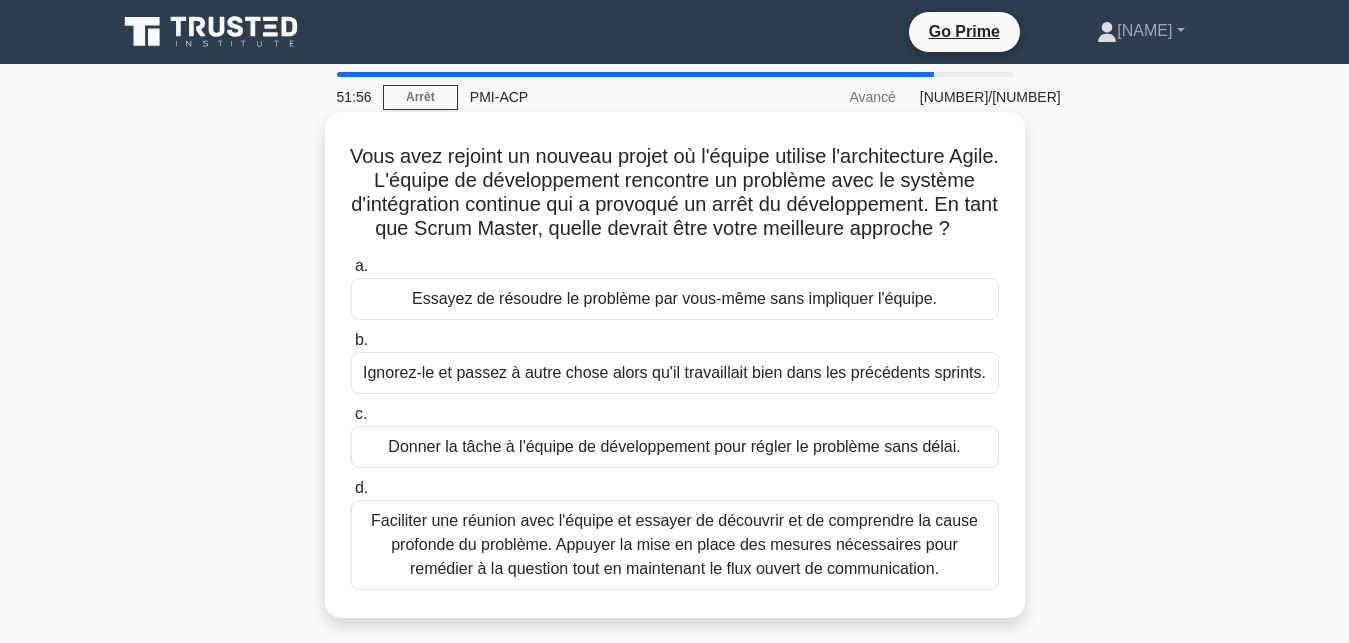 click on "Faciliter une réunion avec l'équipe et essayer de découvrir et de comprendre la cause profonde du problème. Appuyer la mise en place des mesures nécessaires pour remédier à la question tout en maintenant le flux ouvert de communication." at bounding box center [675, 545] 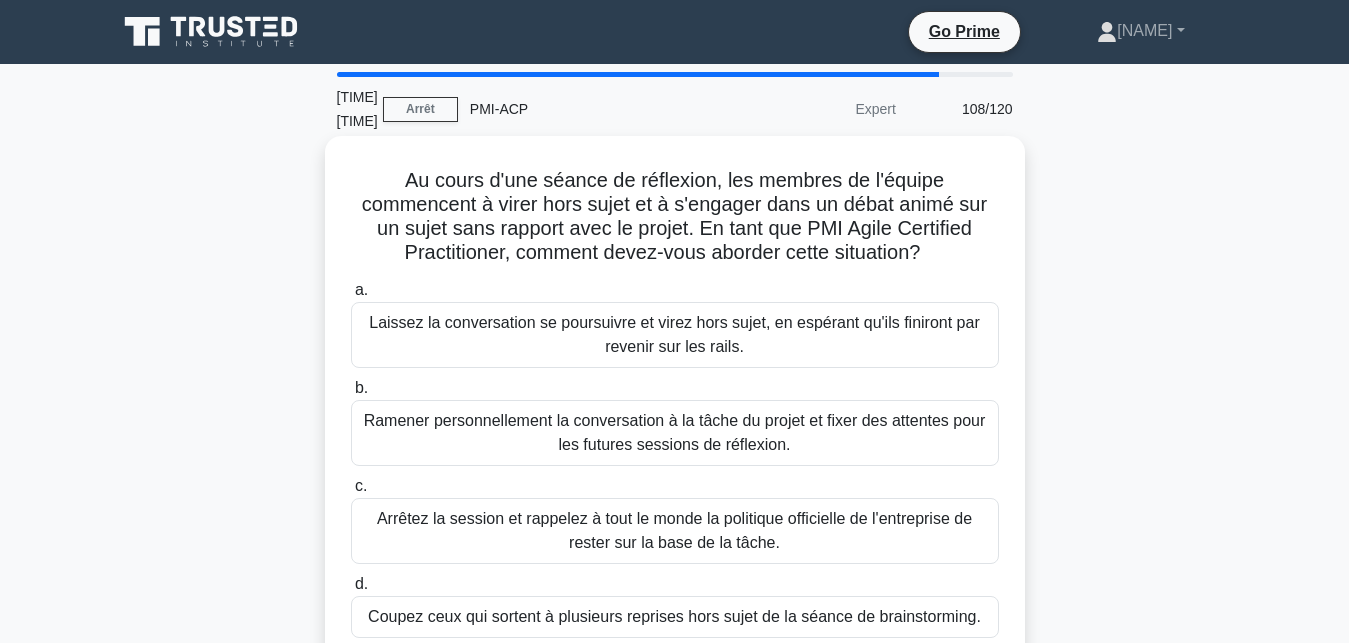 click on "Ramener personnellement la conversation à la tâche du projet et fixer des attentes pour les futures sessions de réflexion." at bounding box center (675, 433) 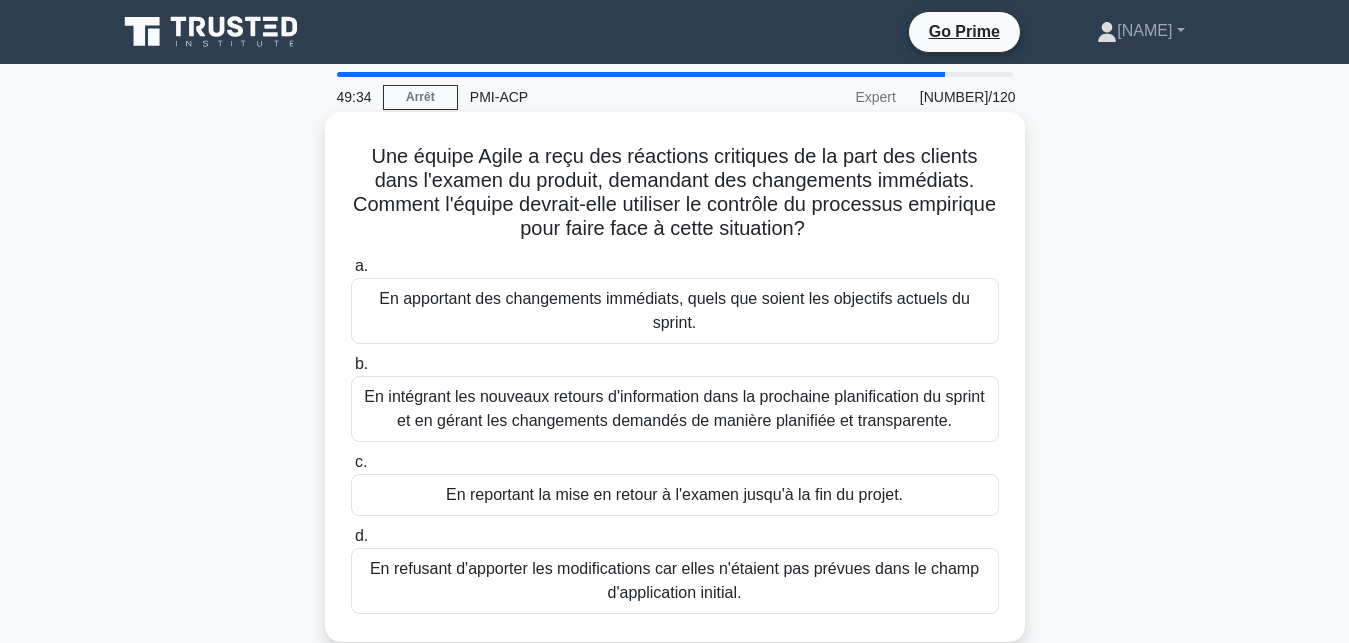click on "En intégrant les nouveaux retours d'information dans la prochaine planification du sprint et en gérant les changements demandés de manière planifiée et transparente." at bounding box center [675, 409] 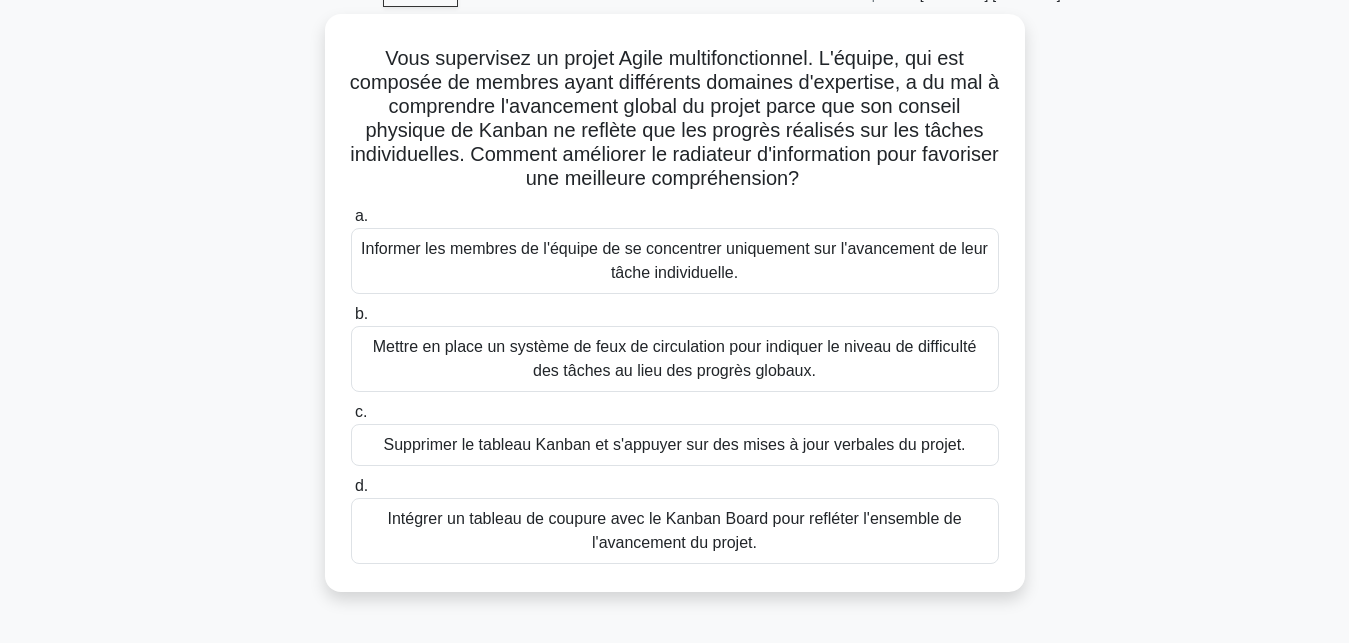 scroll, scrollTop: 105, scrollLeft: 0, axis: vertical 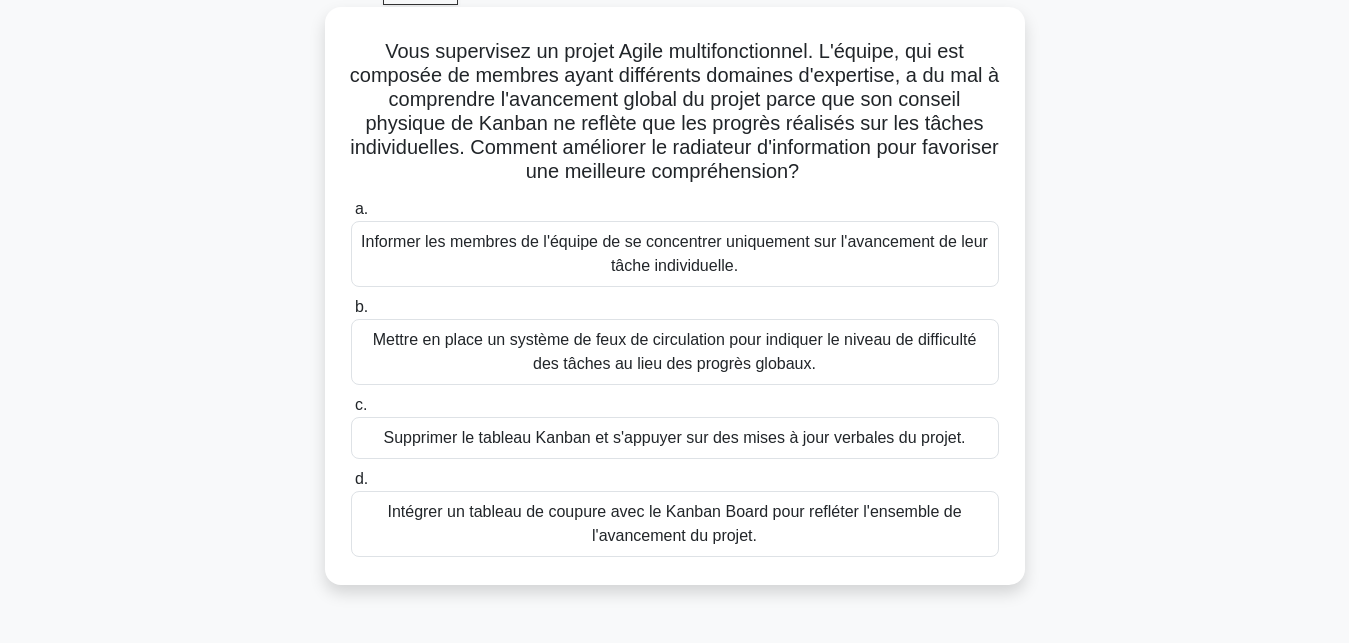 click on "Intégrer un tableau de coupure avec le Kanban Board pour refléter l'ensemble de l'avancement du projet." at bounding box center (675, 524) 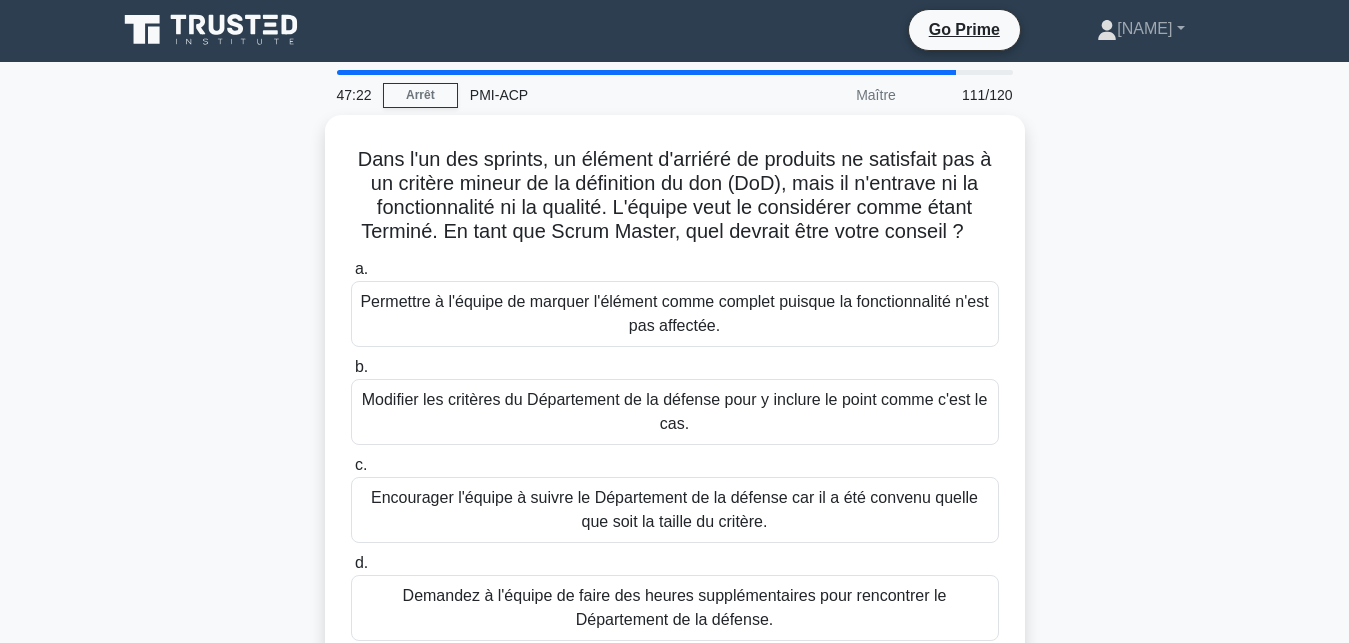 scroll, scrollTop: 0, scrollLeft: 0, axis: both 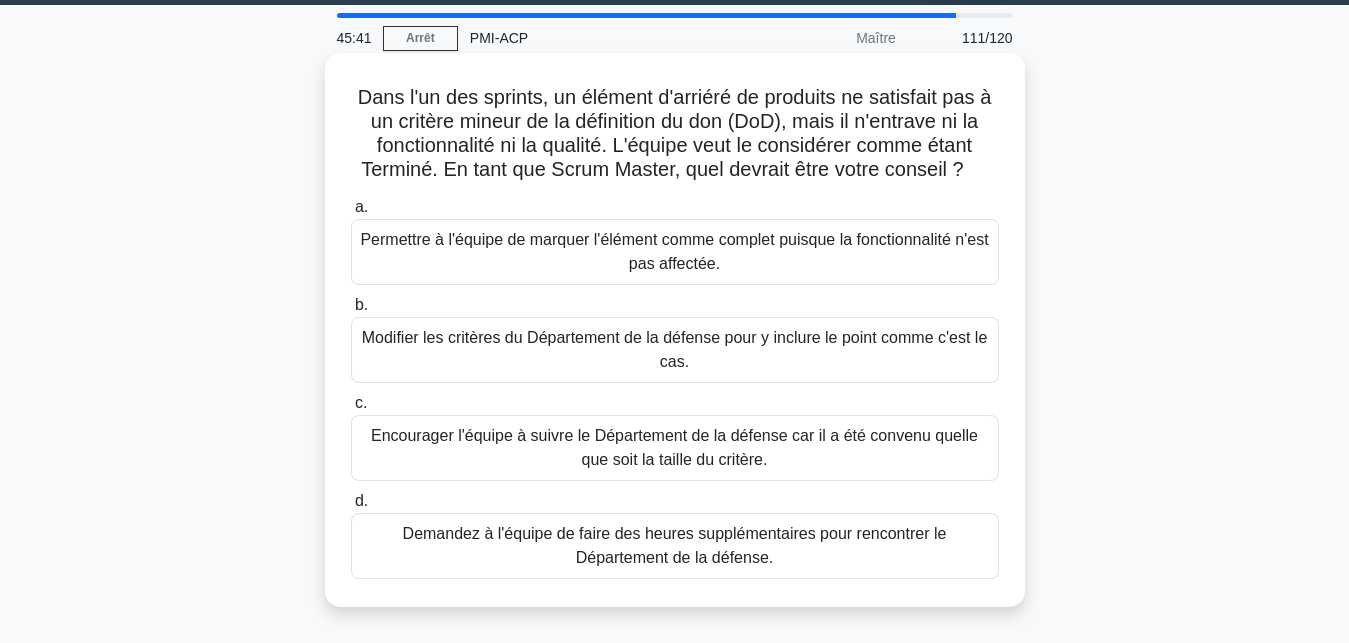 click on "Permettre à l'équipe de marquer l'élément comme complet puisque la fonctionnalité n'est pas affectée." at bounding box center [675, 252] 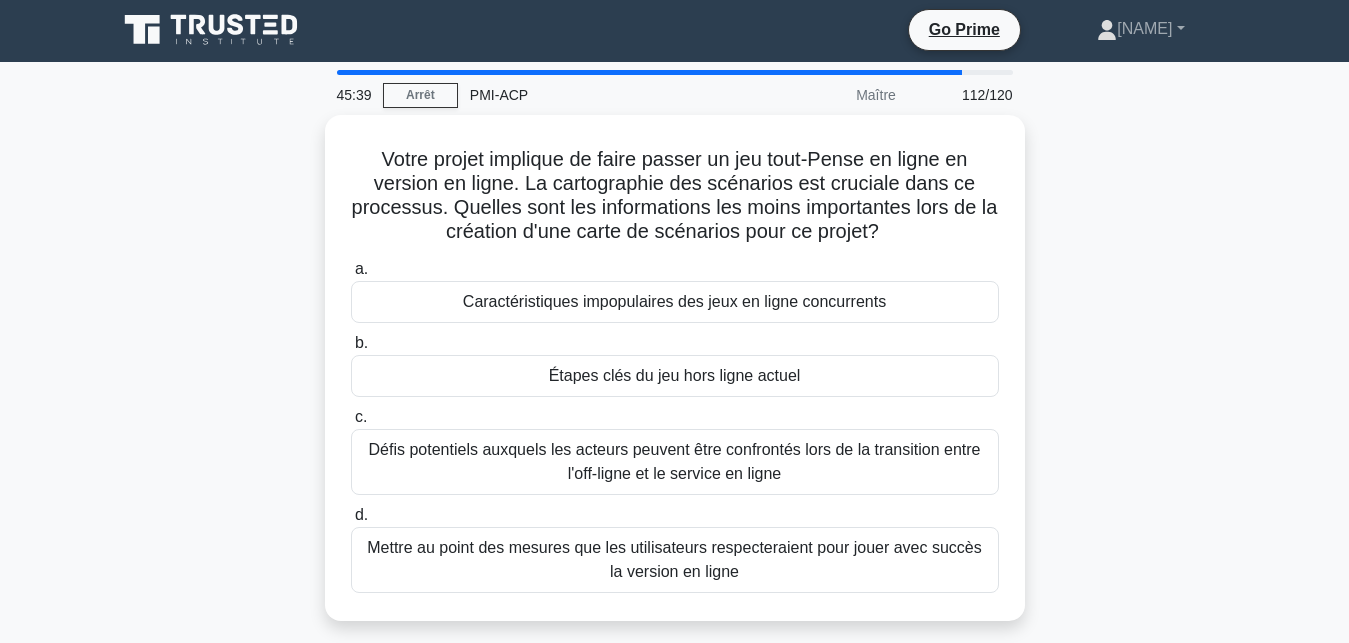 scroll, scrollTop: 0, scrollLeft: 0, axis: both 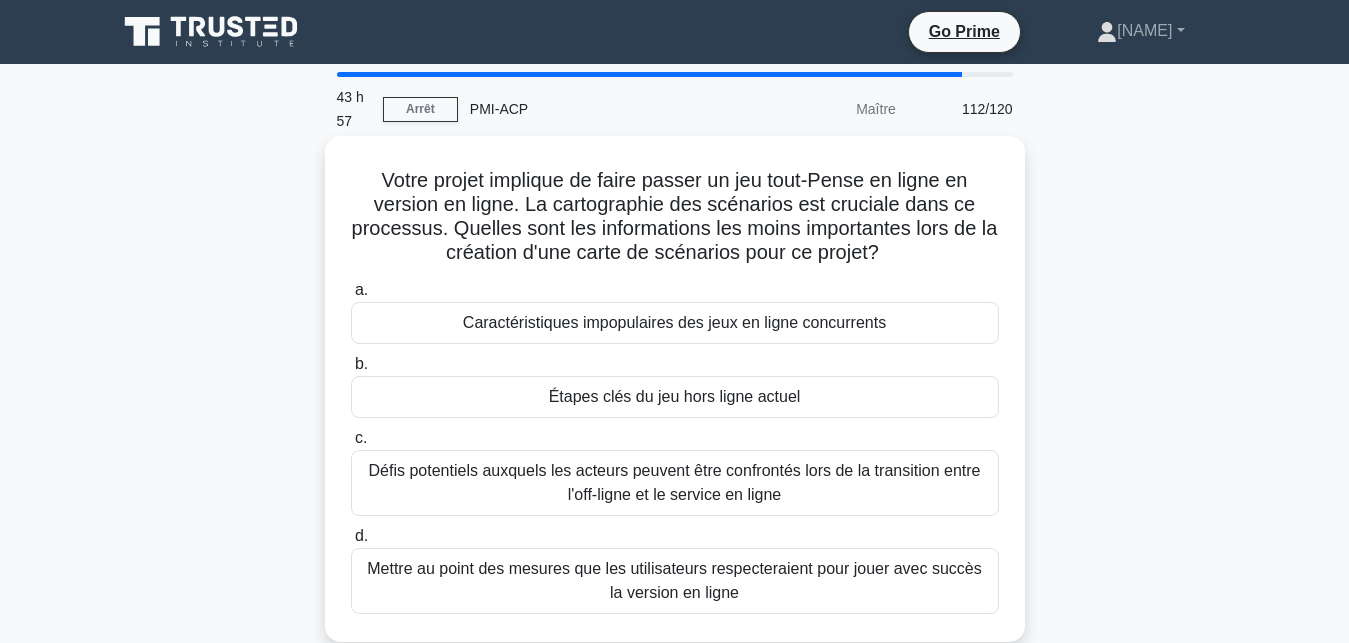 click on "Étapes clés du jeu hors ligne actuel" at bounding box center (675, 397) 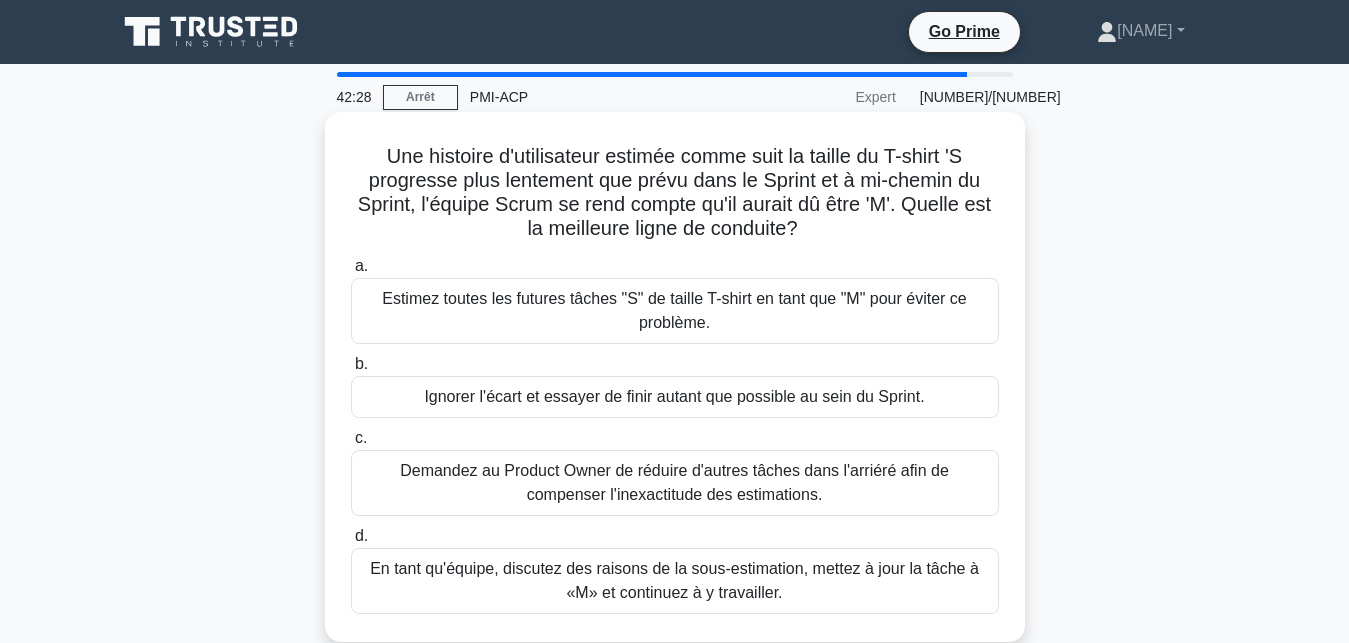 click on "En tant qu'équipe, discutez des raisons de la sous-estimation, mettez à jour la tâche à «M» et continuez à y travailler." at bounding box center (675, 581) 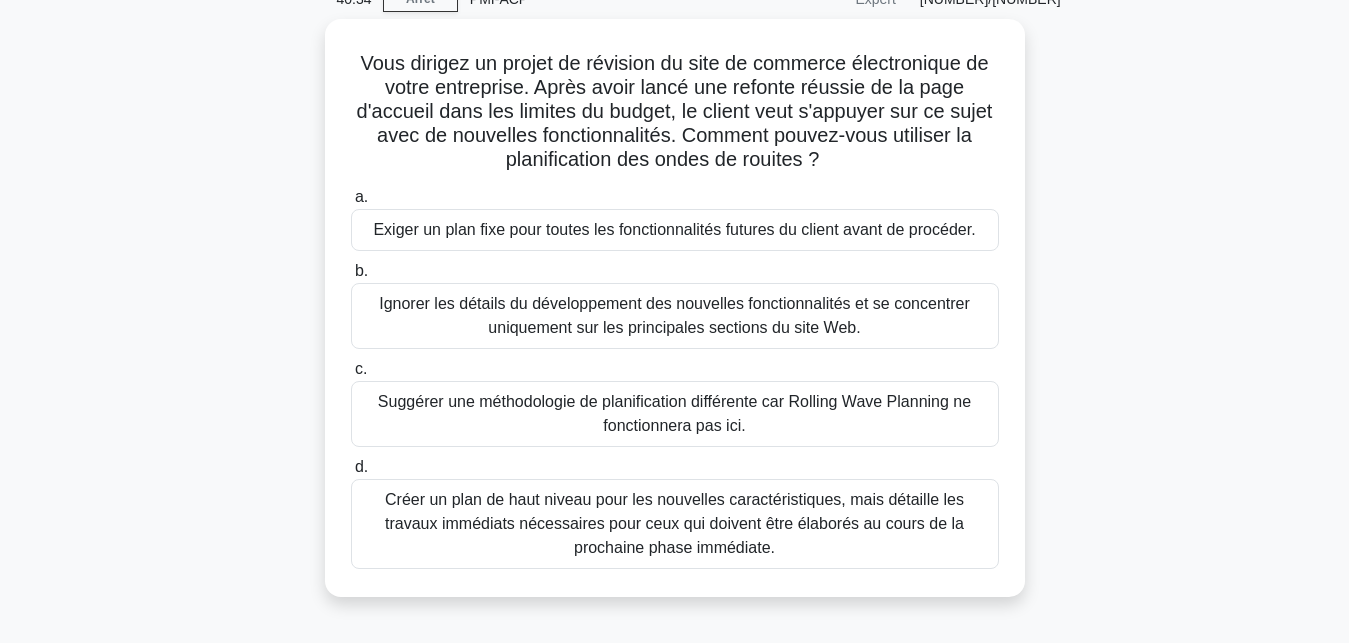 scroll, scrollTop: 100, scrollLeft: 0, axis: vertical 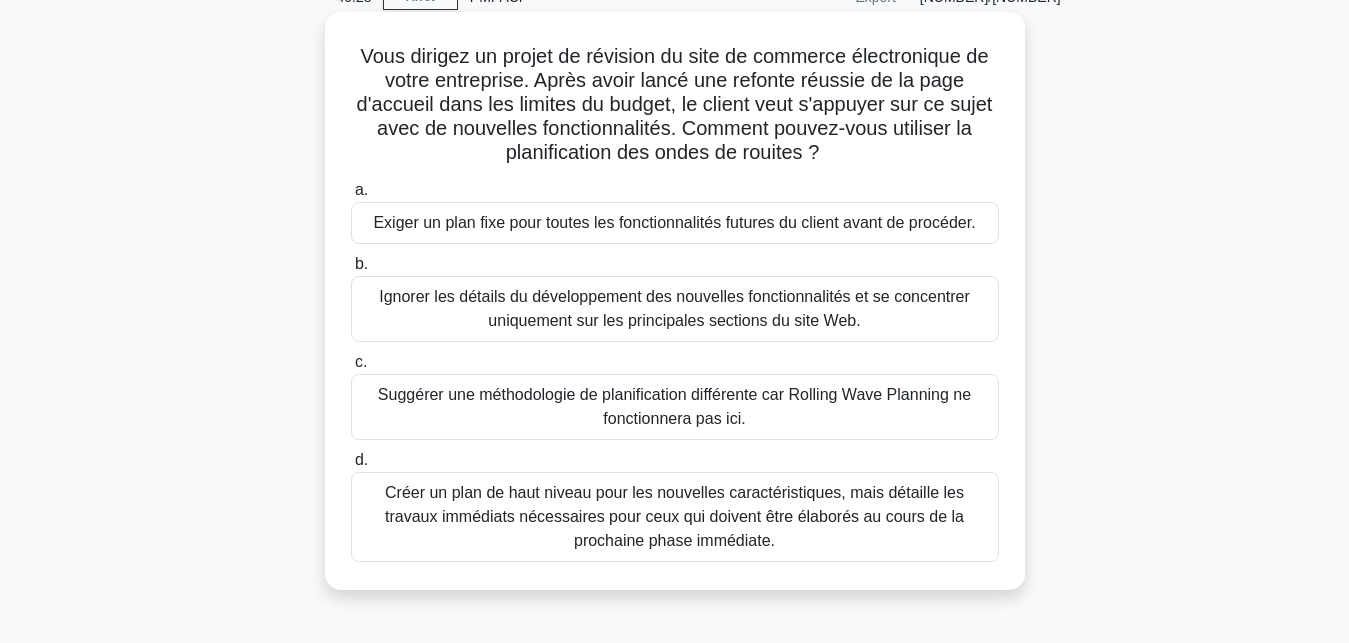 click on "Créer un plan de haut niveau pour les nouvelles caractéristiques, mais détaille les travaux immédiats nécessaires pour ceux qui doivent être élaborés au cours de la prochaine phase immédiate." at bounding box center (675, 517) 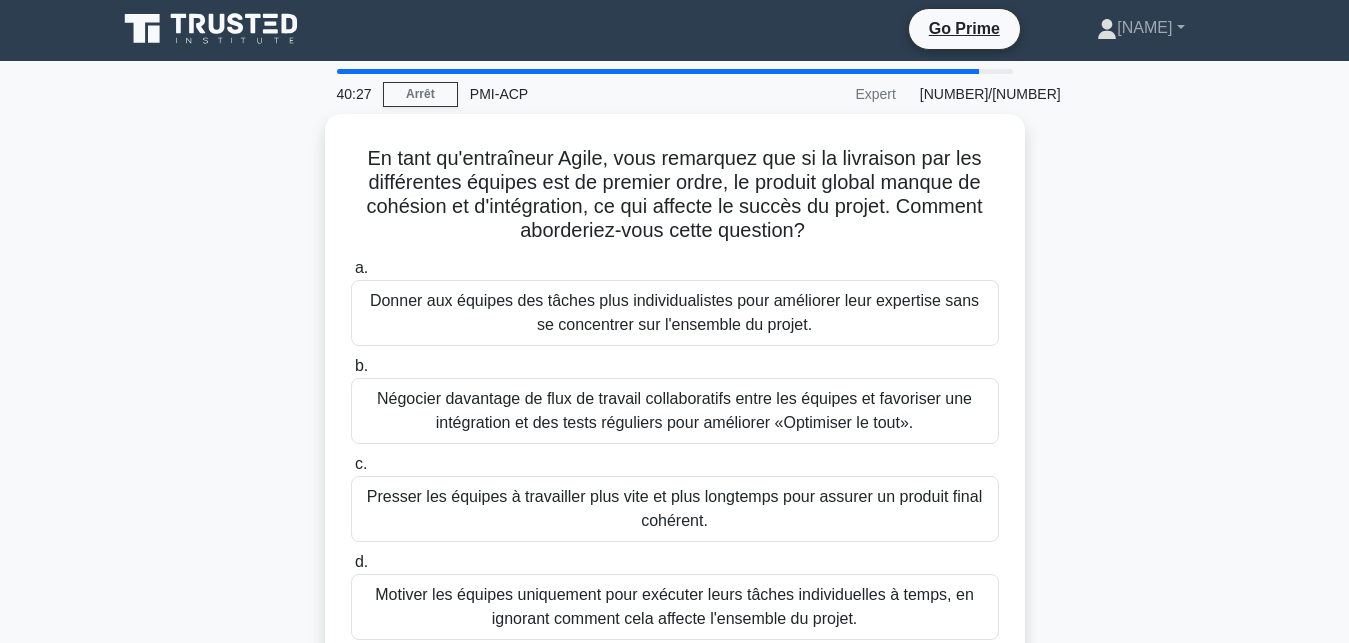 scroll, scrollTop: 0, scrollLeft: 0, axis: both 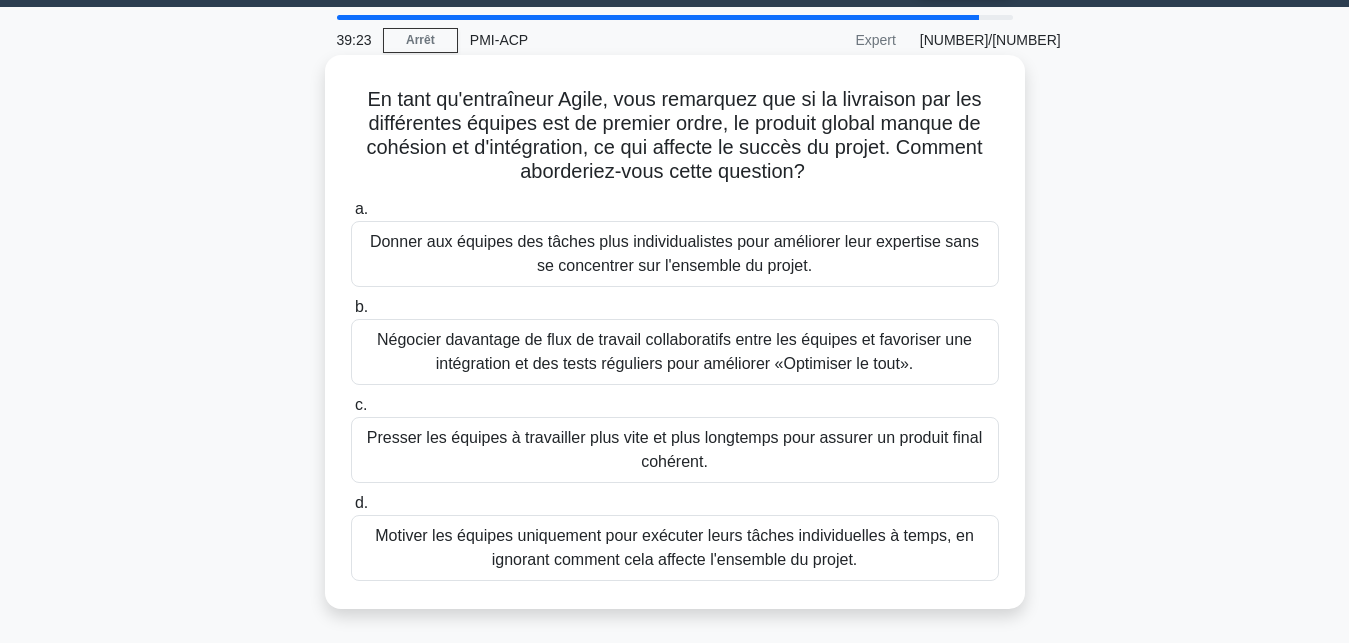click on "Négocier davantage de flux de travail collaboratifs entre les équipes et favoriser une intégration et des tests réguliers pour améliorer «Optimiser le tout»." at bounding box center (675, 352) 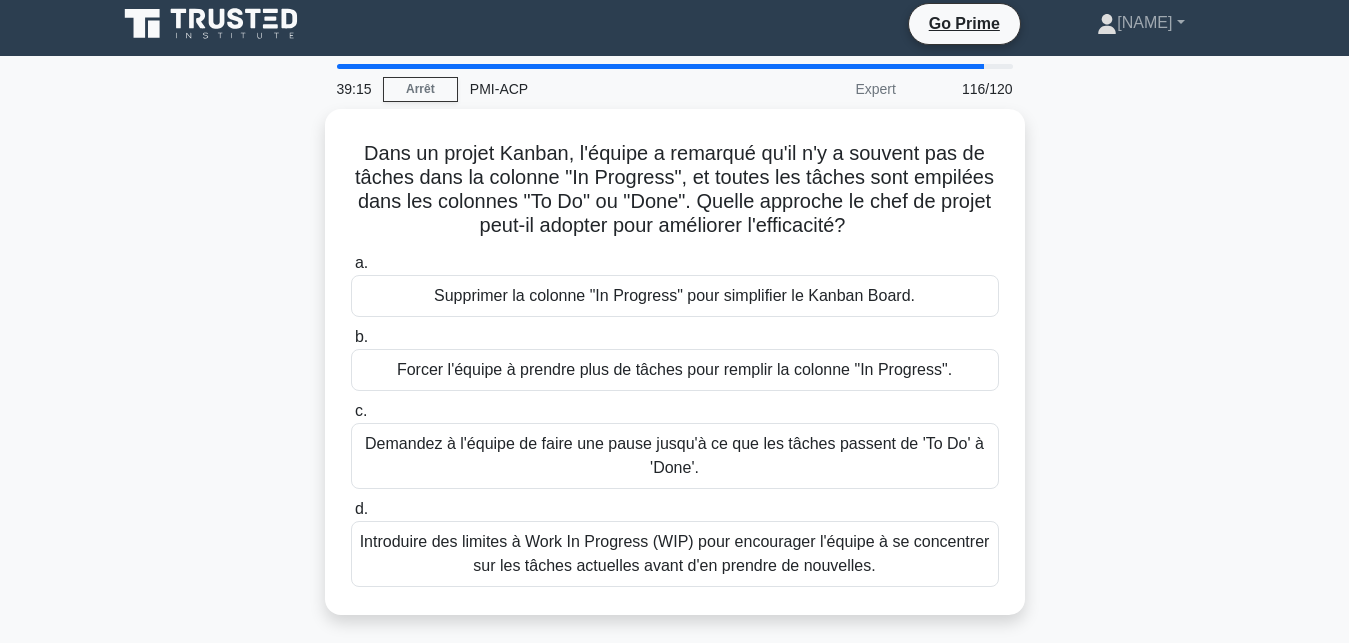 scroll, scrollTop: 0, scrollLeft: 0, axis: both 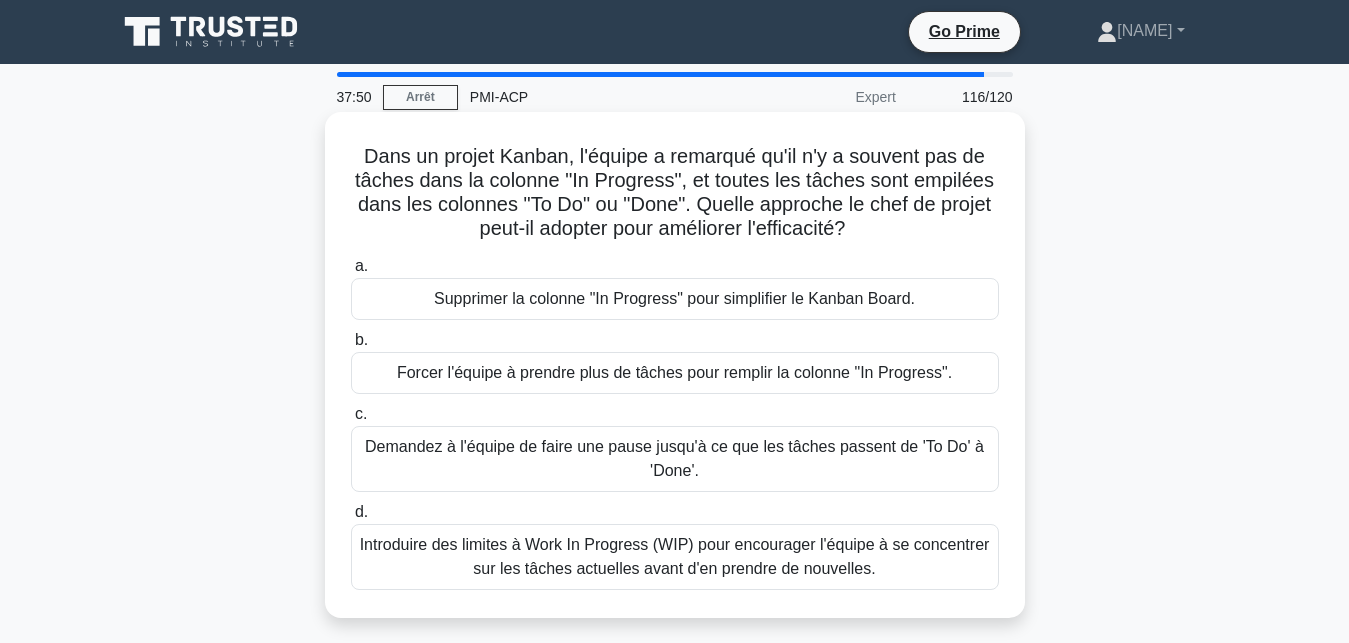 click on "Introduire des limites à Work In Progress (WIP) pour encourager l'équipe à se concentrer sur les tâches actuelles avant d'en prendre de nouvelles." at bounding box center (675, 557) 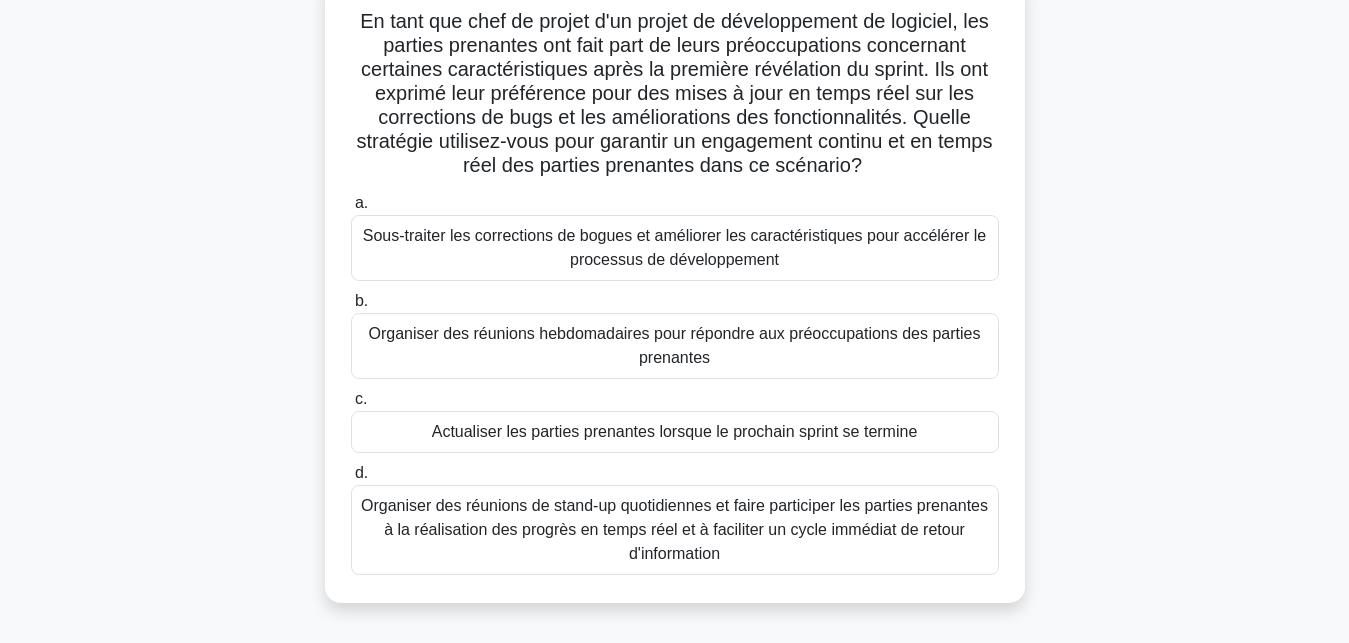 scroll, scrollTop: 142, scrollLeft: 0, axis: vertical 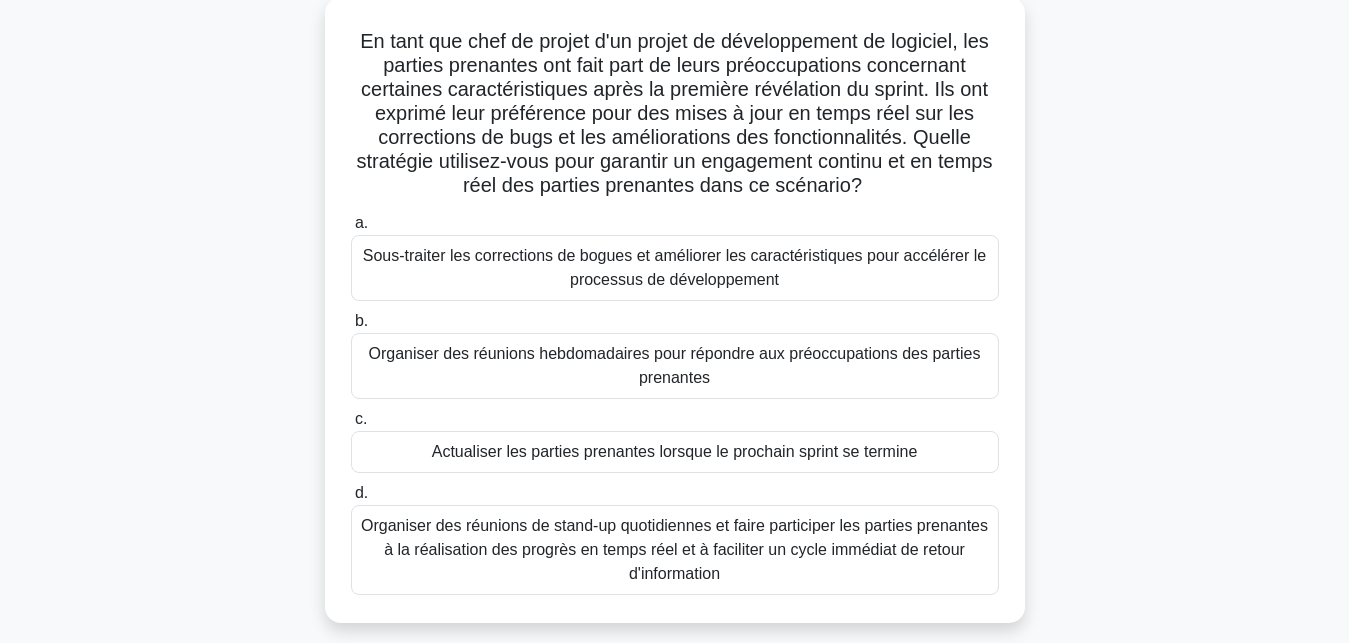 click on "Organiser des réunions hebdomadaires pour répondre aux préoccupations des parties prenantes" at bounding box center (675, 366) 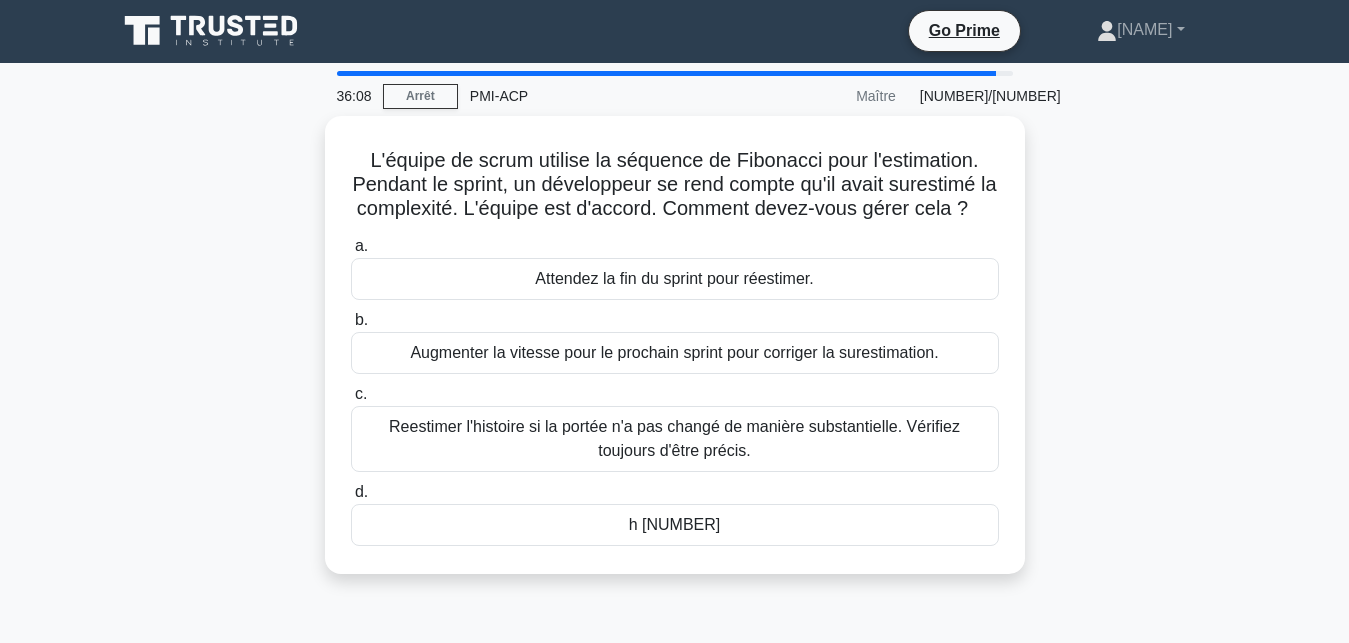 scroll, scrollTop: 0, scrollLeft: 0, axis: both 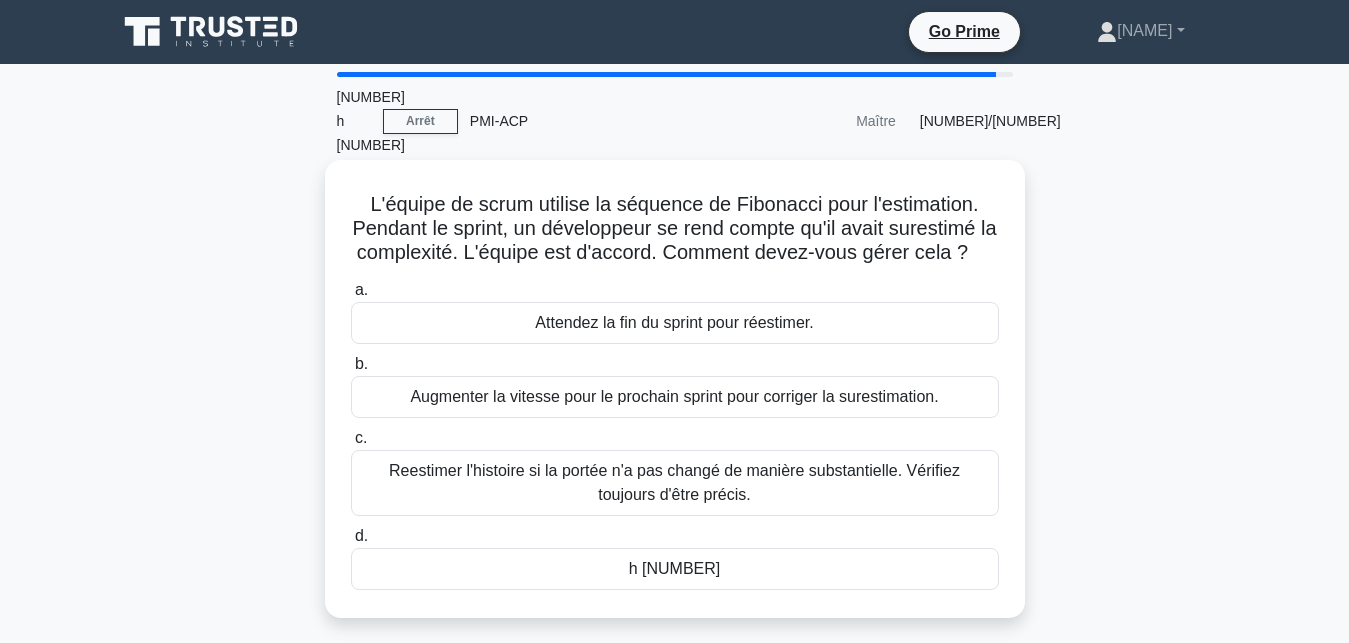 click on "Attendez la fin du sprint pour réestimer." at bounding box center [675, 323] 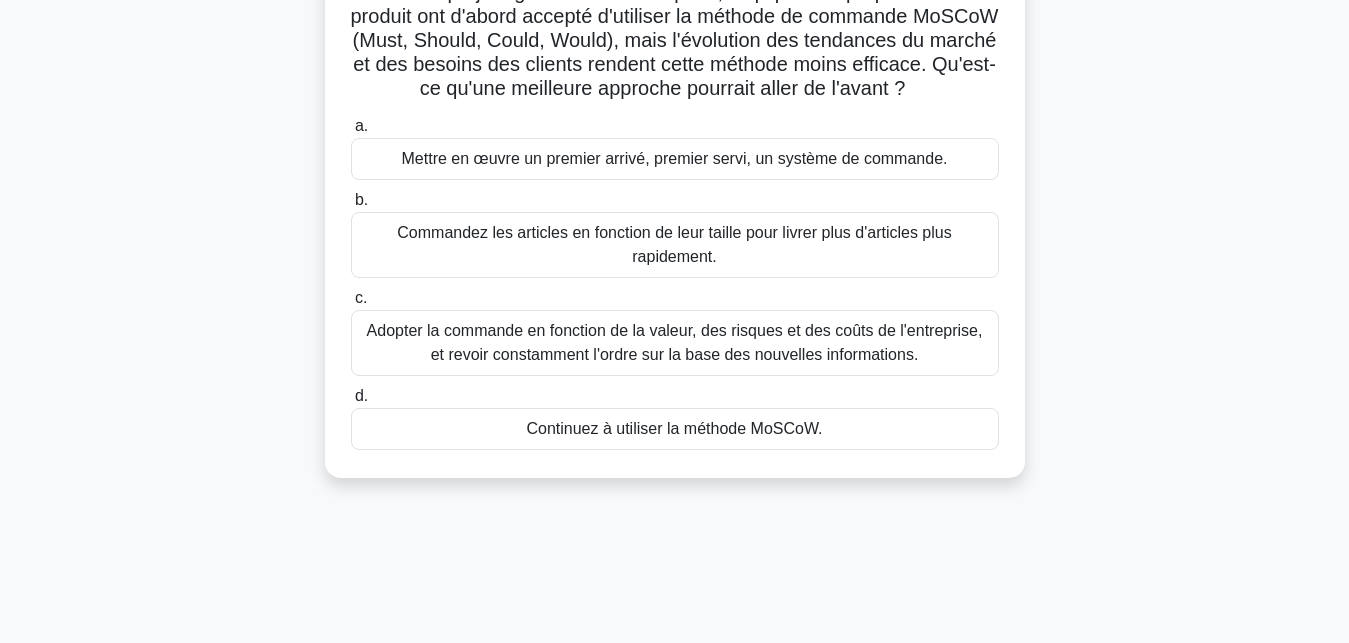 scroll, scrollTop: 145, scrollLeft: 0, axis: vertical 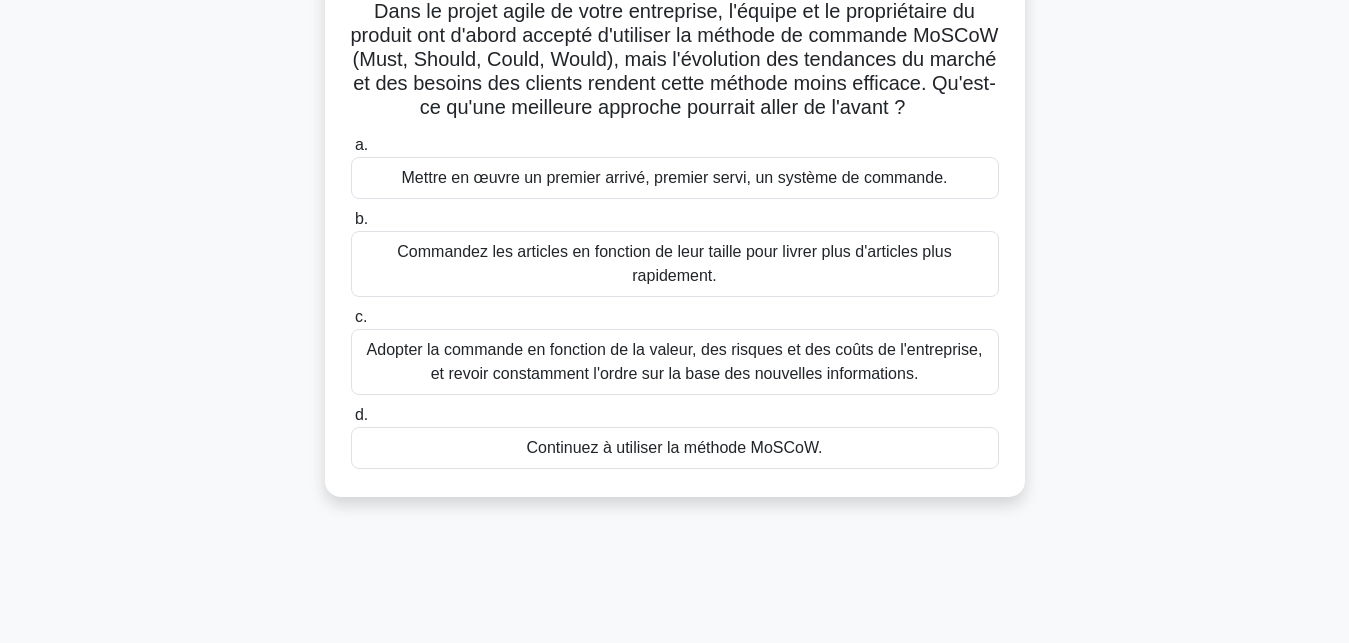 click on "Adopter la commande en fonction de la valeur, des risques et des coûts de l'entreprise, et revoir constamment l'ordre sur la base des nouvelles informations." at bounding box center [675, 362] 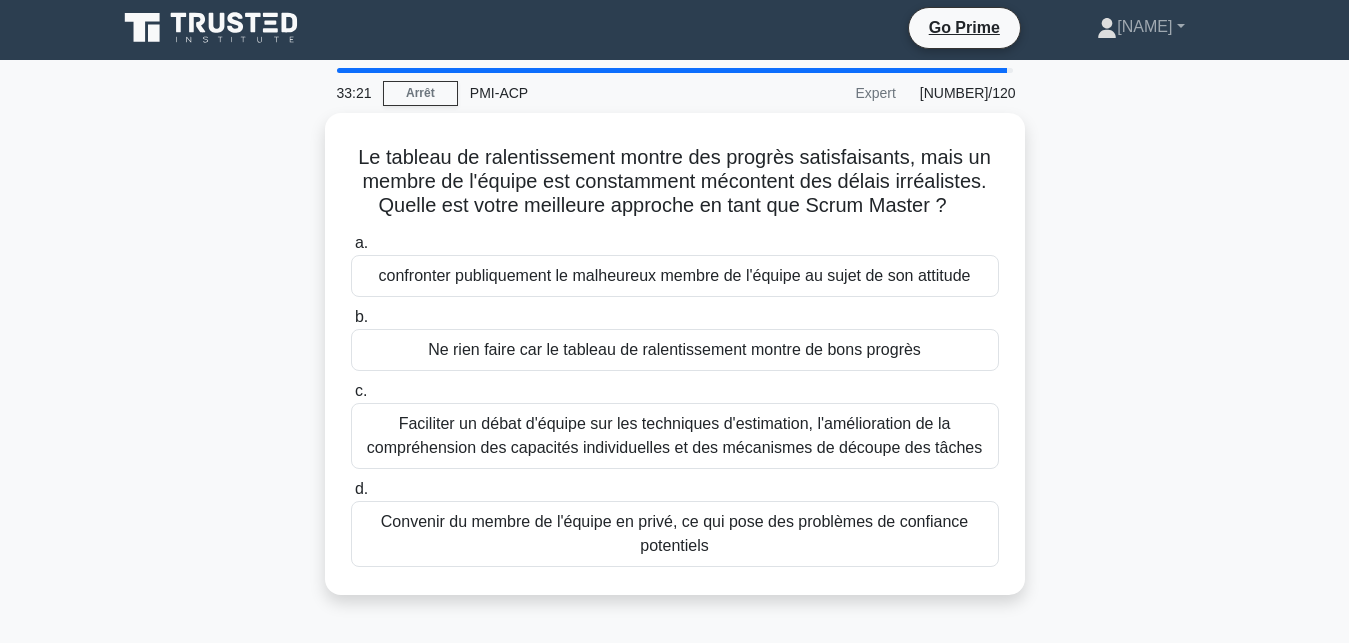 scroll, scrollTop: 0, scrollLeft: 0, axis: both 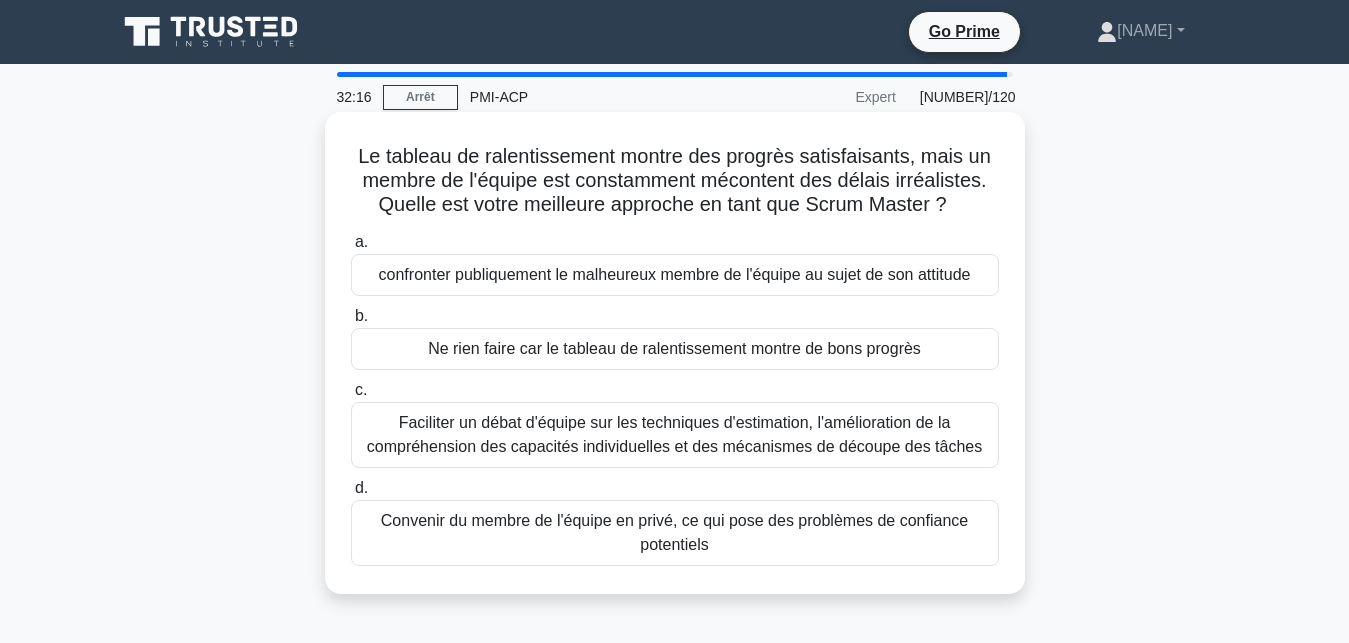 click on "Faciliter un débat d'équipe sur les techniques d'estimation, l'amélioration de la compréhension des capacités individuelles et des mécanismes de découpe des tâches" at bounding box center (675, 435) 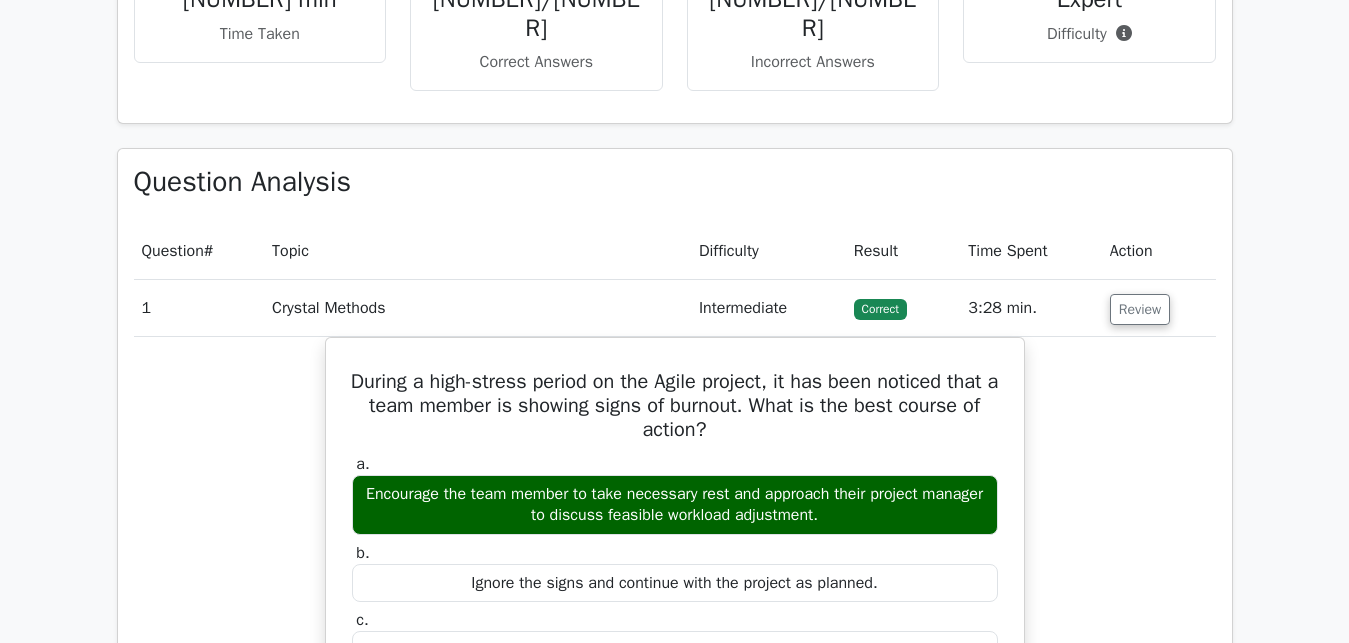 scroll, scrollTop: 2431, scrollLeft: 0, axis: vertical 